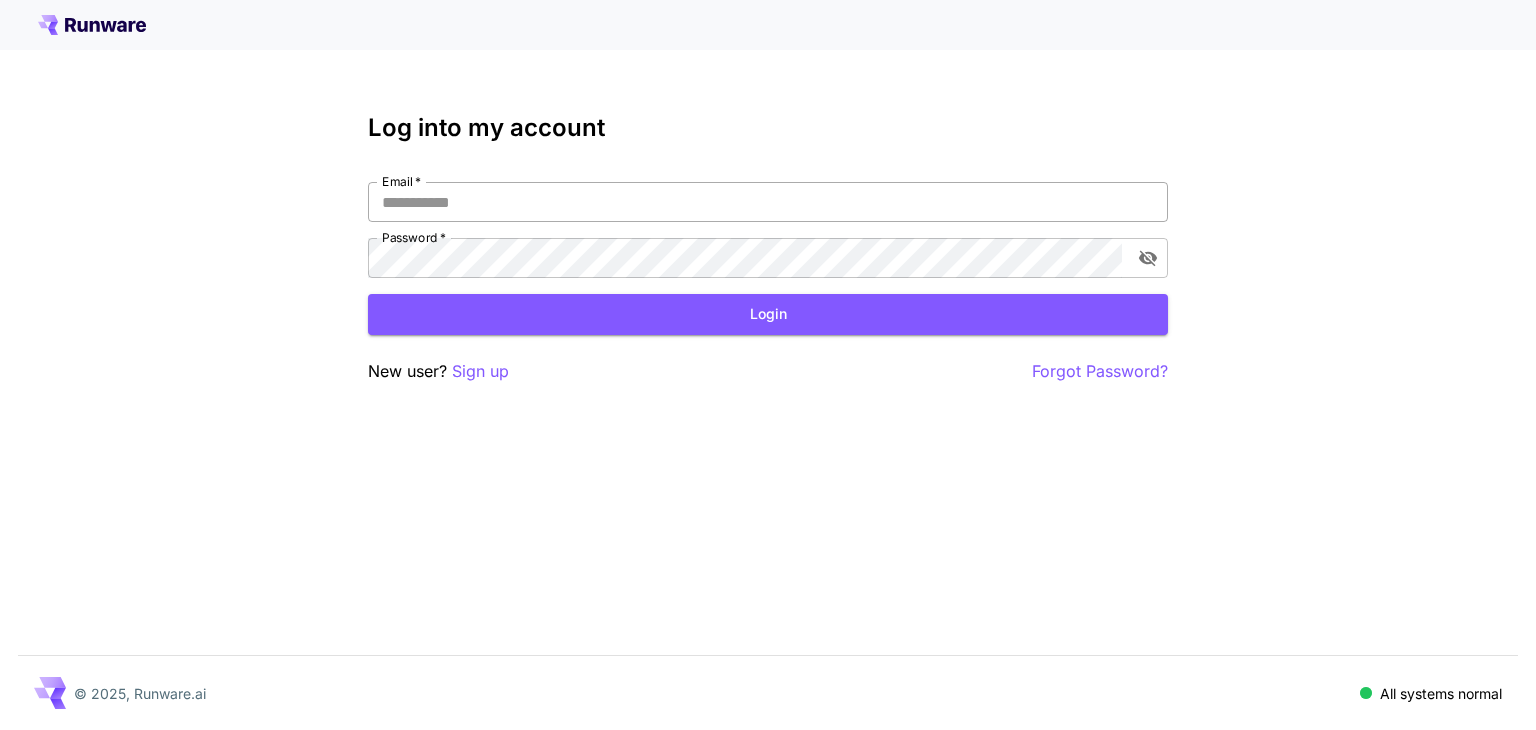 scroll, scrollTop: 0, scrollLeft: 0, axis: both 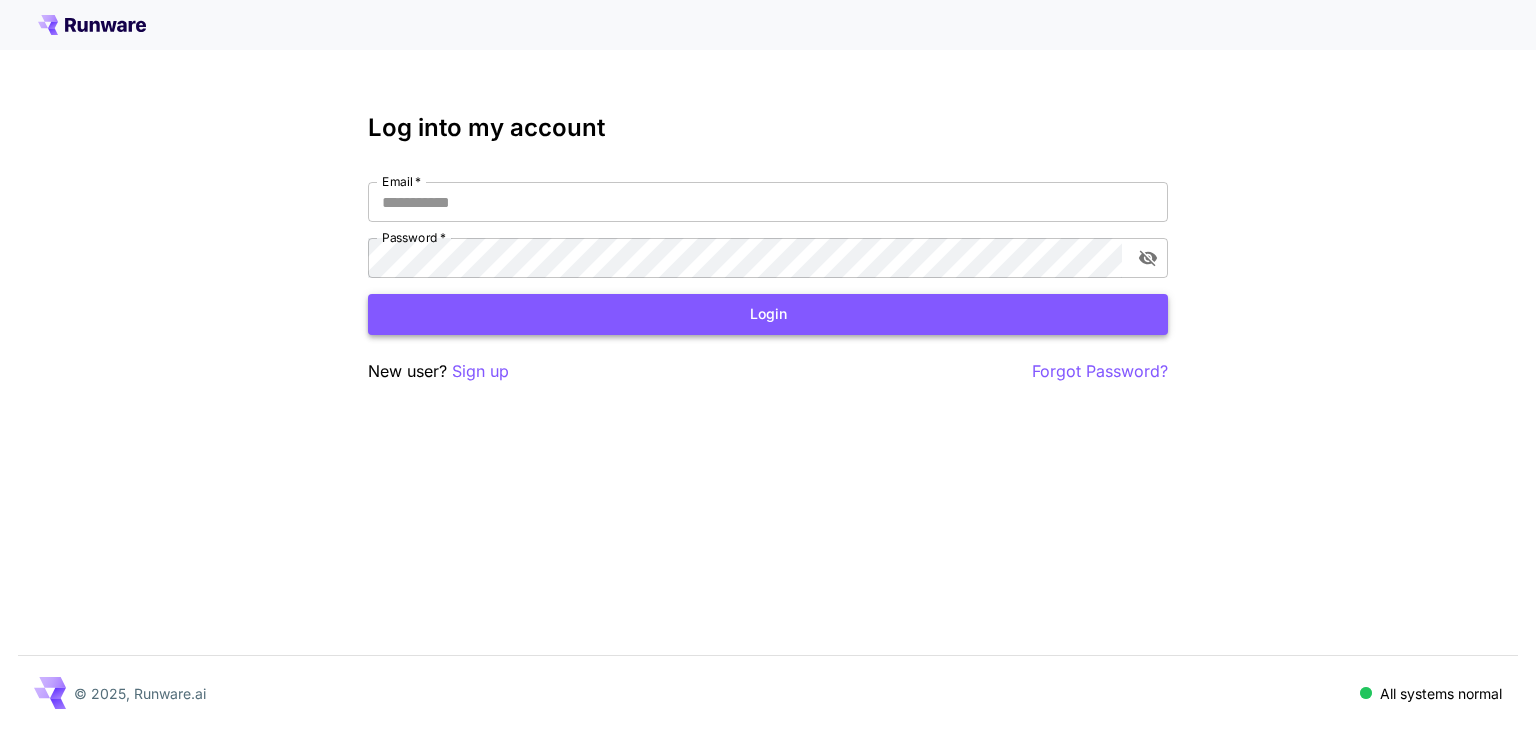 type on "**********" 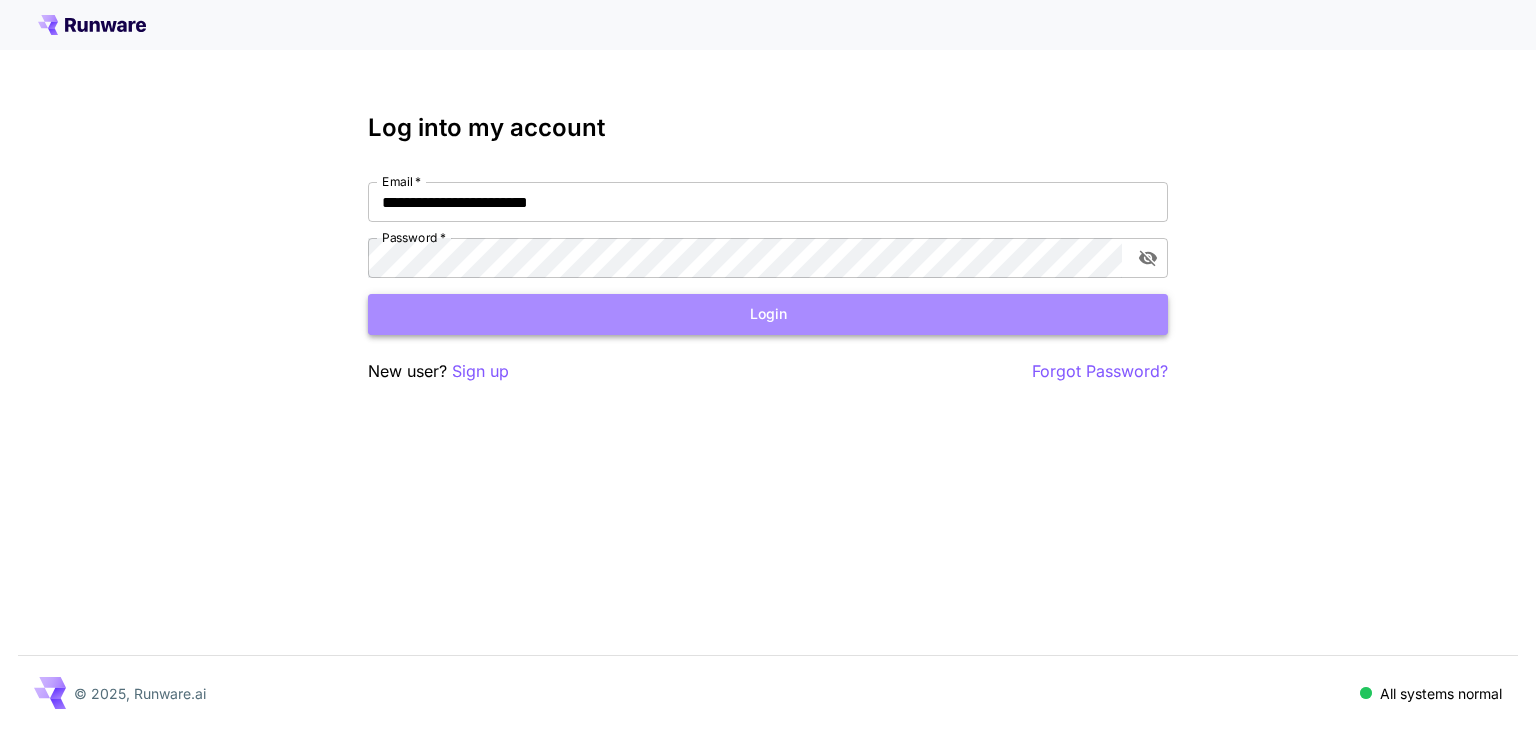 click on "Login" at bounding box center (768, 314) 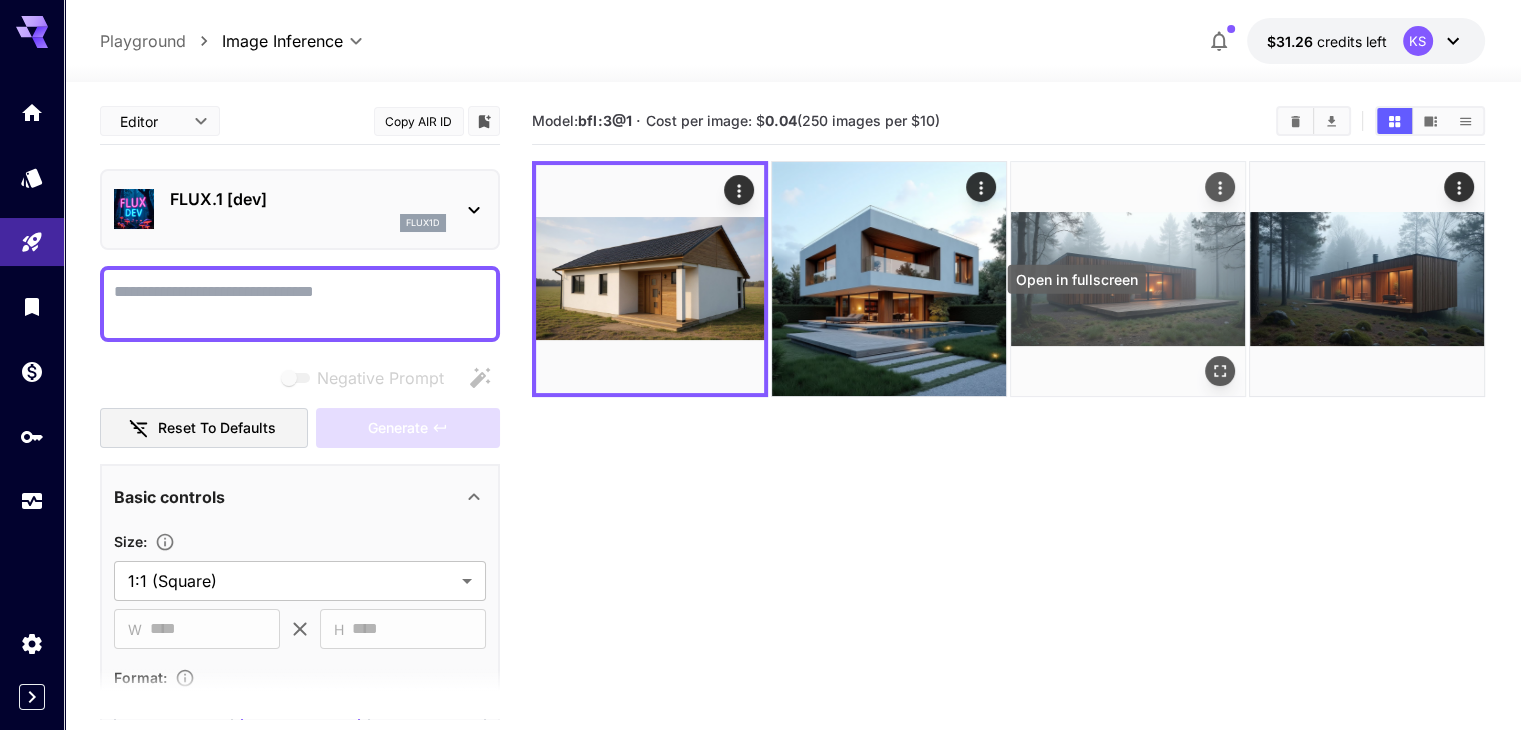click 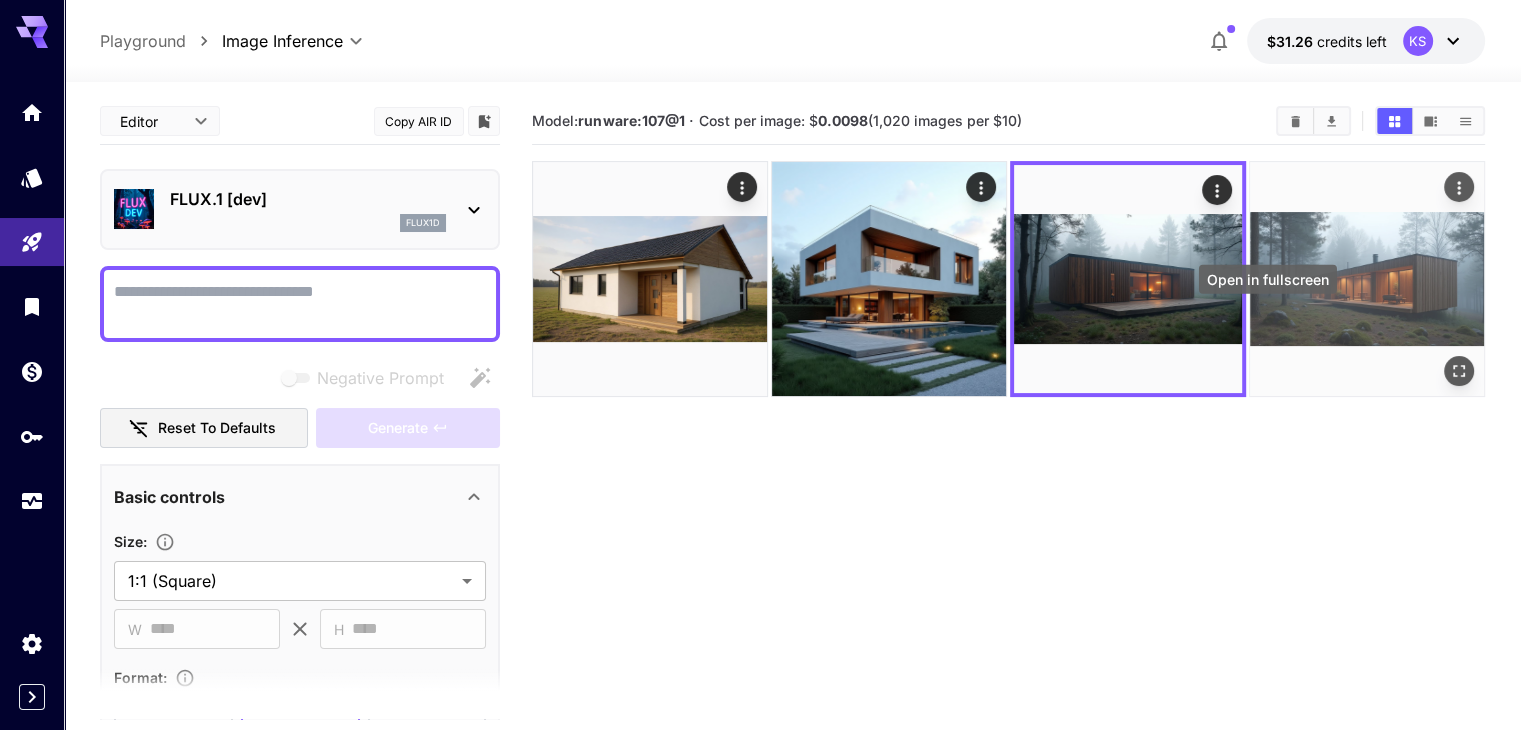 click 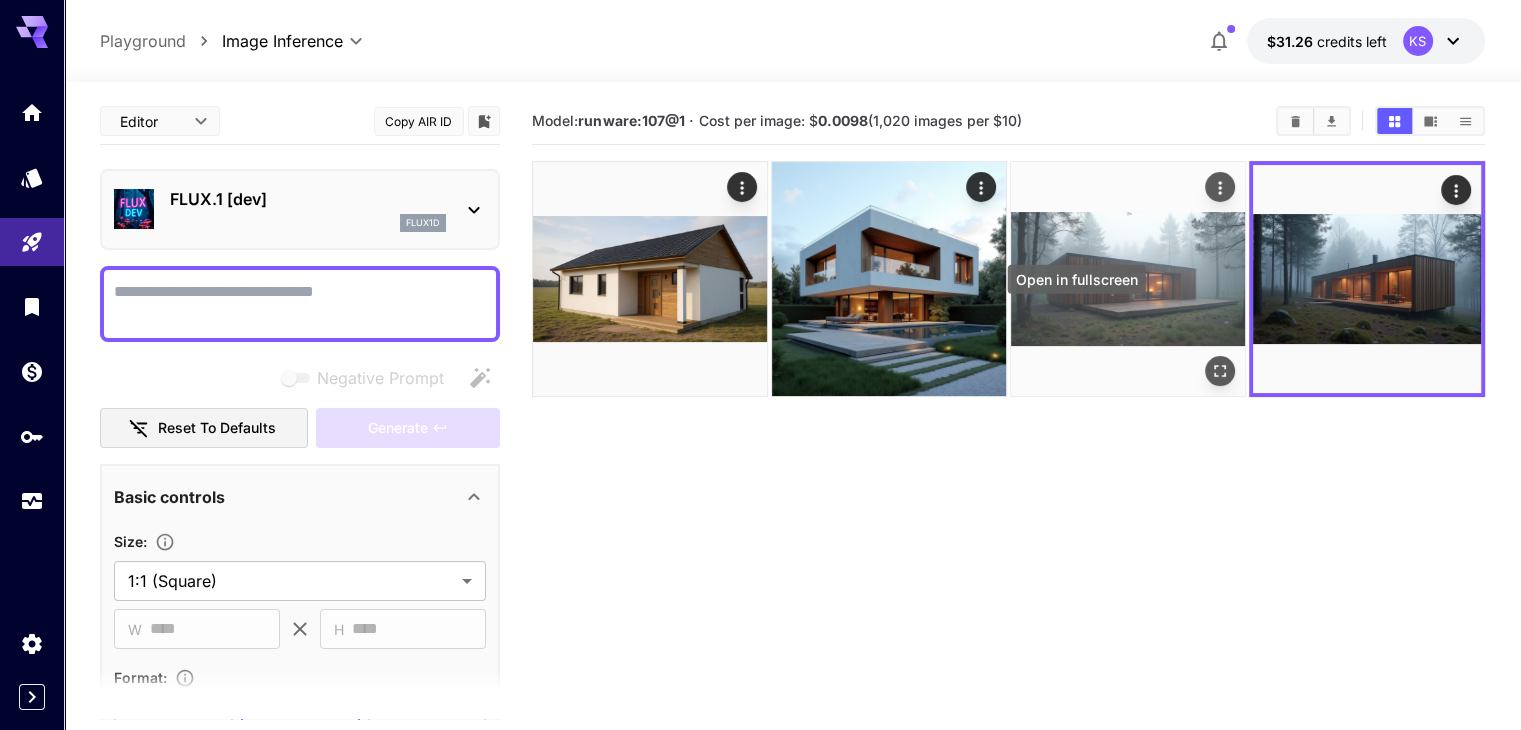 click 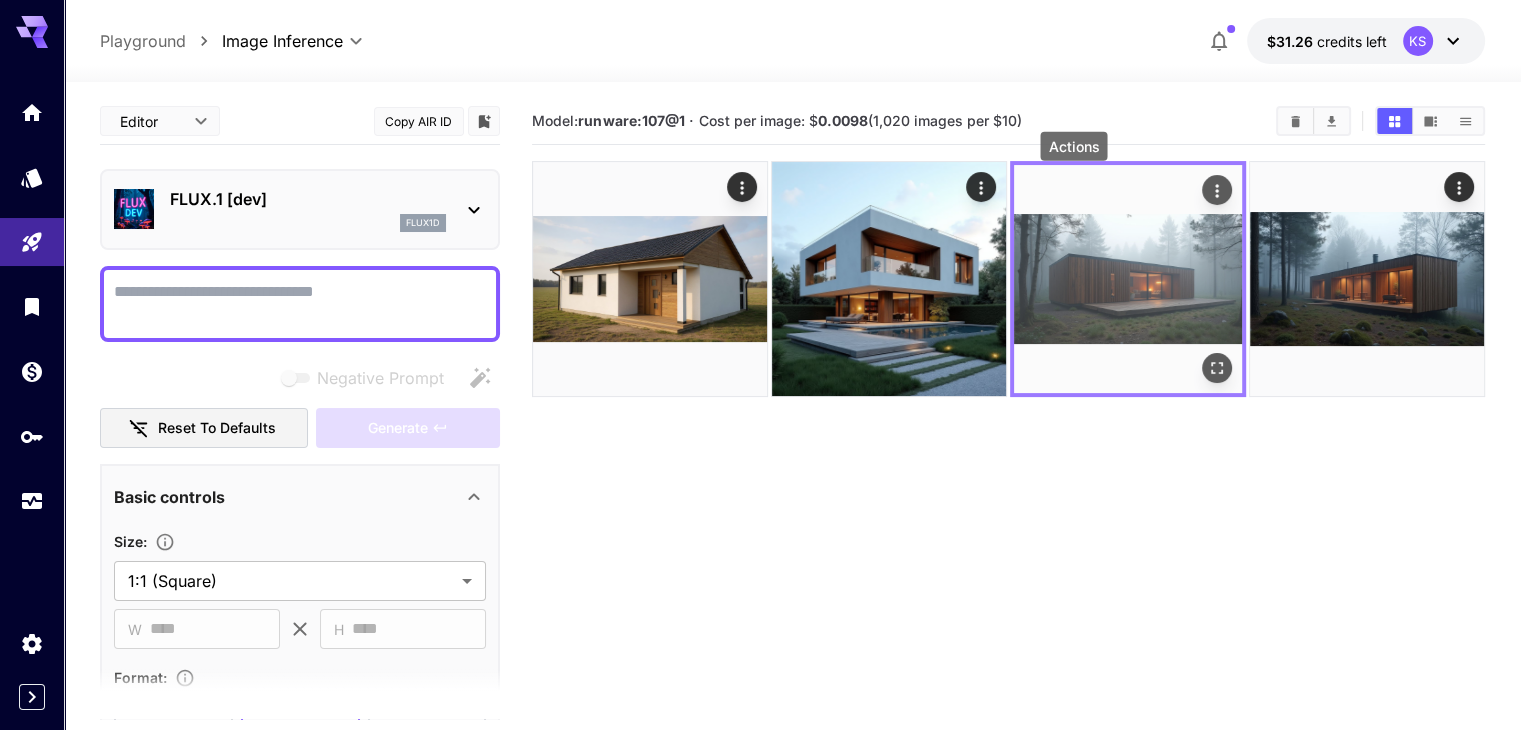 click 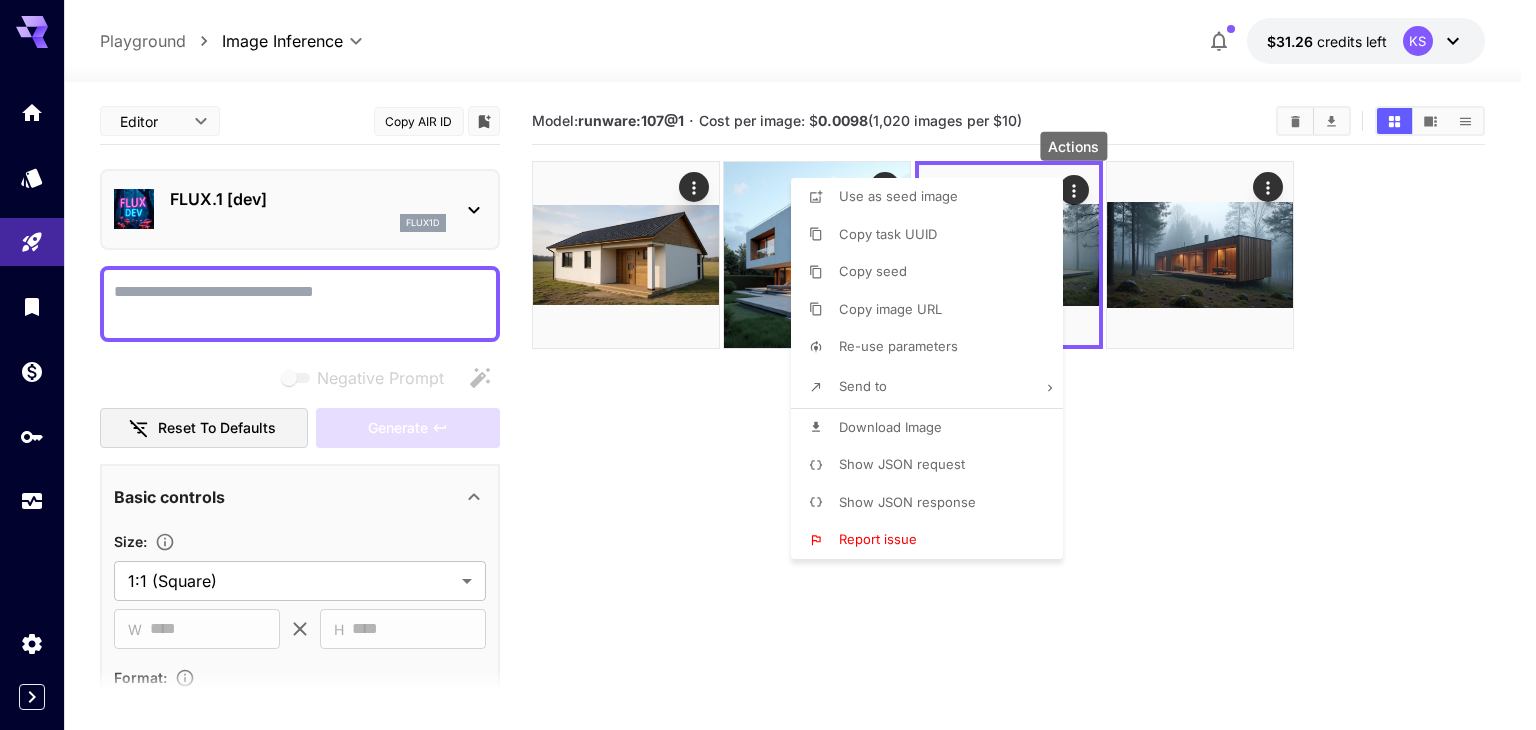 click on "Re-use parameters" at bounding box center [933, 347] 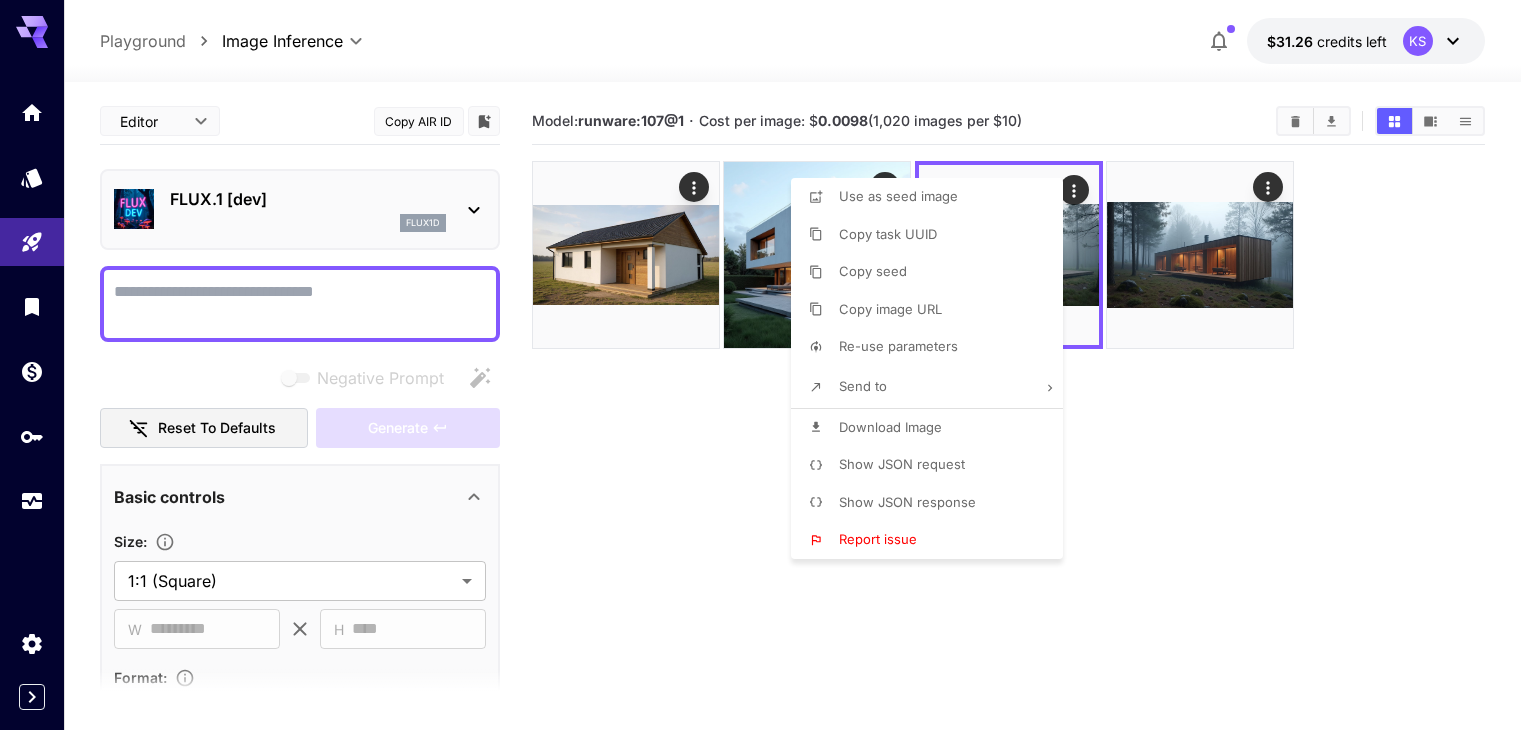 type on "**********" 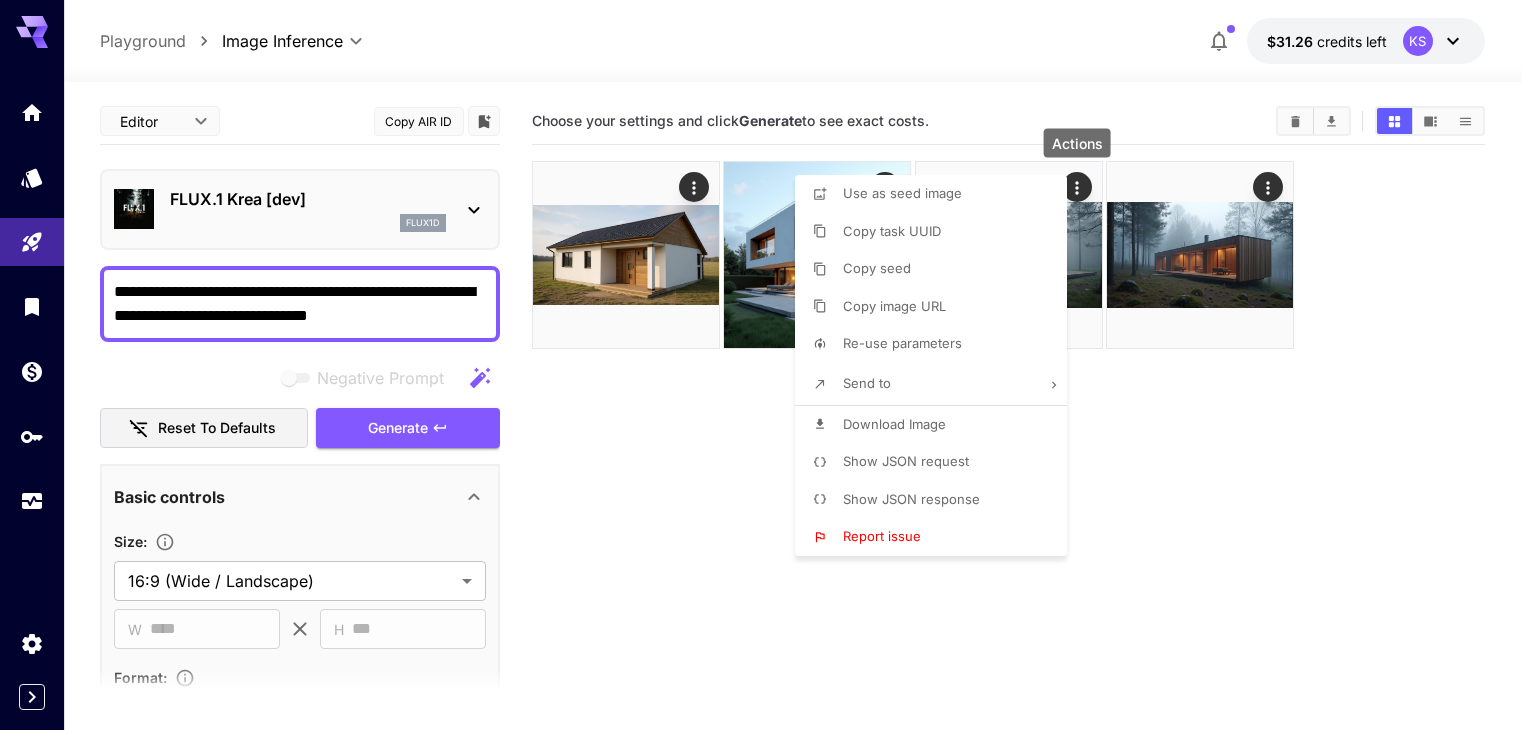 click at bounding box center [768, 365] 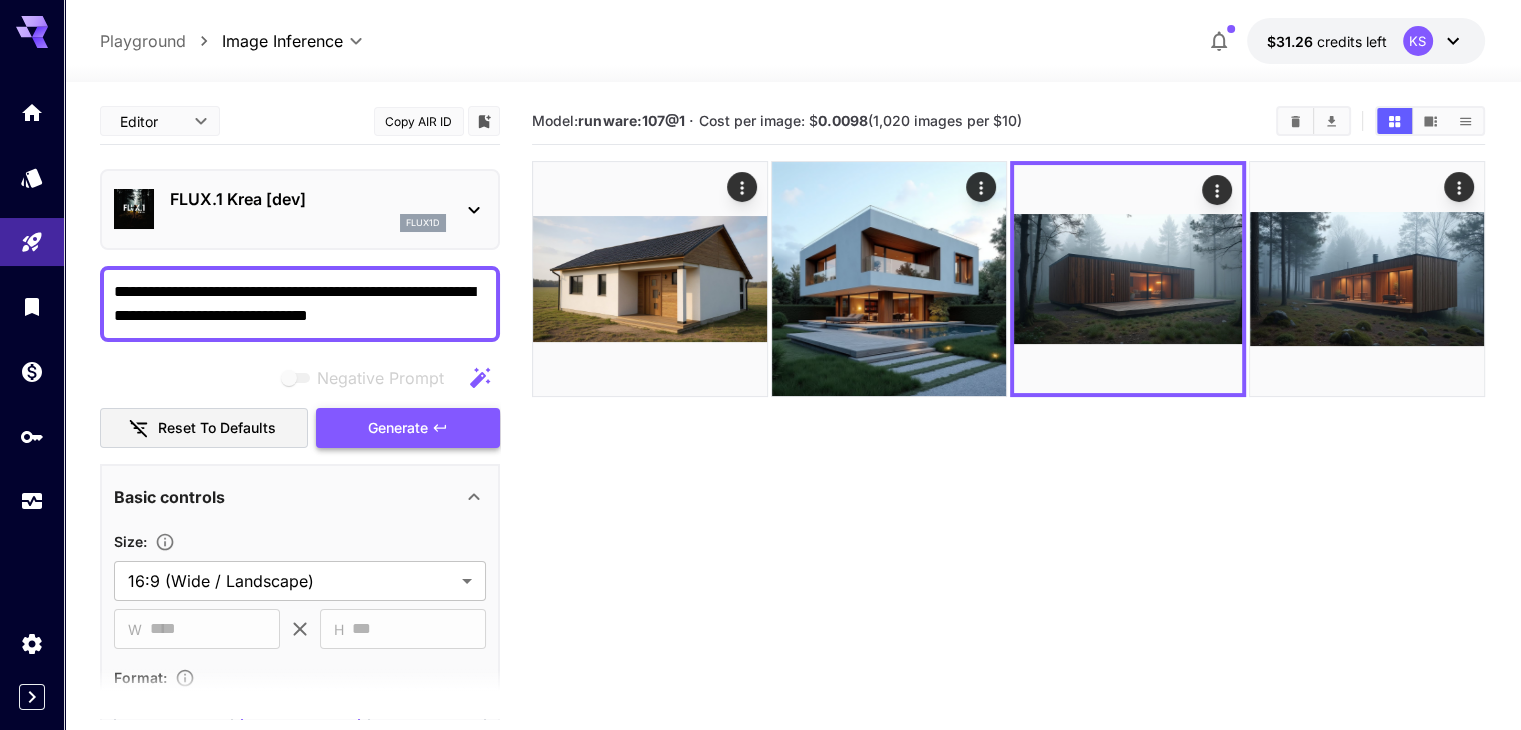 click on "Generate" at bounding box center [408, 428] 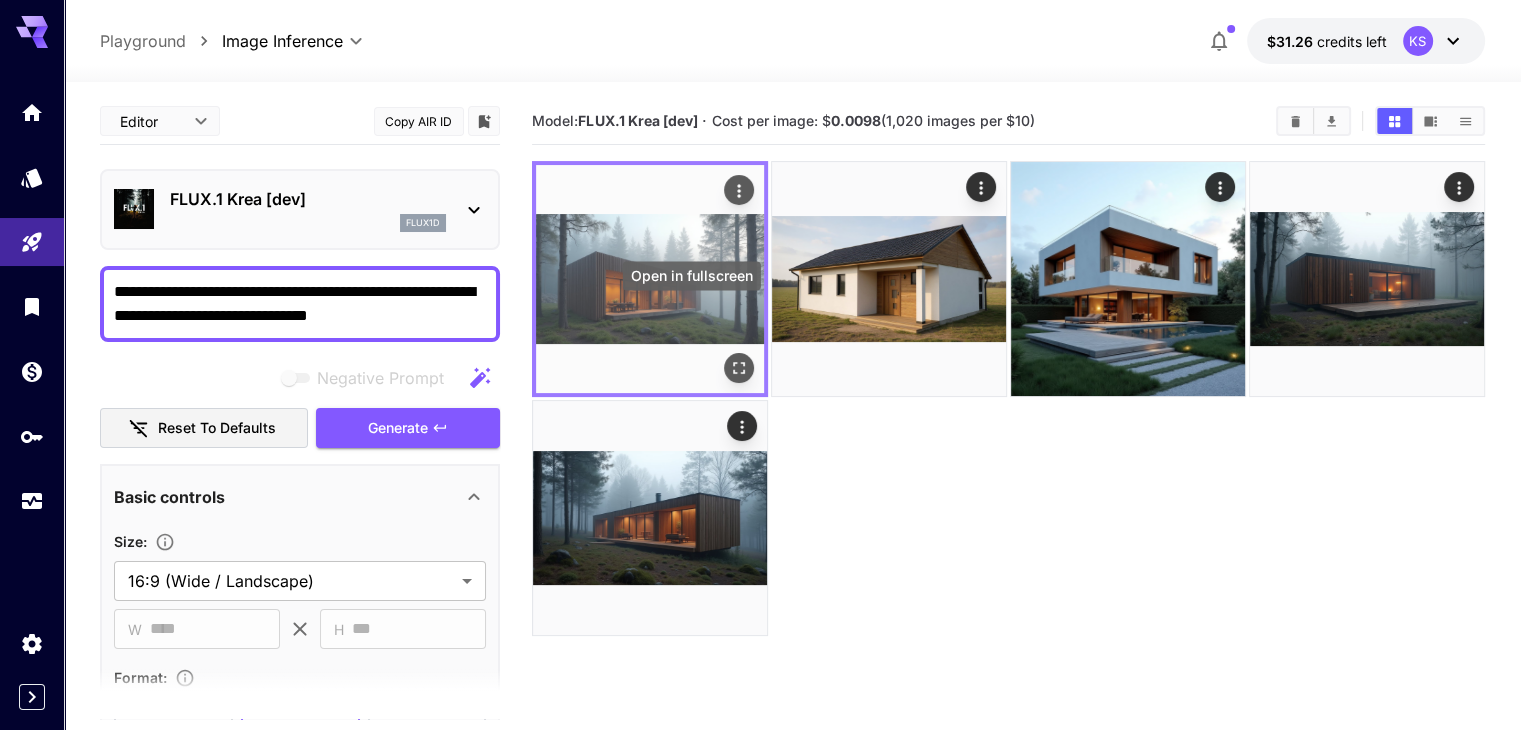 click 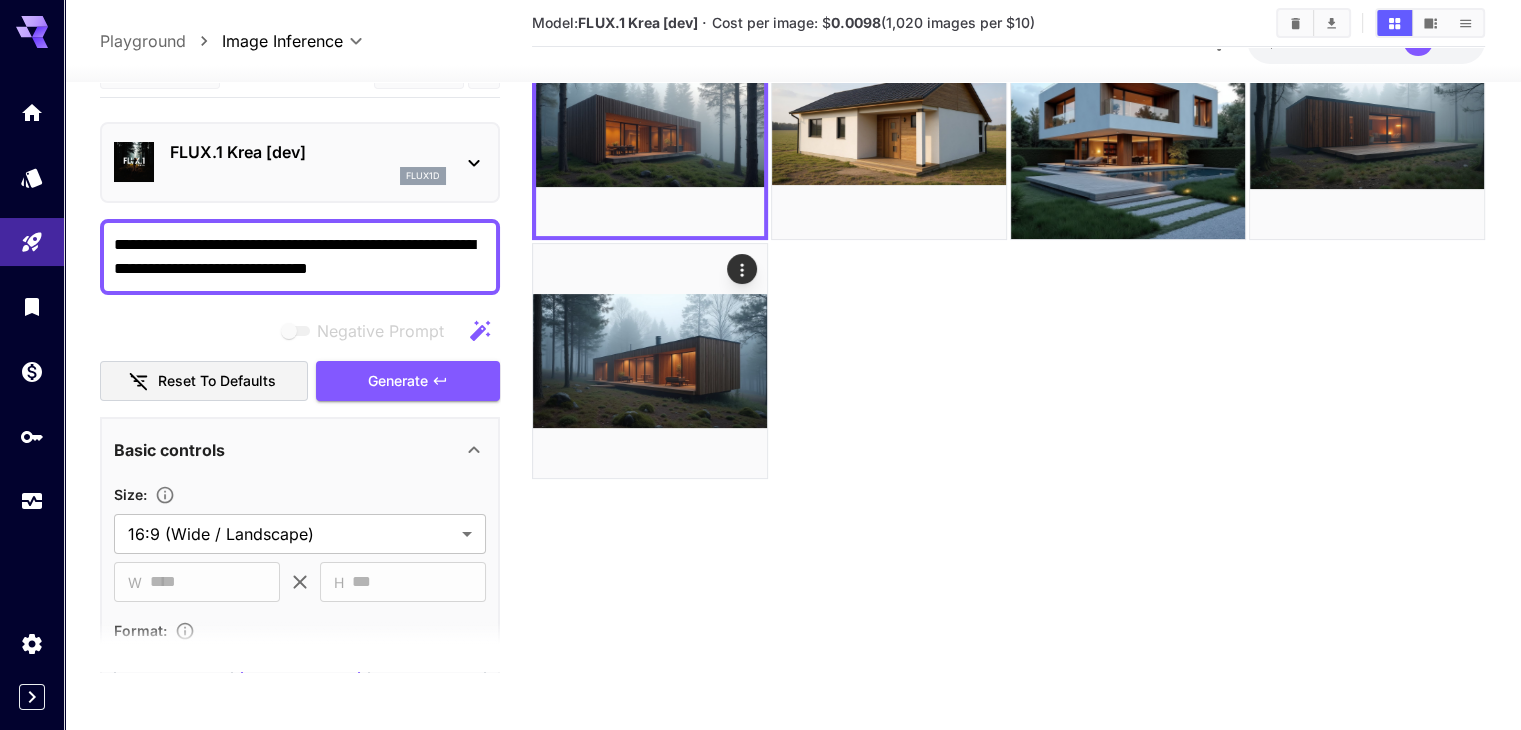 scroll, scrollTop: 158, scrollLeft: 0, axis: vertical 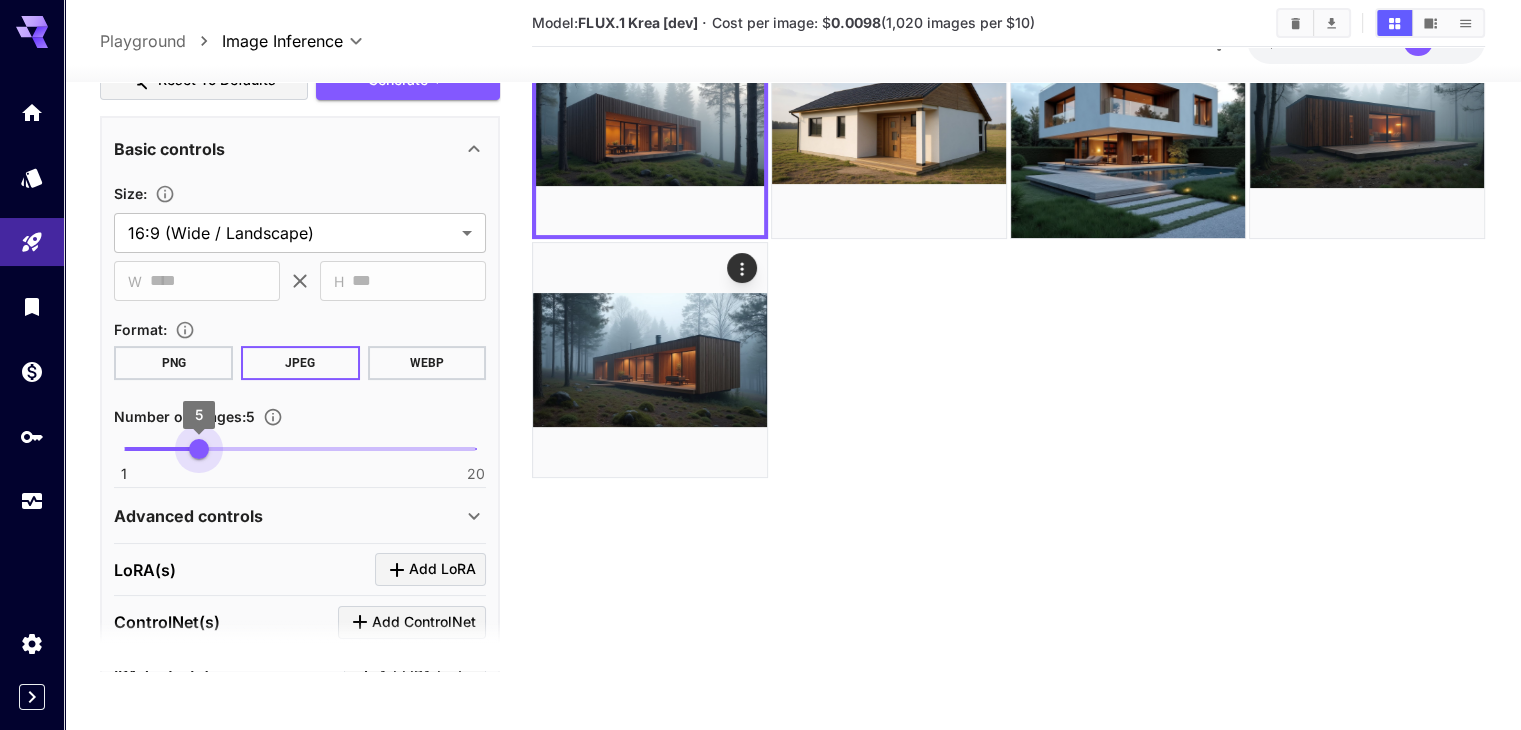 type on "*" 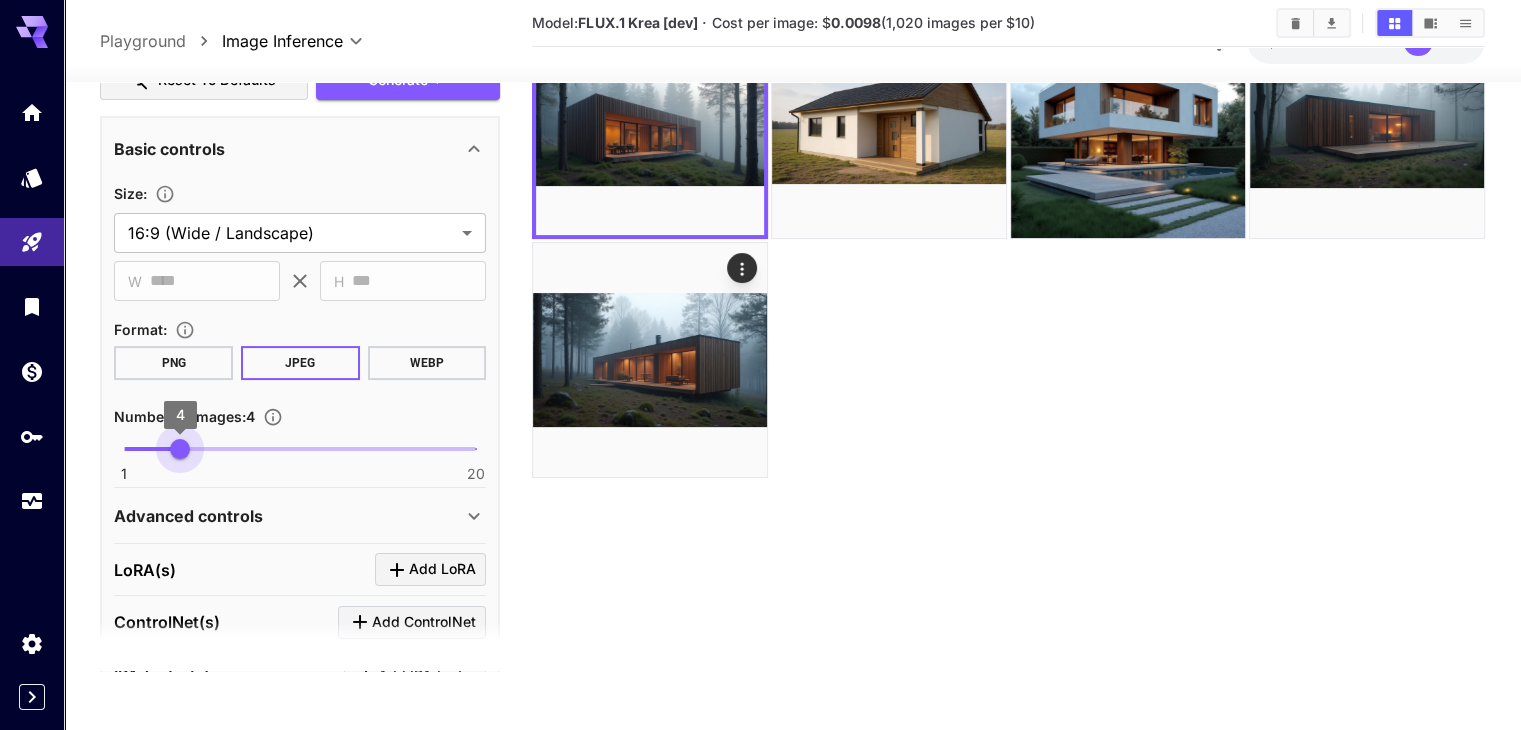 drag, startPoint x: 343, startPoint y: 449, endPoint x: 177, endPoint y: 449, distance: 166 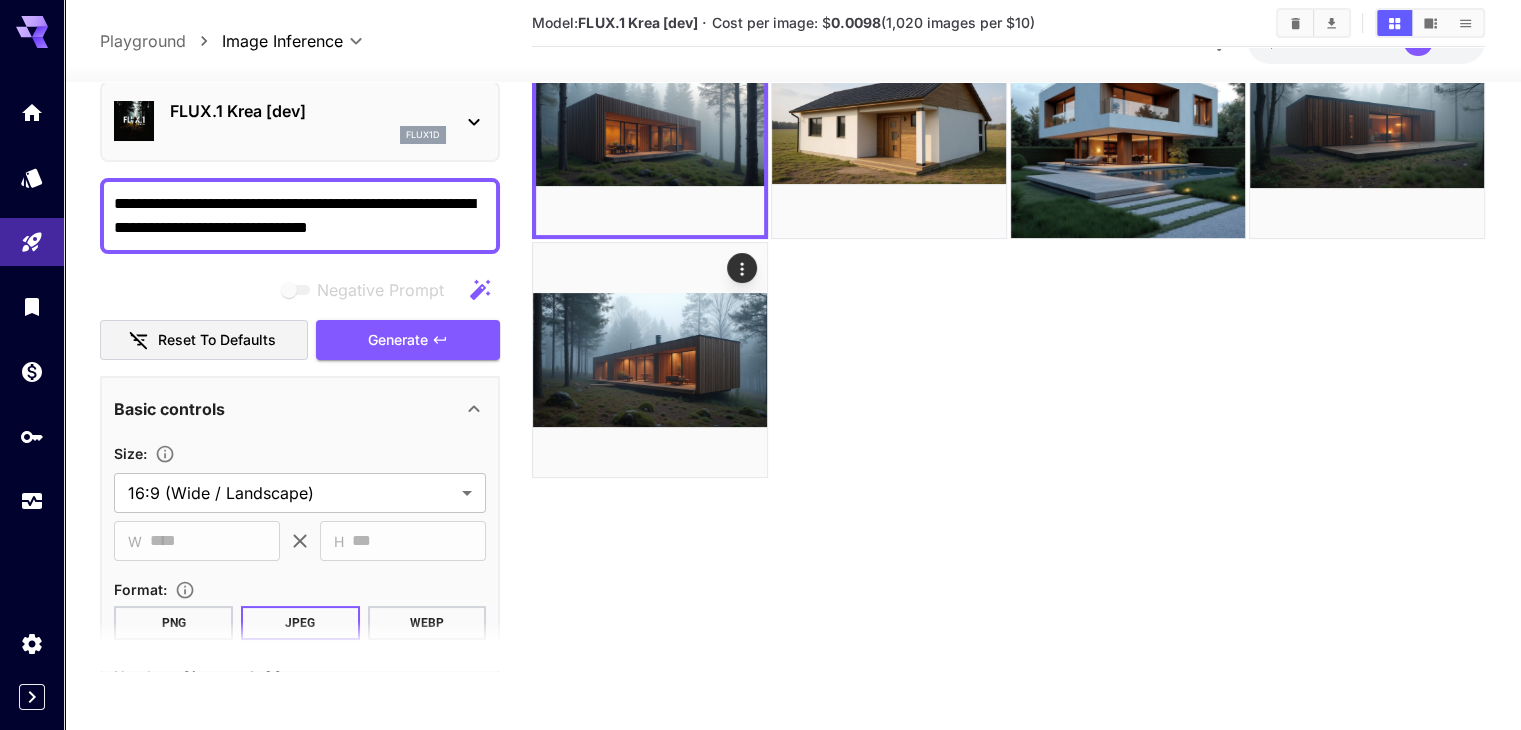 scroll, scrollTop: 0, scrollLeft: 0, axis: both 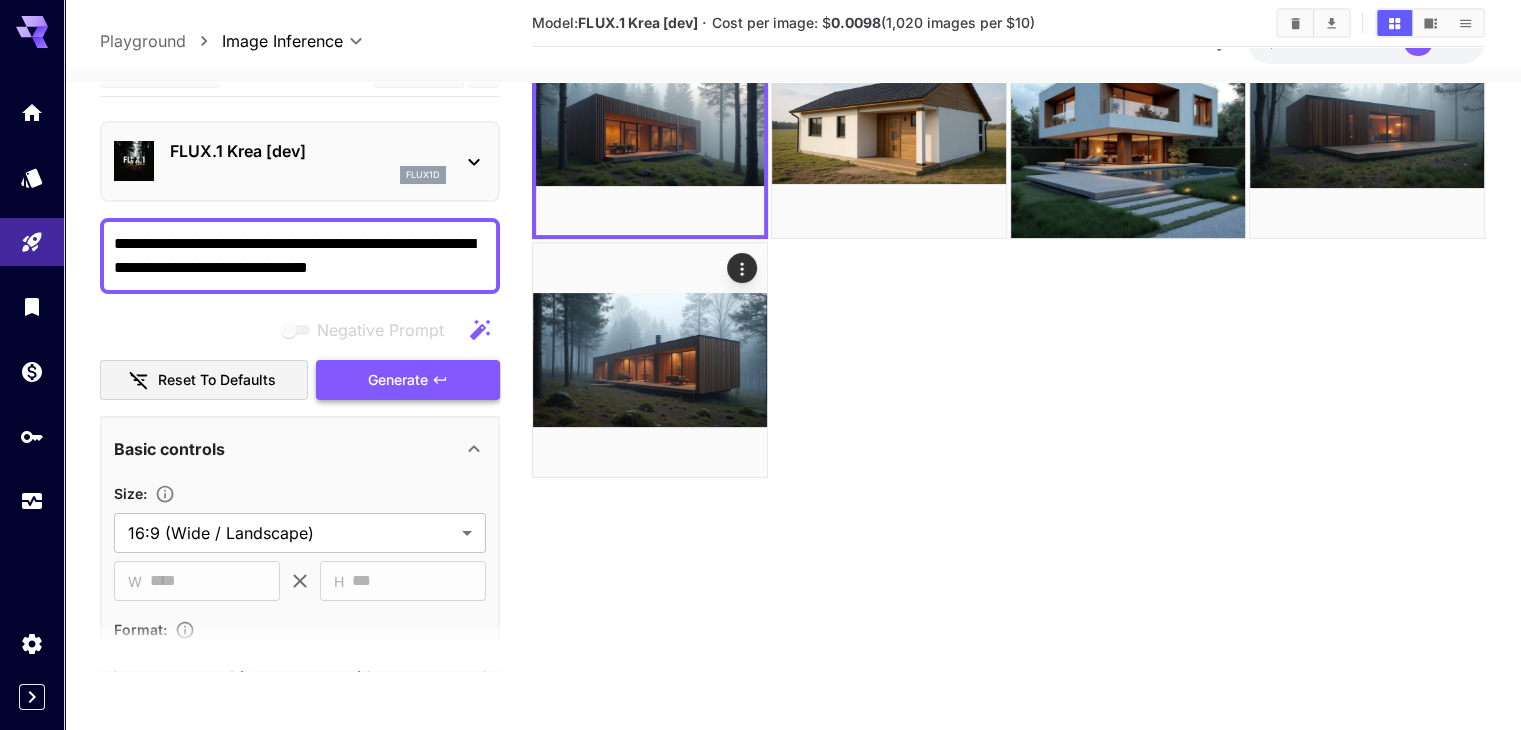 click on "Generate" at bounding box center (398, 379) 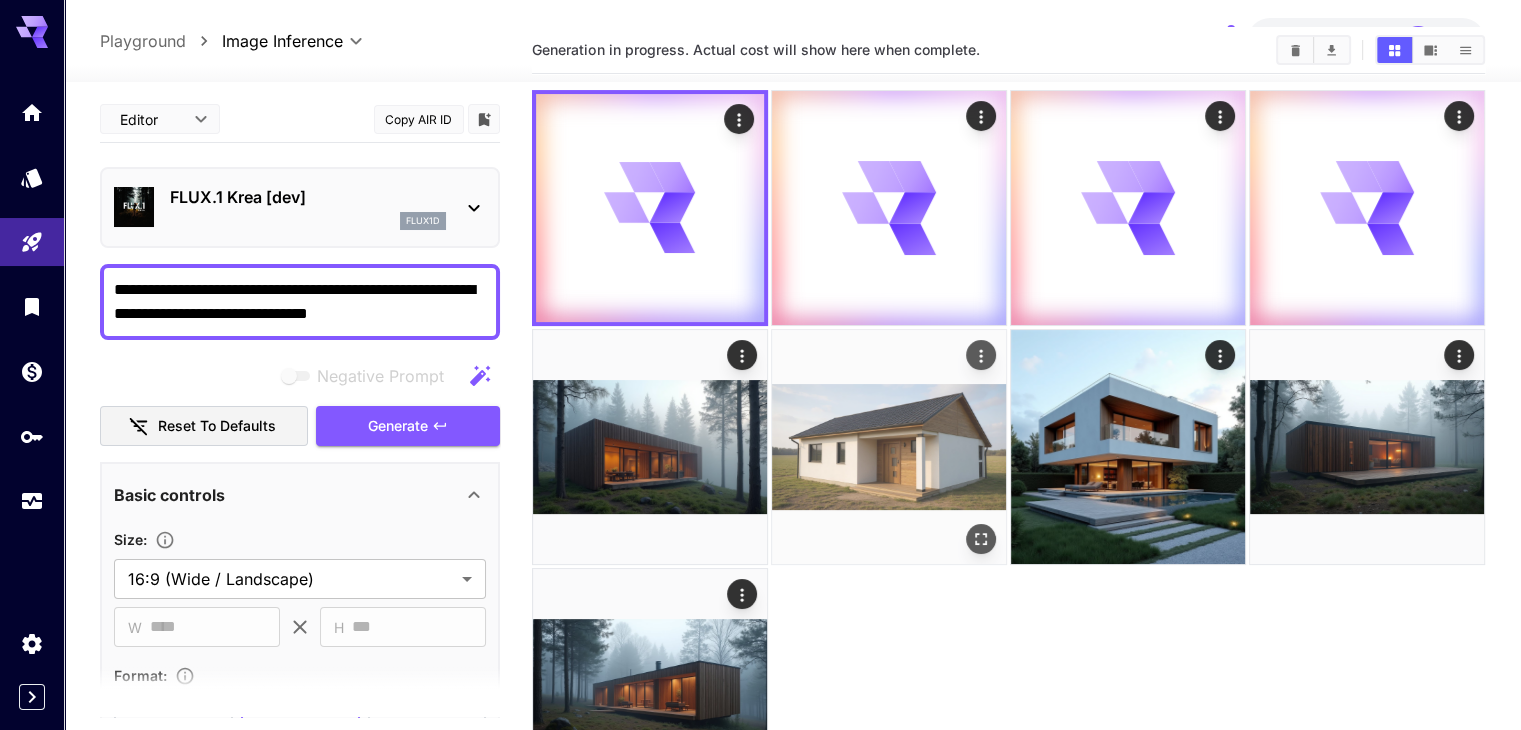 scroll, scrollTop: 0, scrollLeft: 0, axis: both 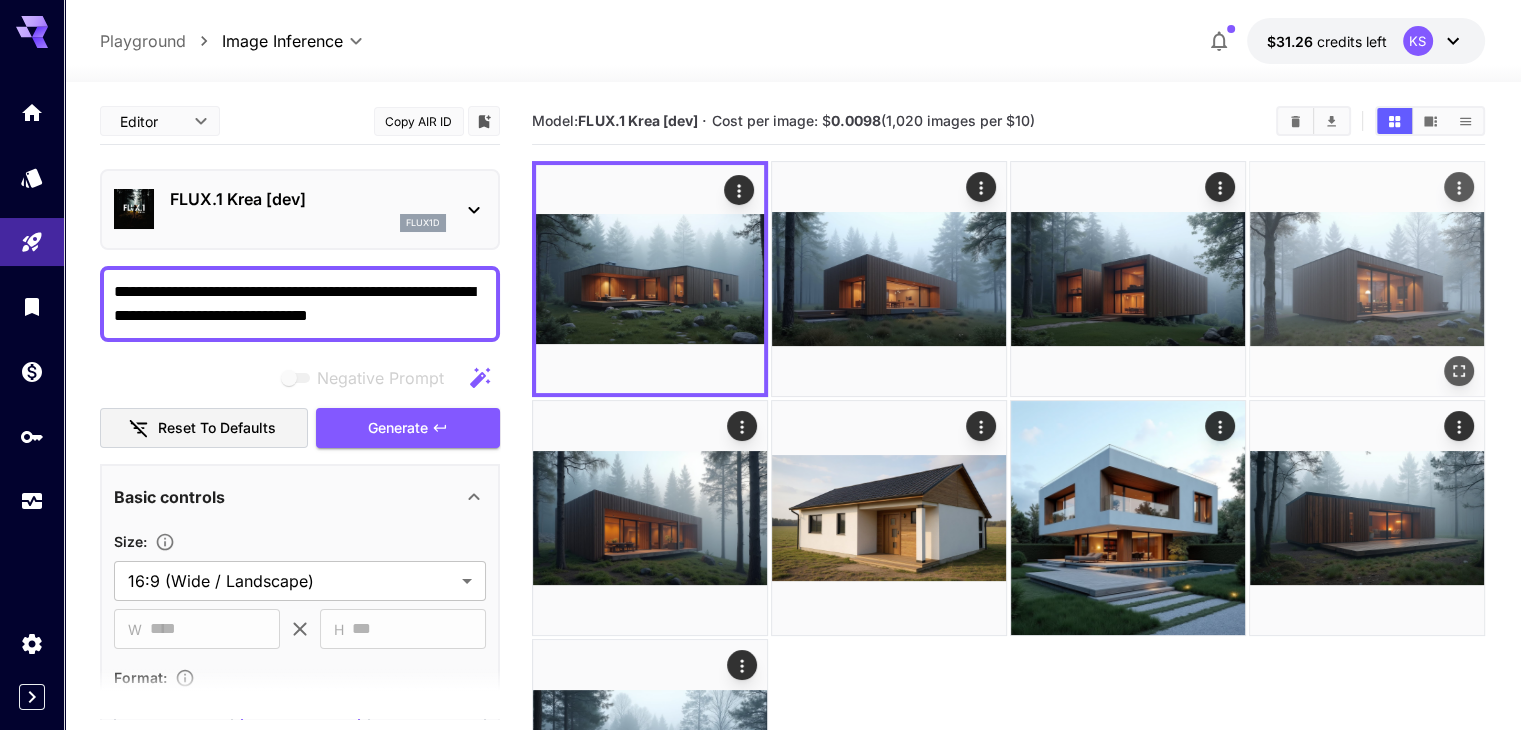 click at bounding box center [1367, 279] 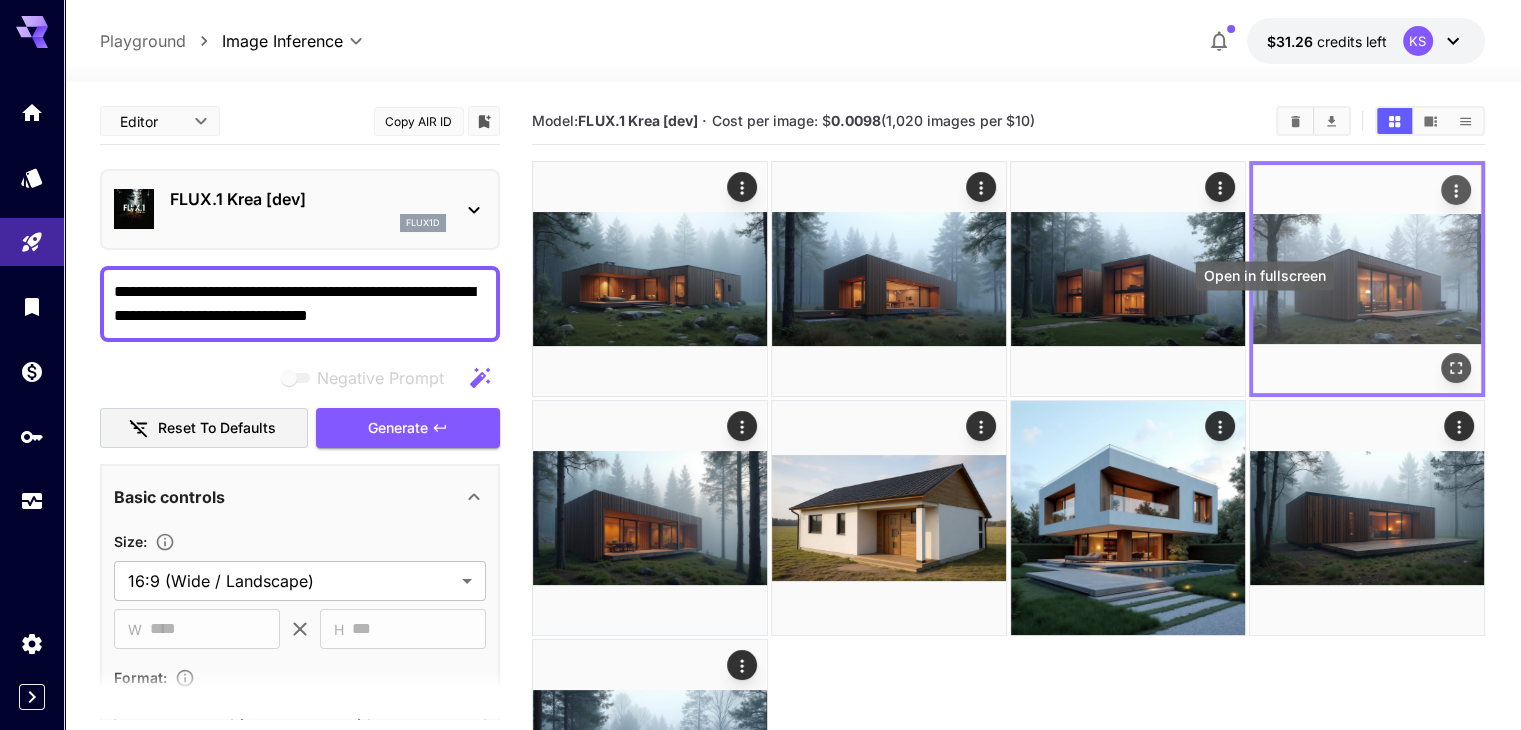 click 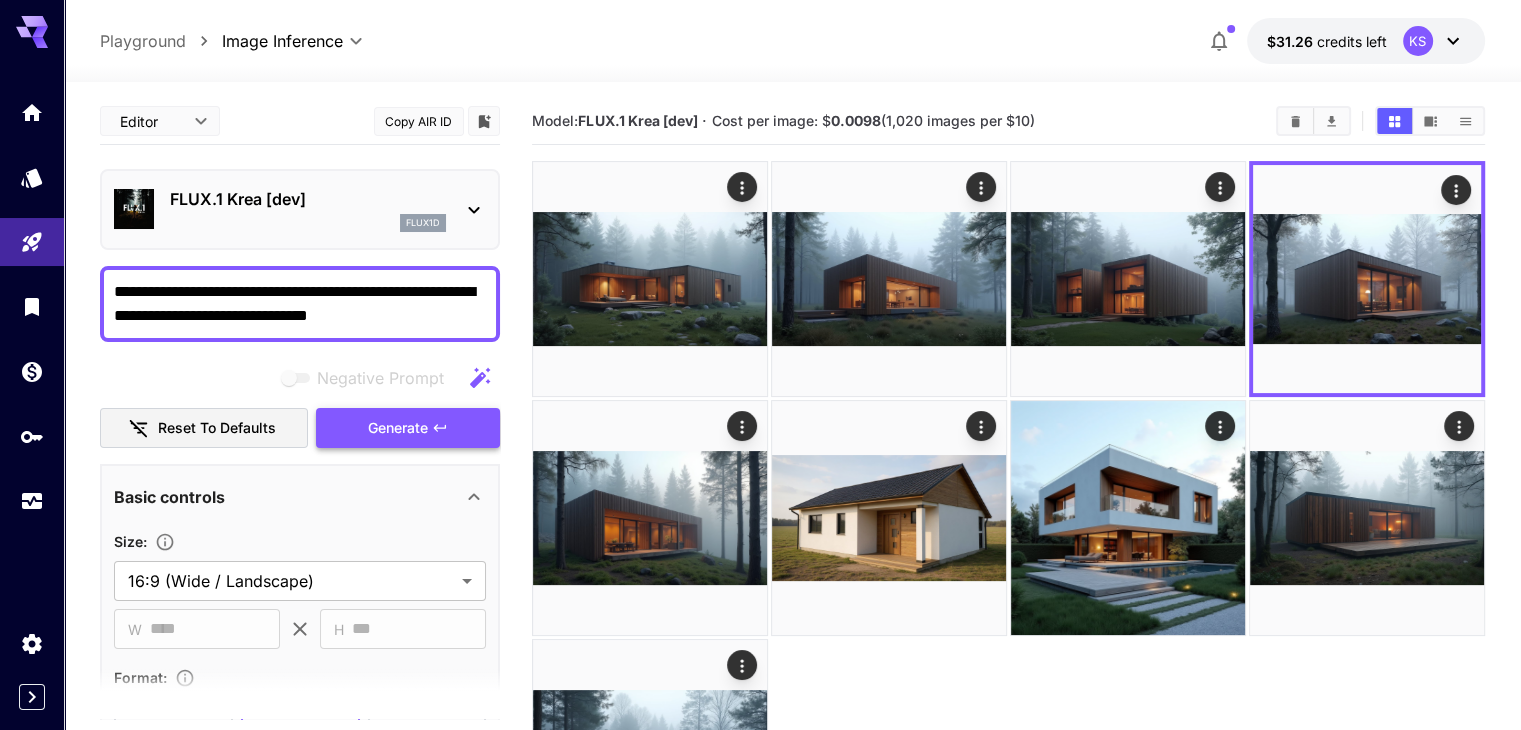 click on "Generate" at bounding box center [408, 428] 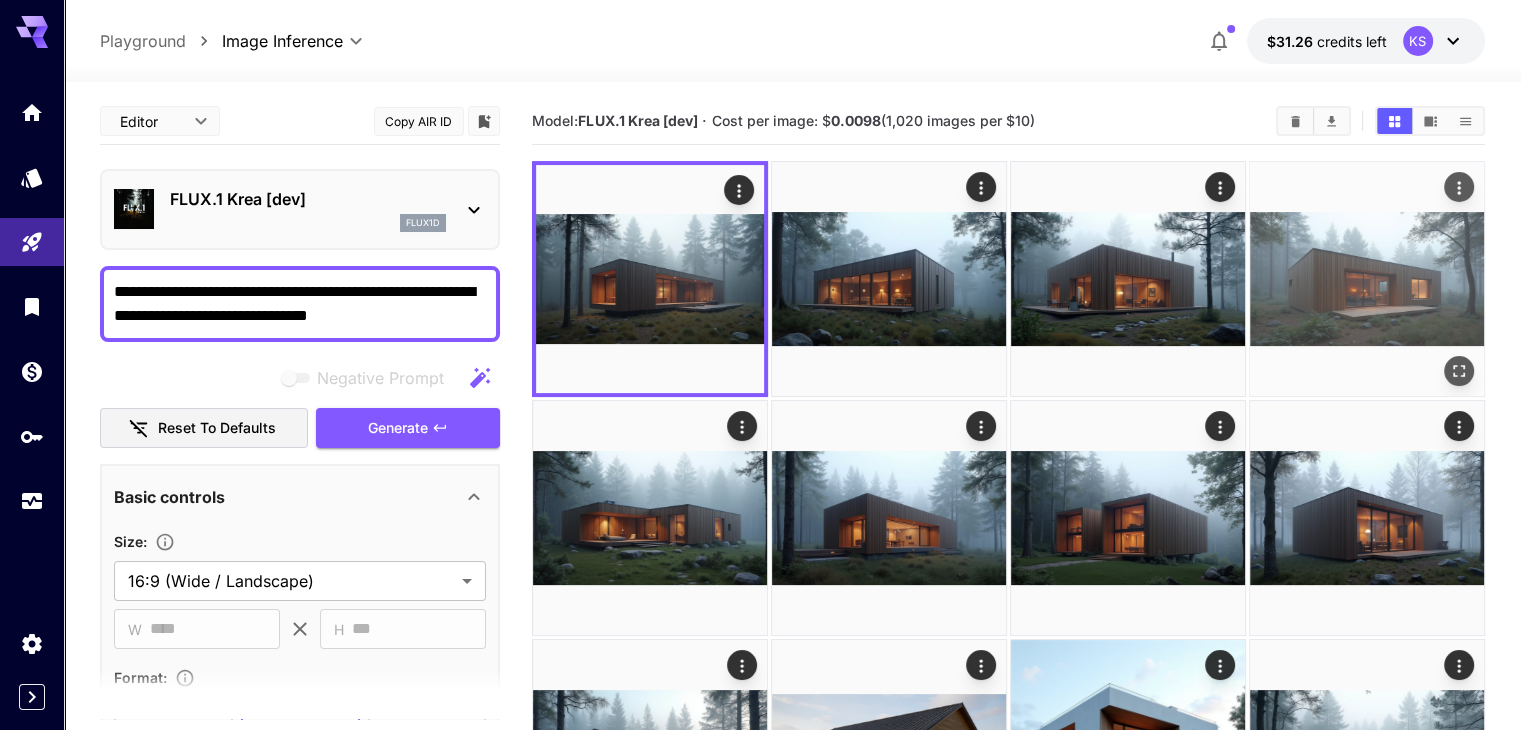 click at bounding box center (1367, 279) 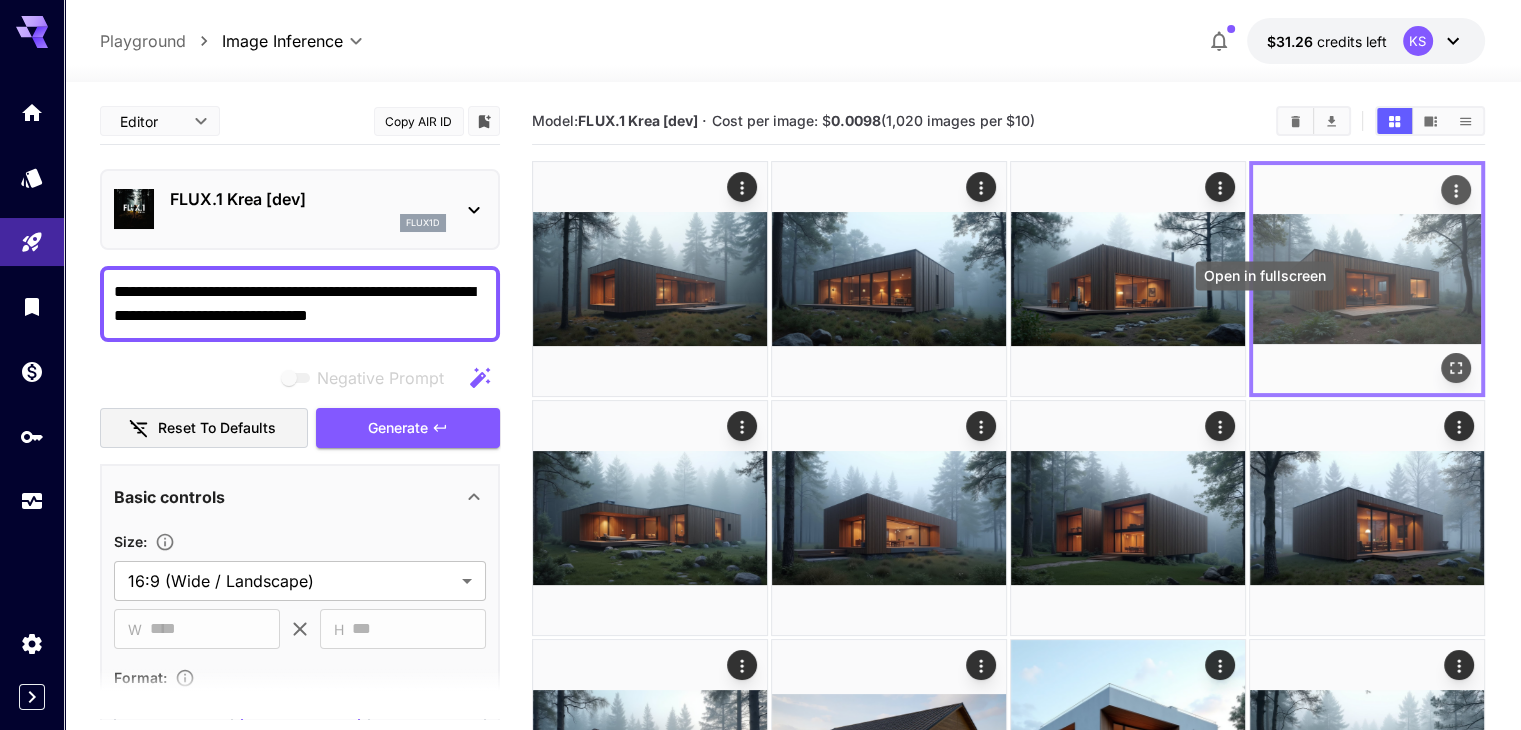 click 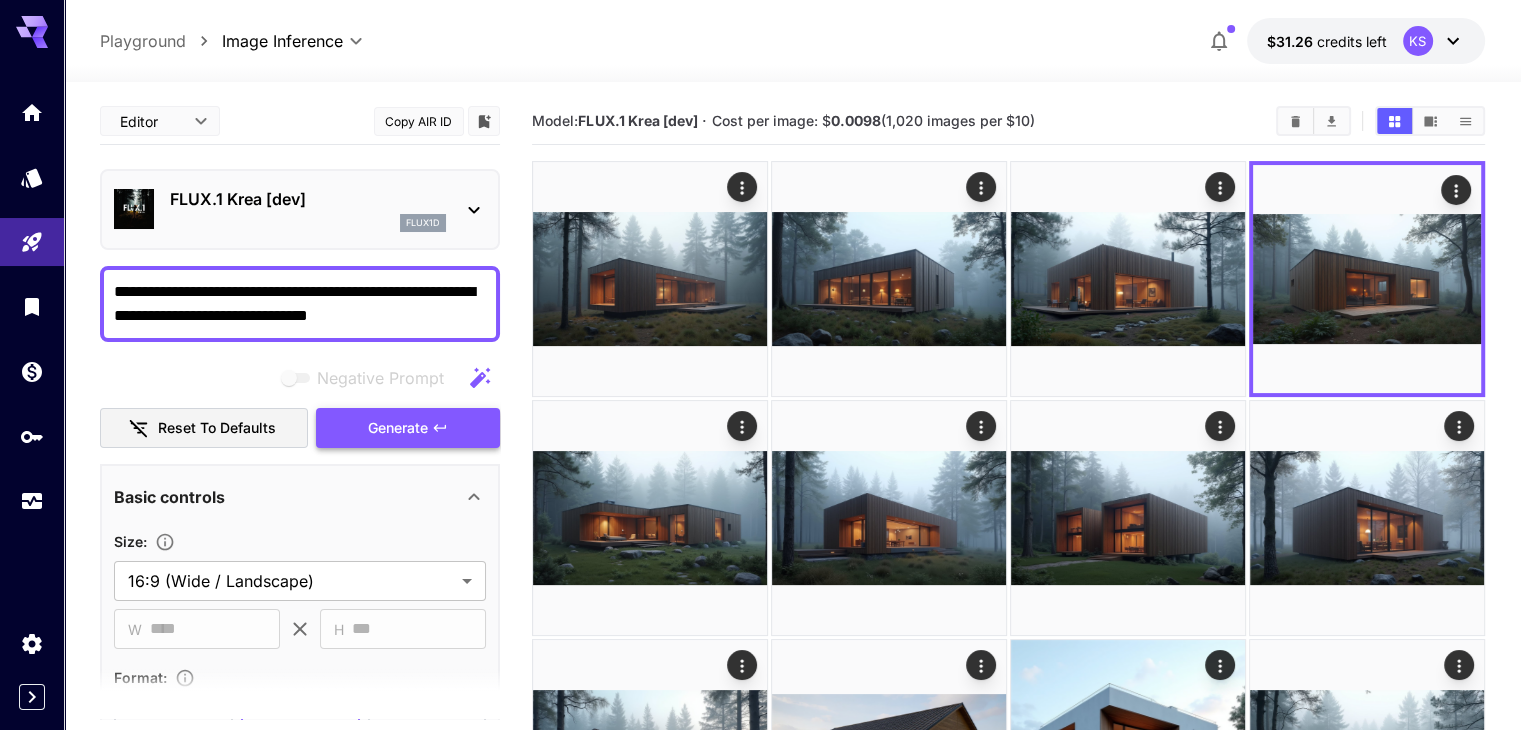 click on "Generate" at bounding box center (398, 428) 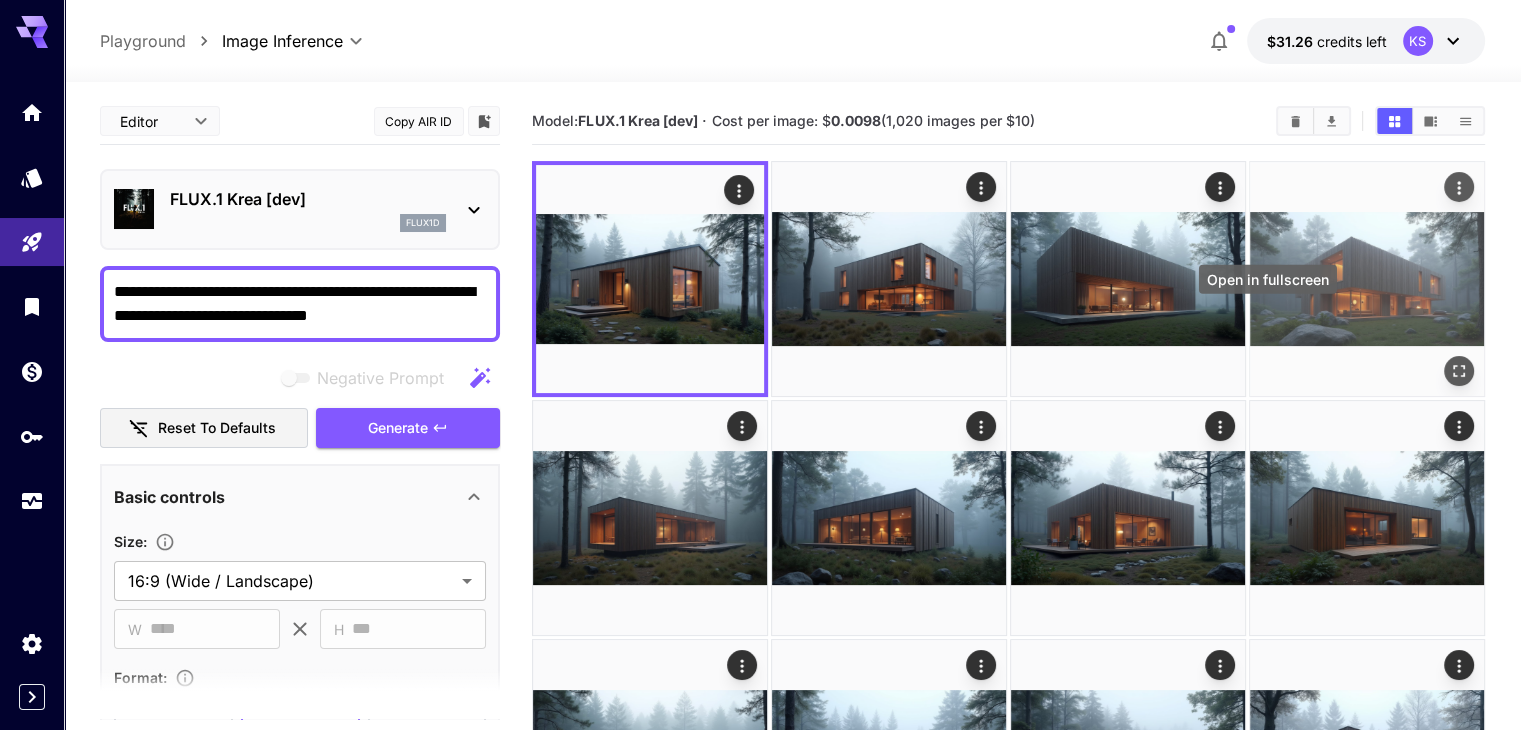 click 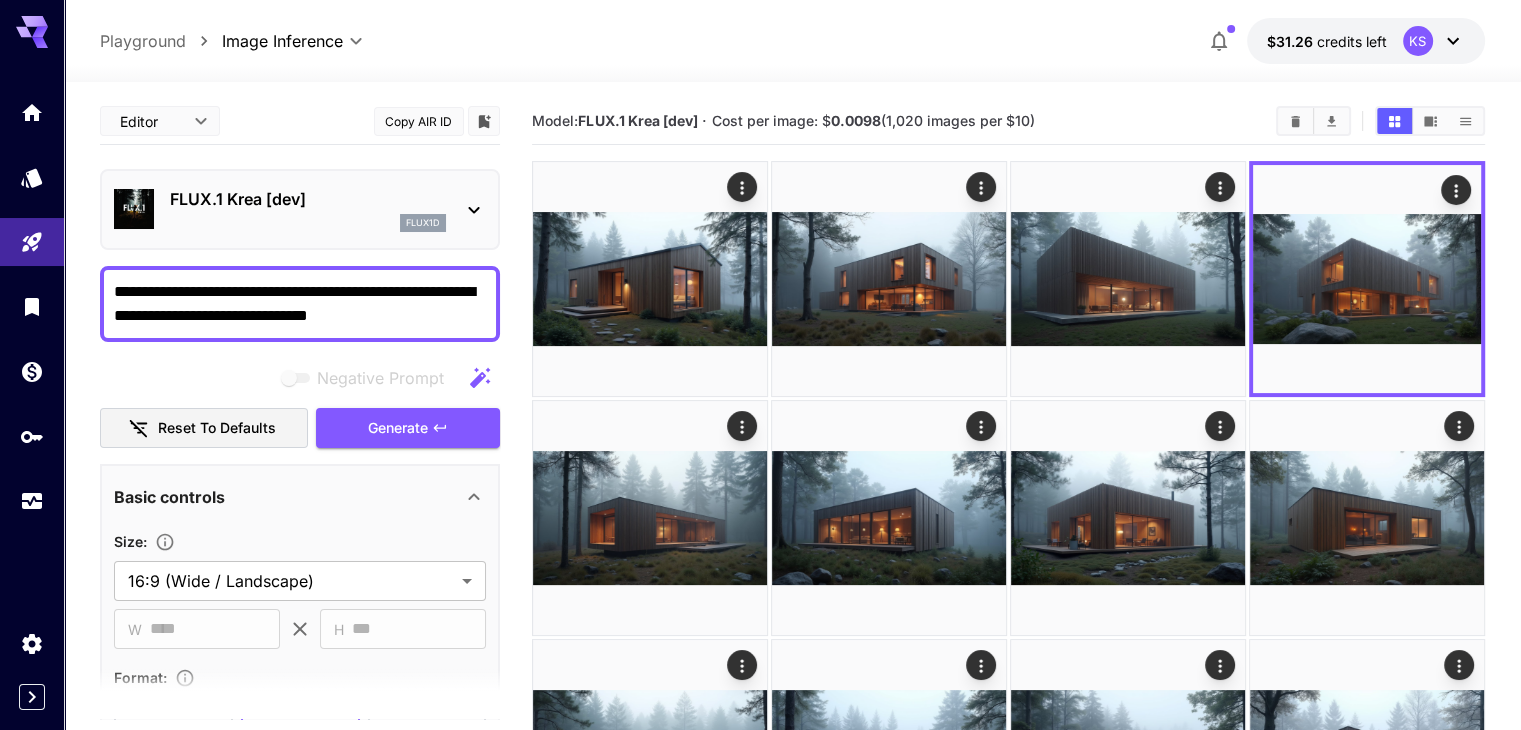scroll, scrollTop: 100, scrollLeft: 0, axis: vertical 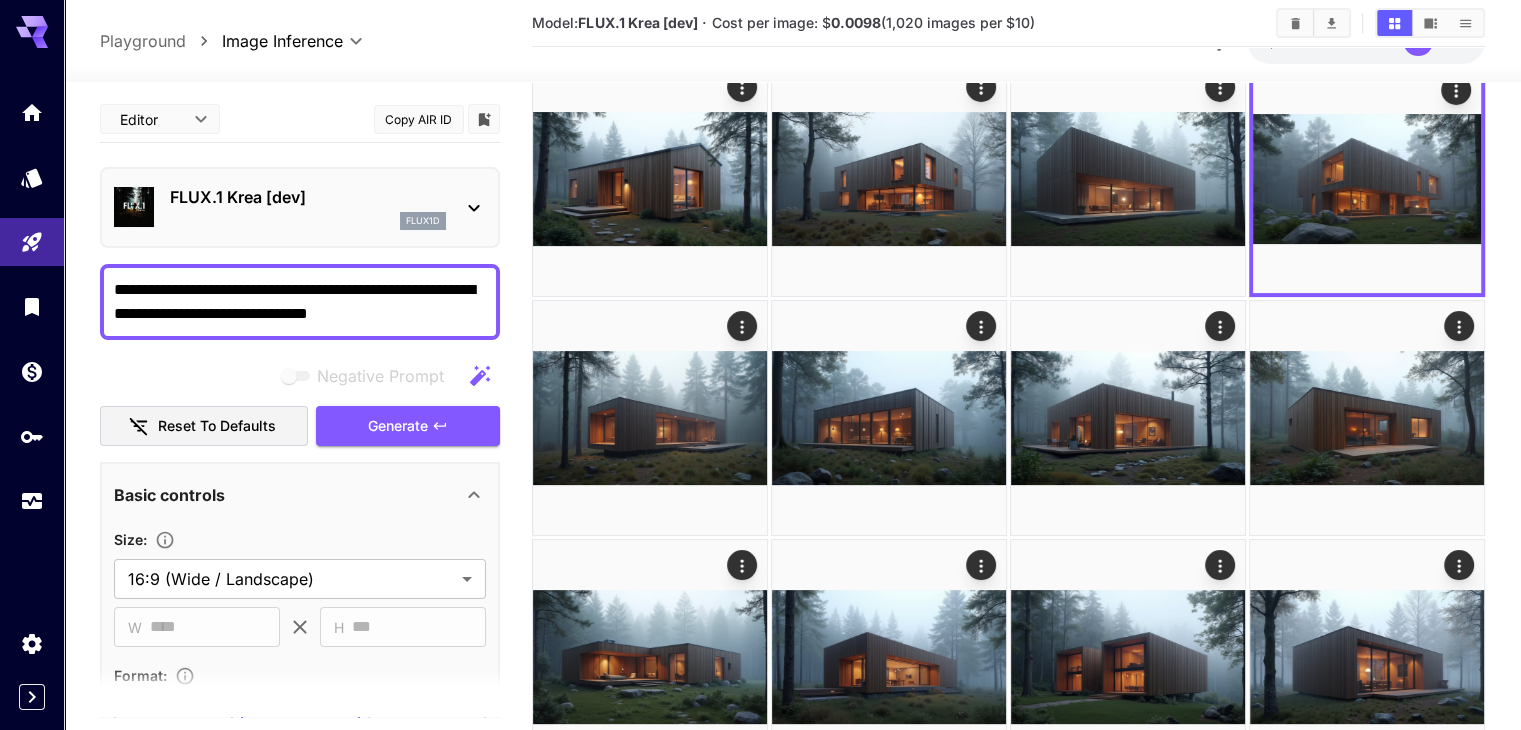 click 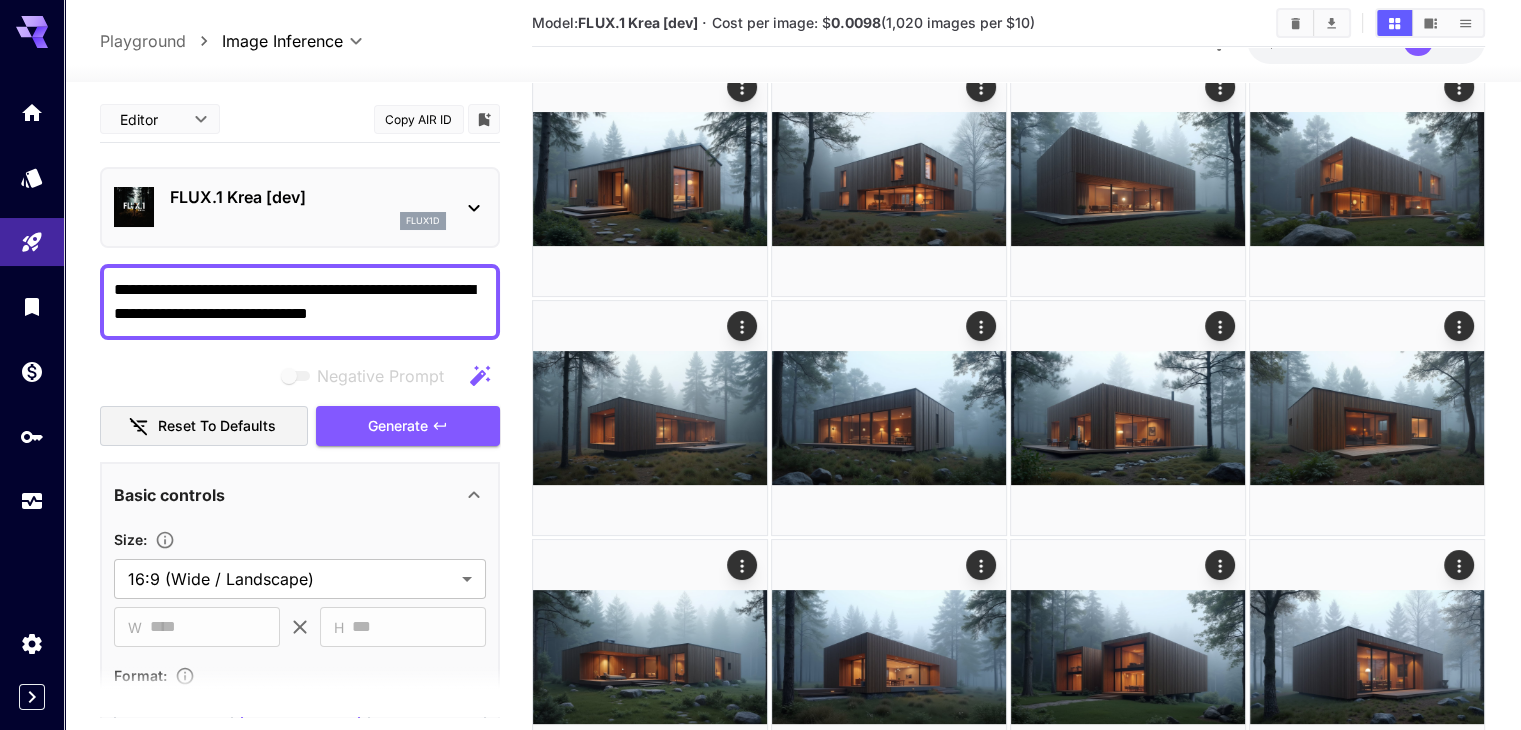 click on "**********" at bounding box center (300, 302) 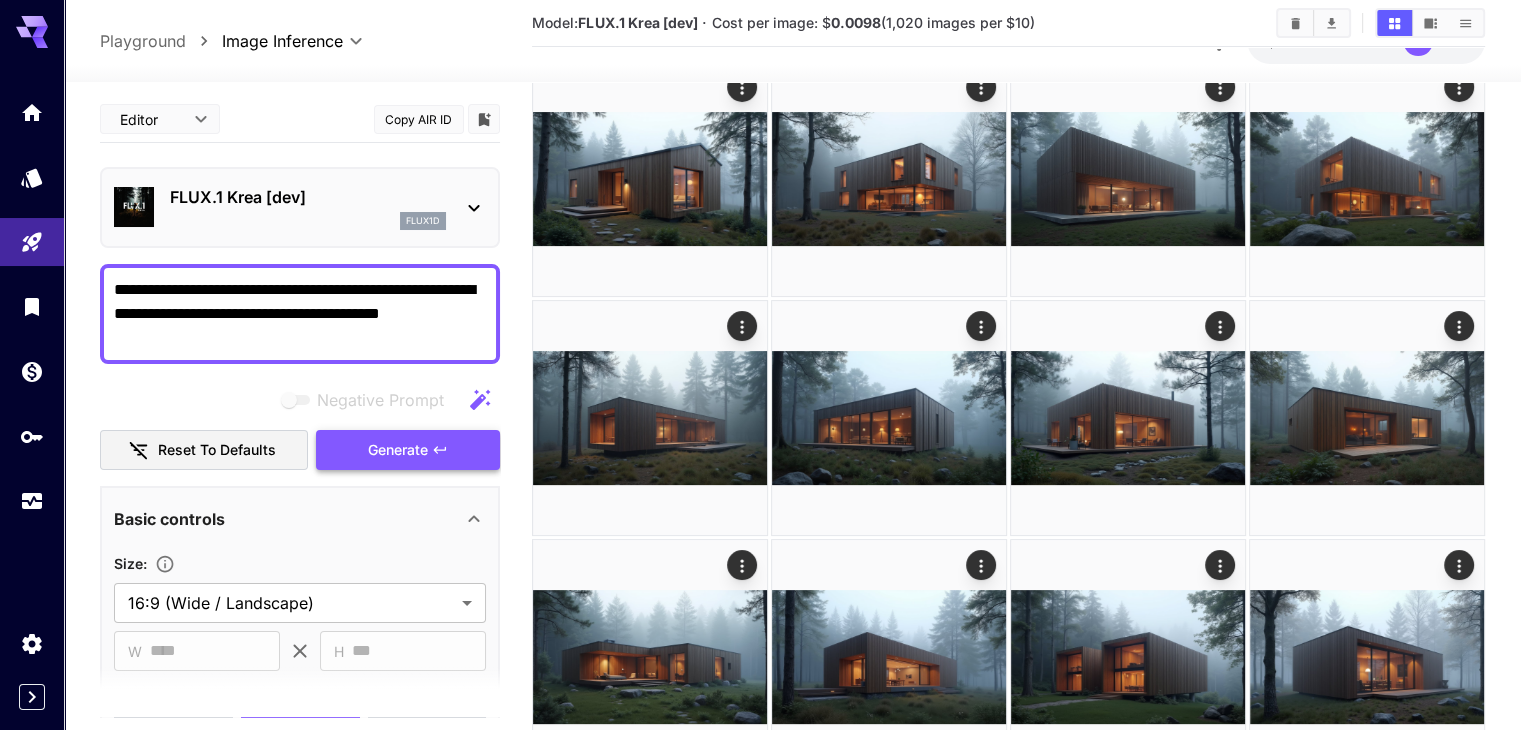 type on "**********" 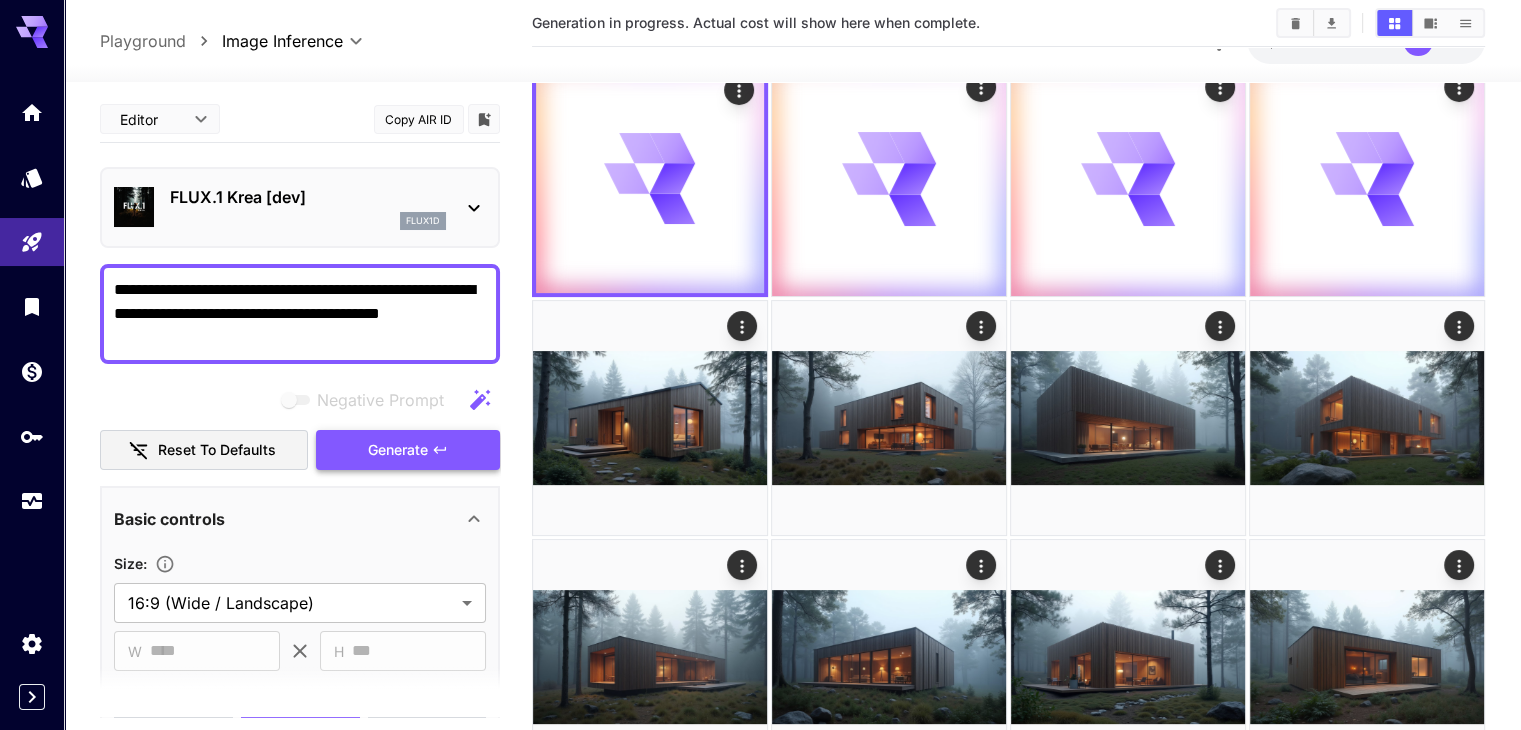 type 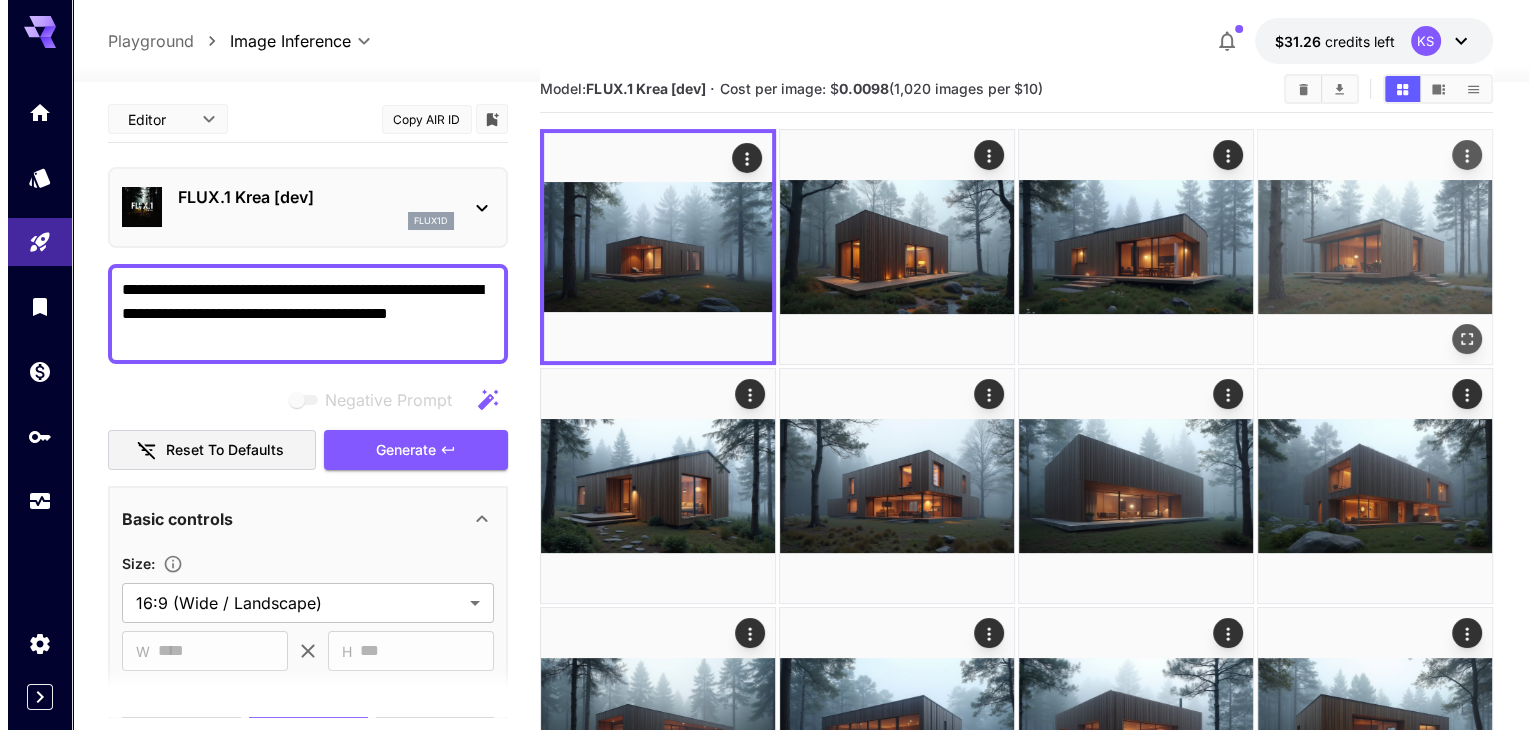 scroll, scrollTop: 0, scrollLeft: 0, axis: both 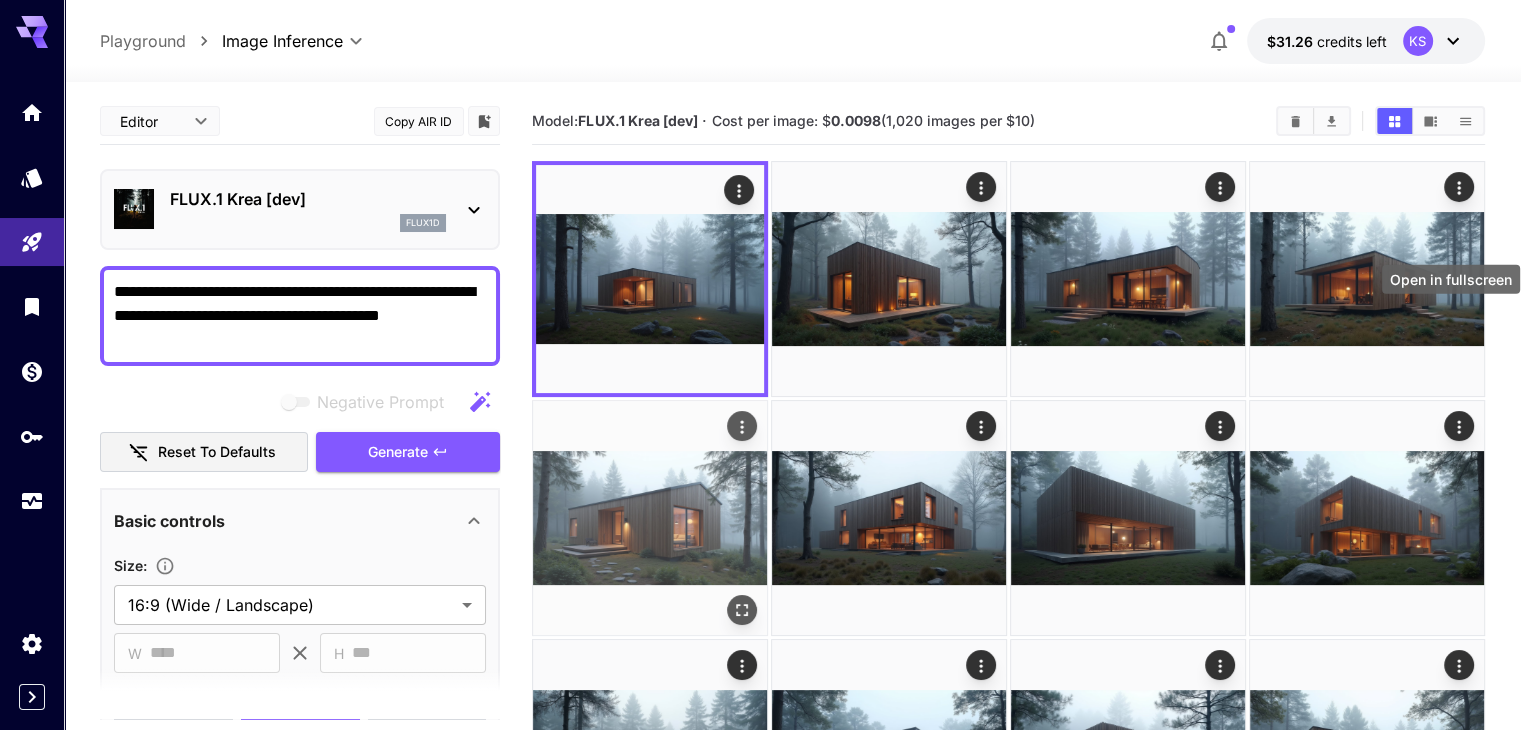 click 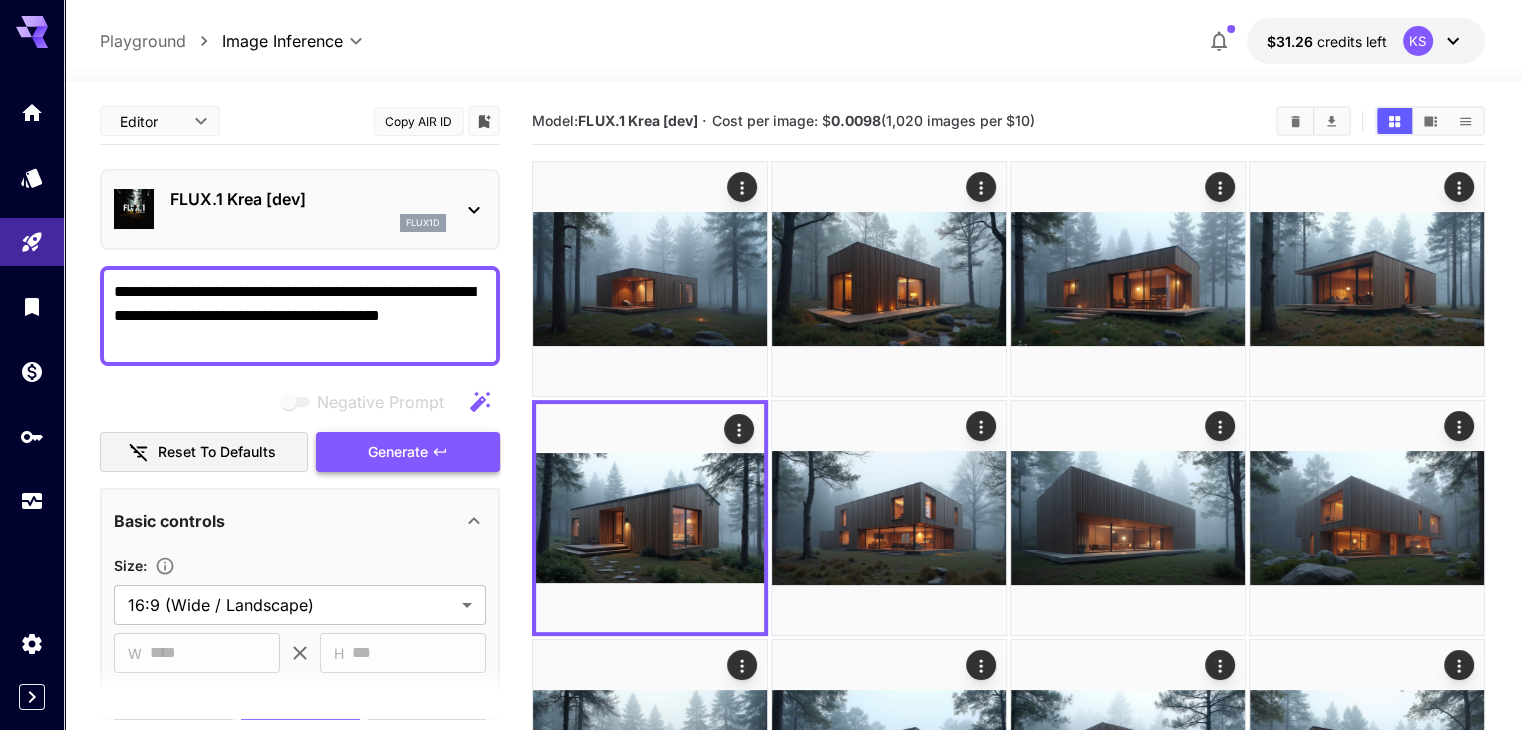 click on "Generate" at bounding box center (398, 452) 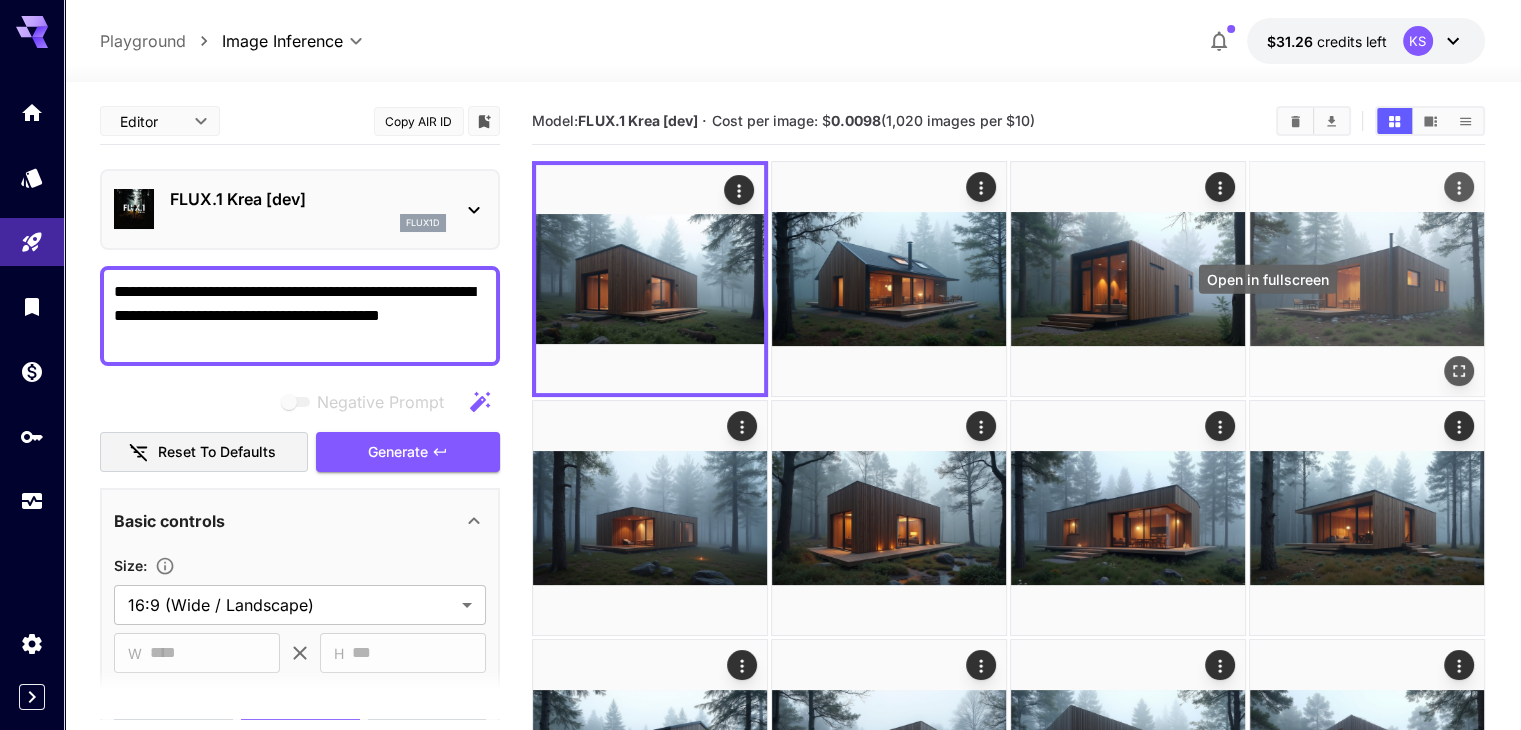 click 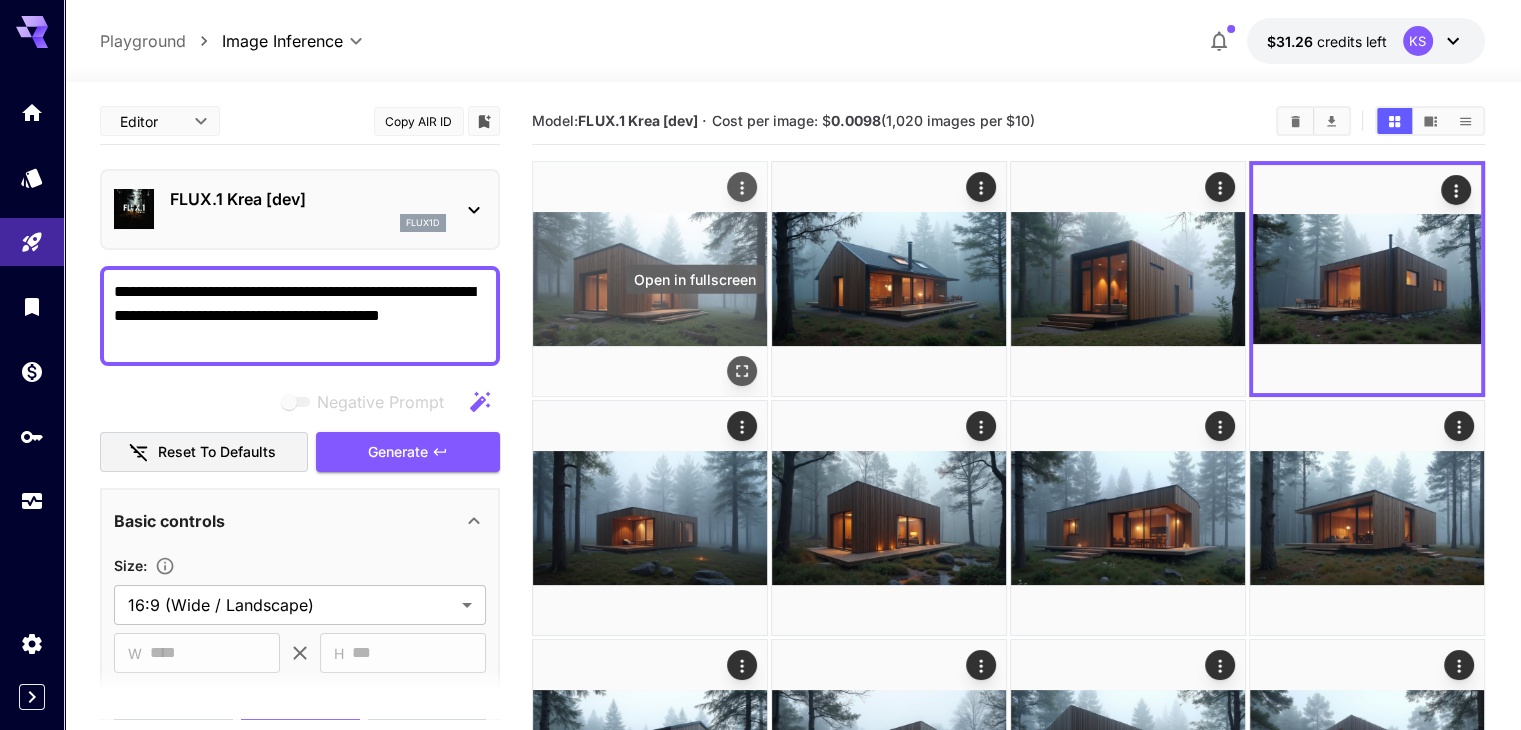 click 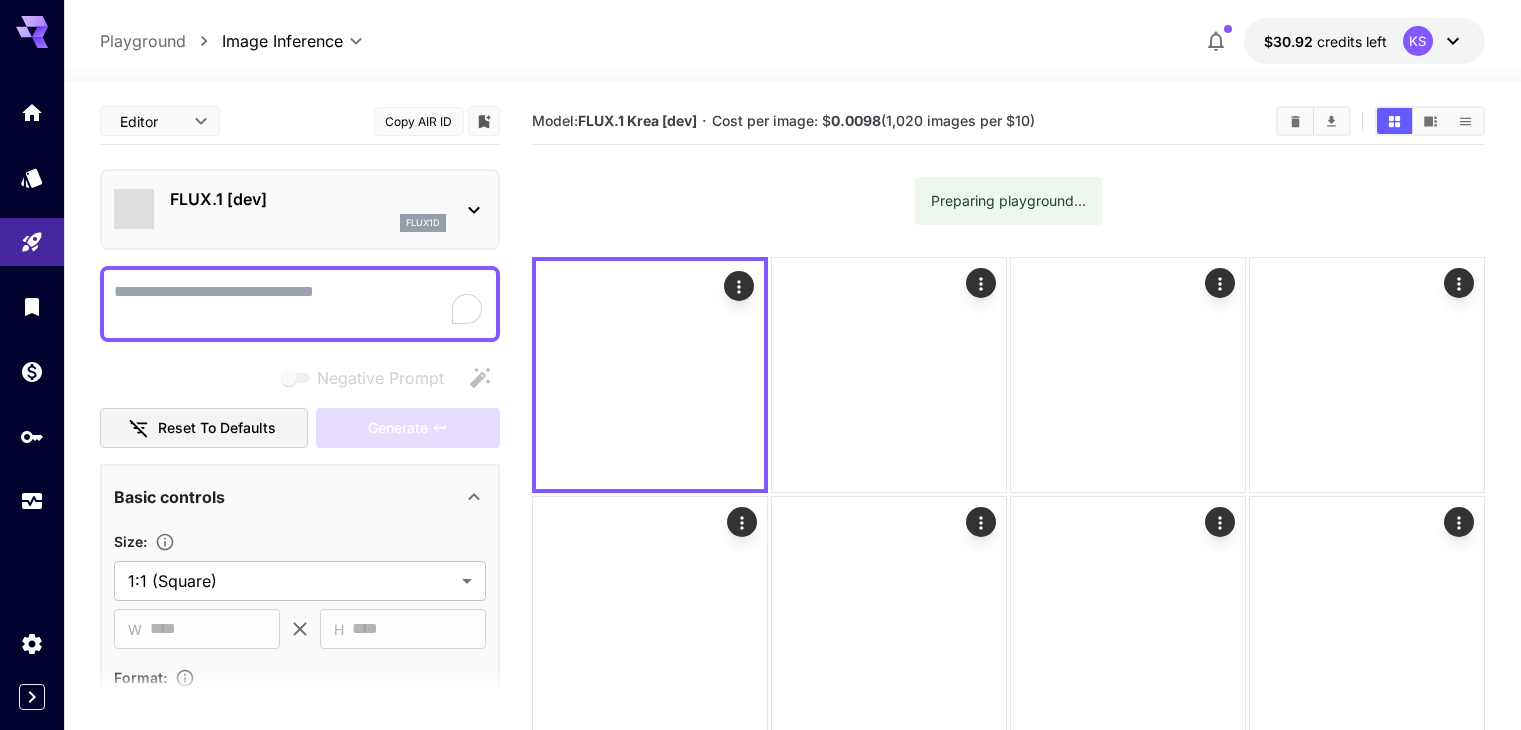 scroll, scrollTop: 0, scrollLeft: 0, axis: both 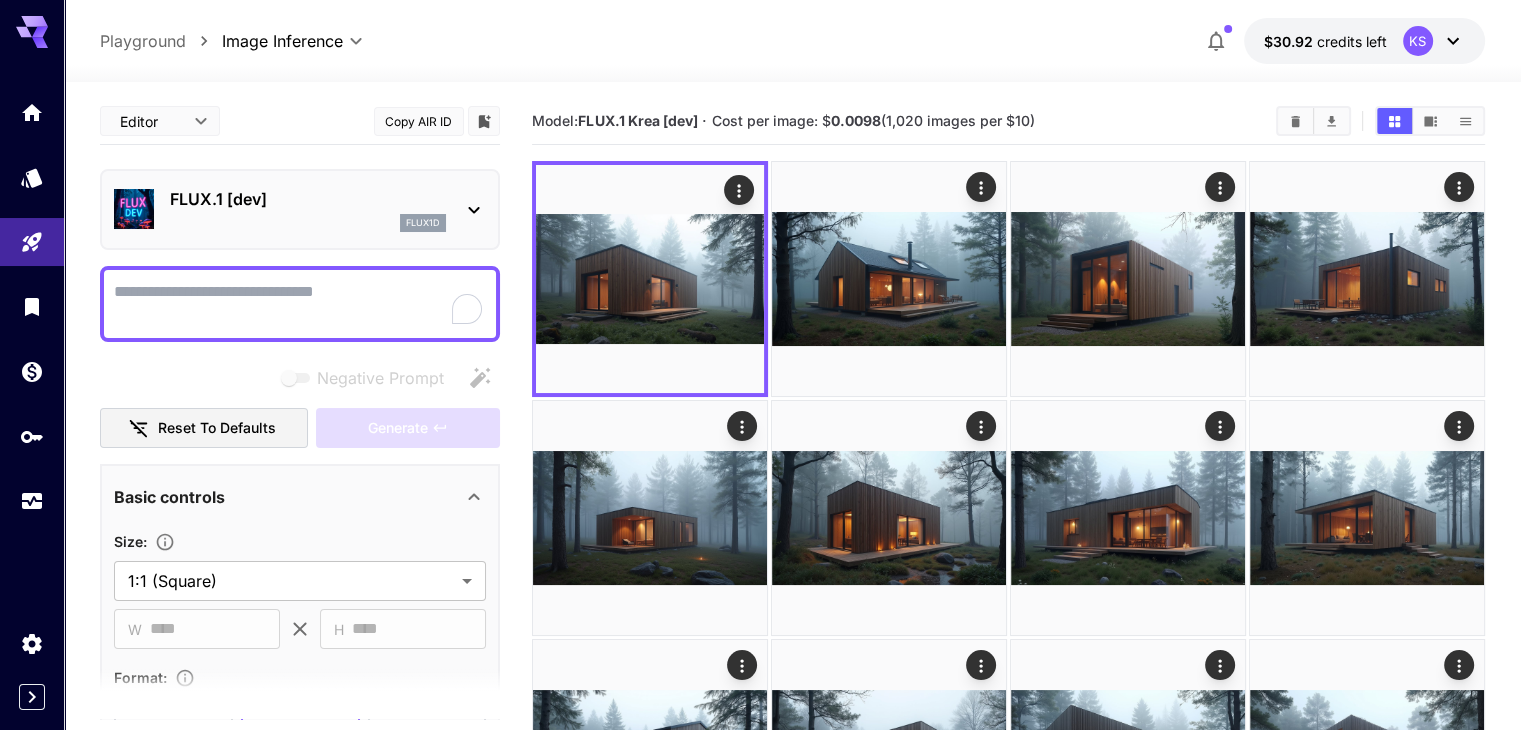 click on "FLUX.1 [dev]" at bounding box center (308, 199) 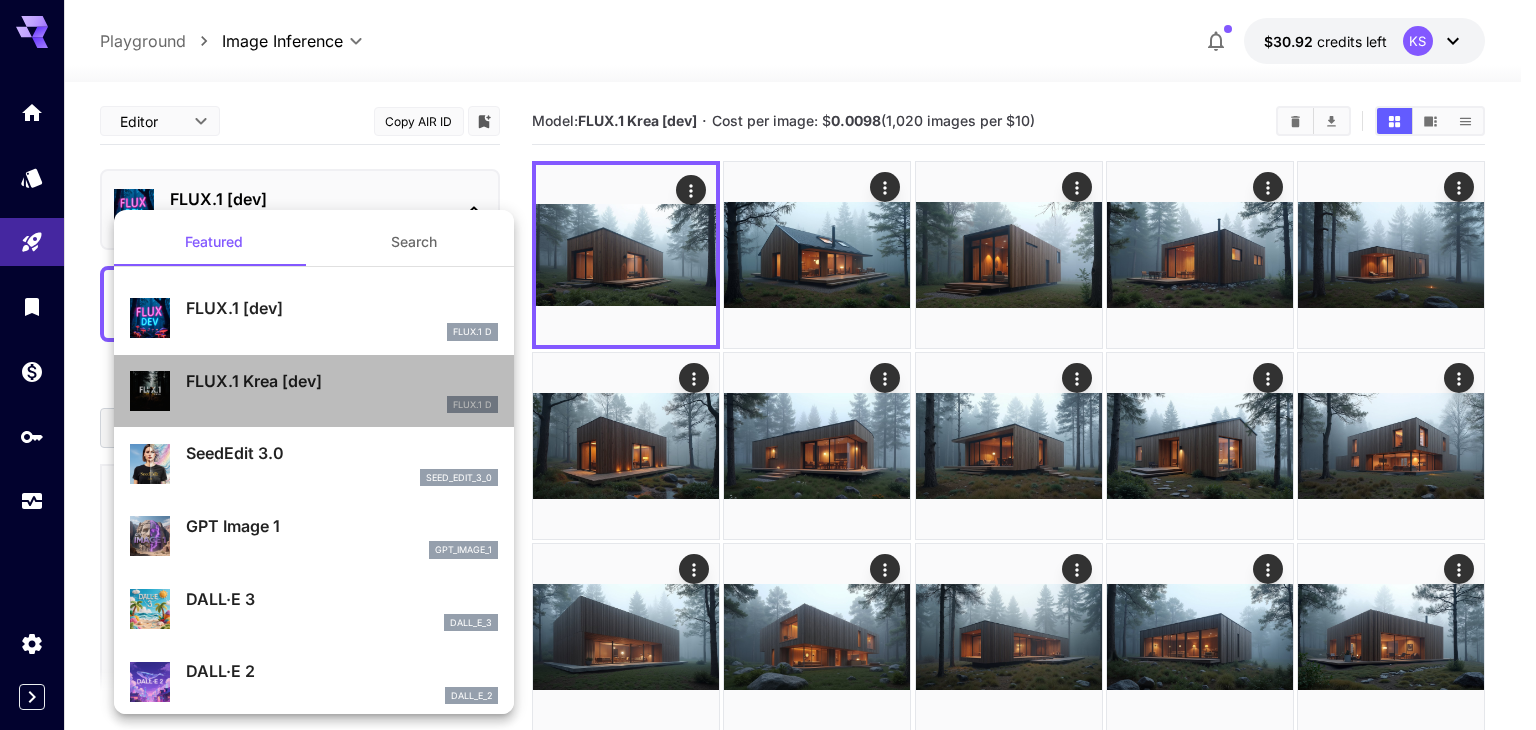 click on "FLUX.1 Krea [dev]" at bounding box center (342, 381) 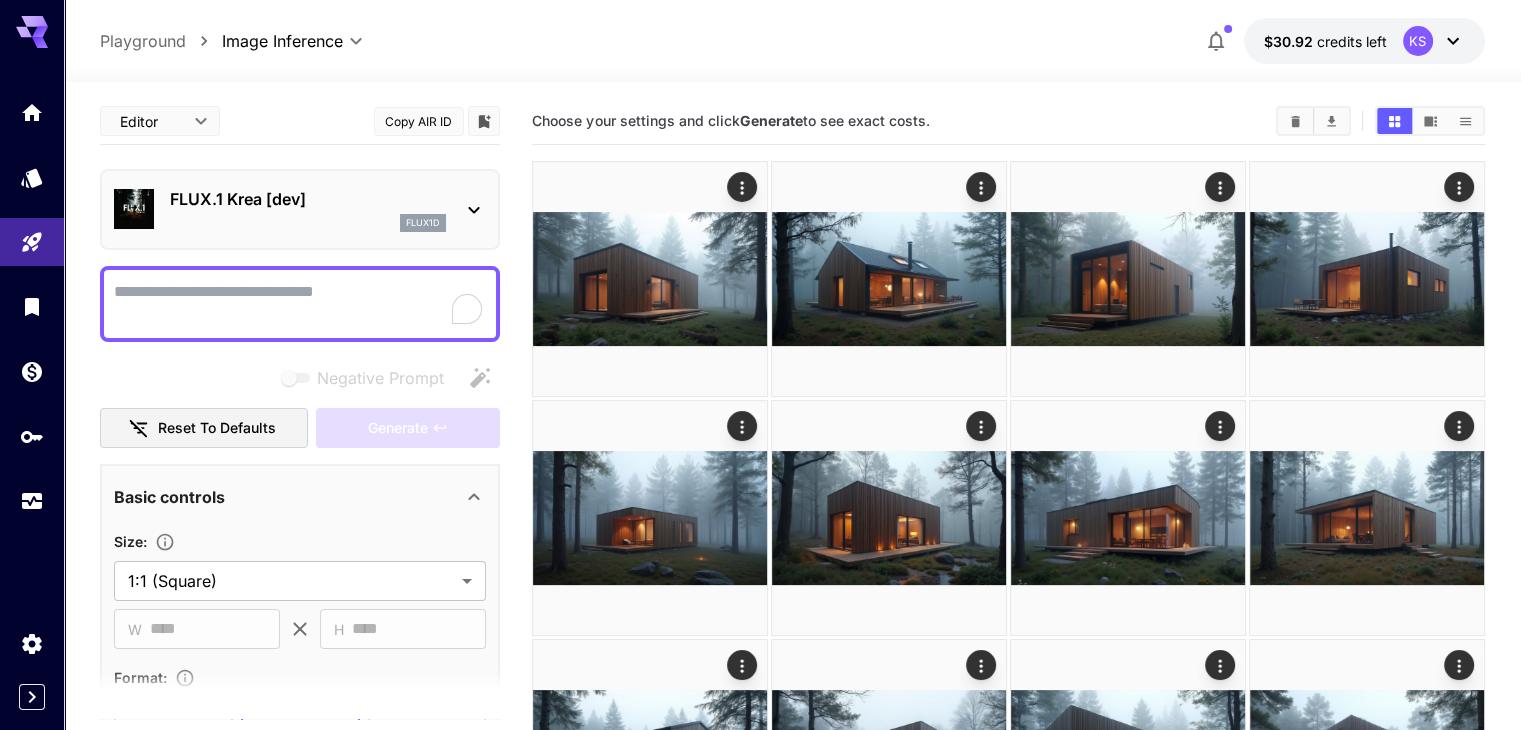 click on "Negative Prompt" at bounding box center (300, 304) 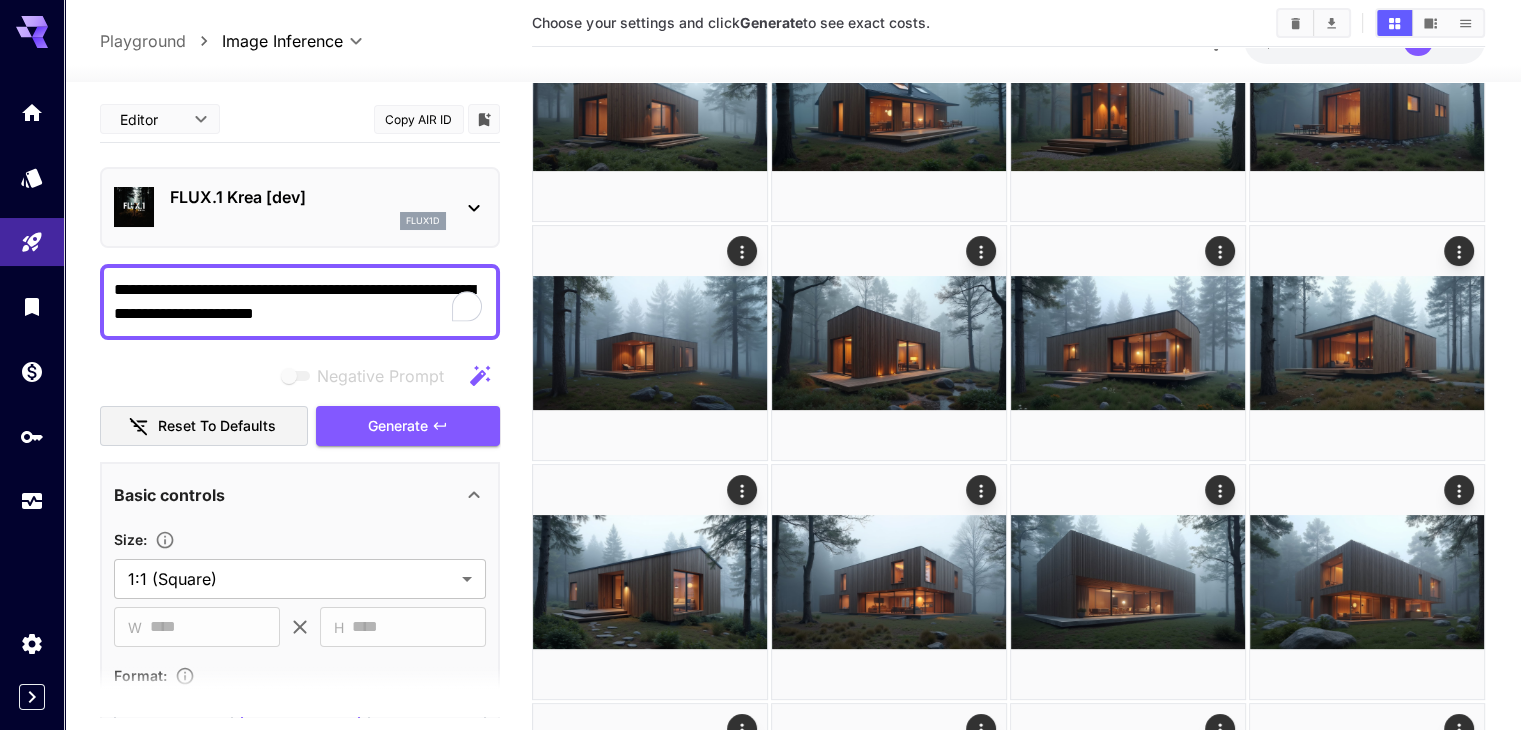 scroll, scrollTop: 300, scrollLeft: 0, axis: vertical 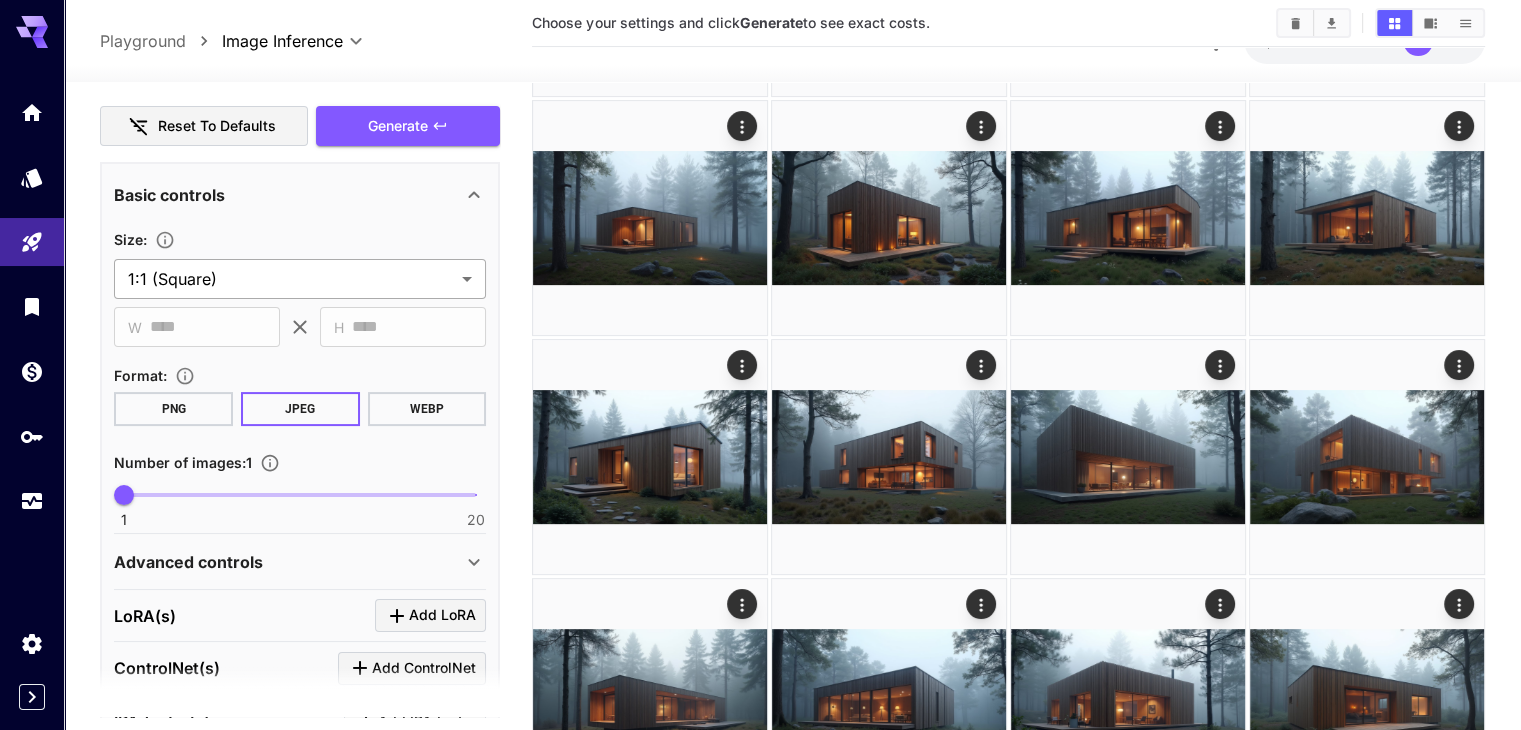 type on "**********" 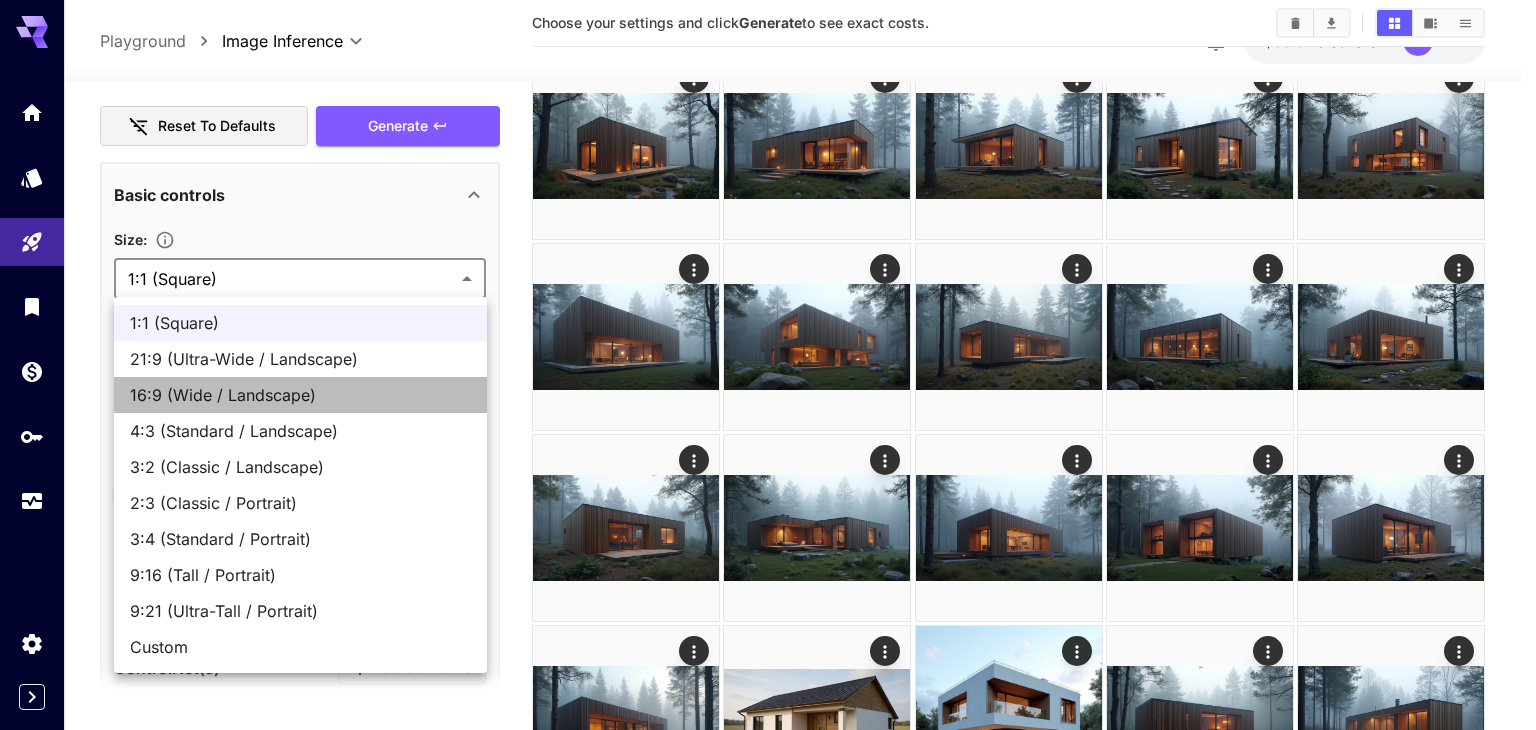 click on "16:9 (Wide / Landscape)" at bounding box center (300, 395) 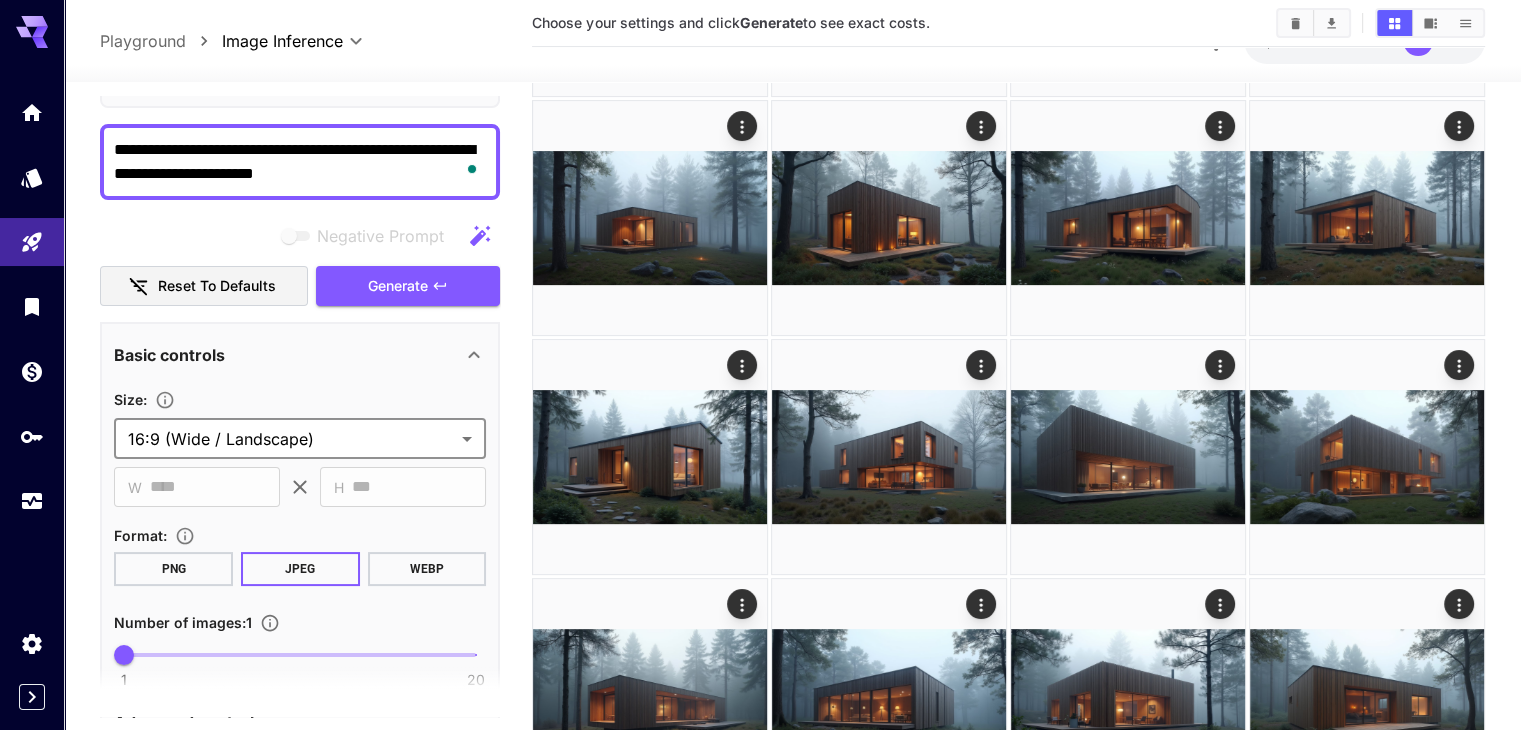 scroll, scrollTop: 0, scrollLeft: 0, axis: both 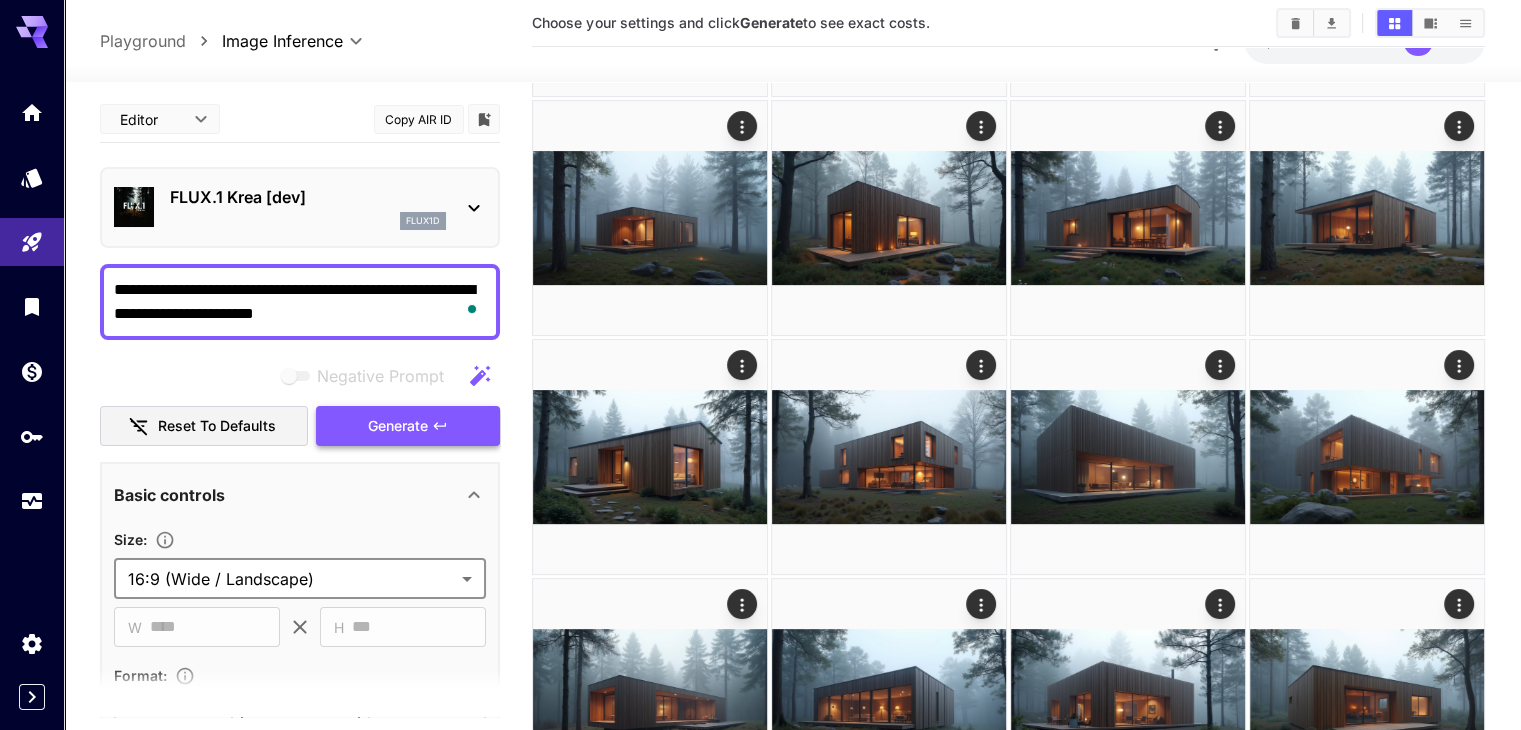 click on "Generate" at bounding box center (398, 426) 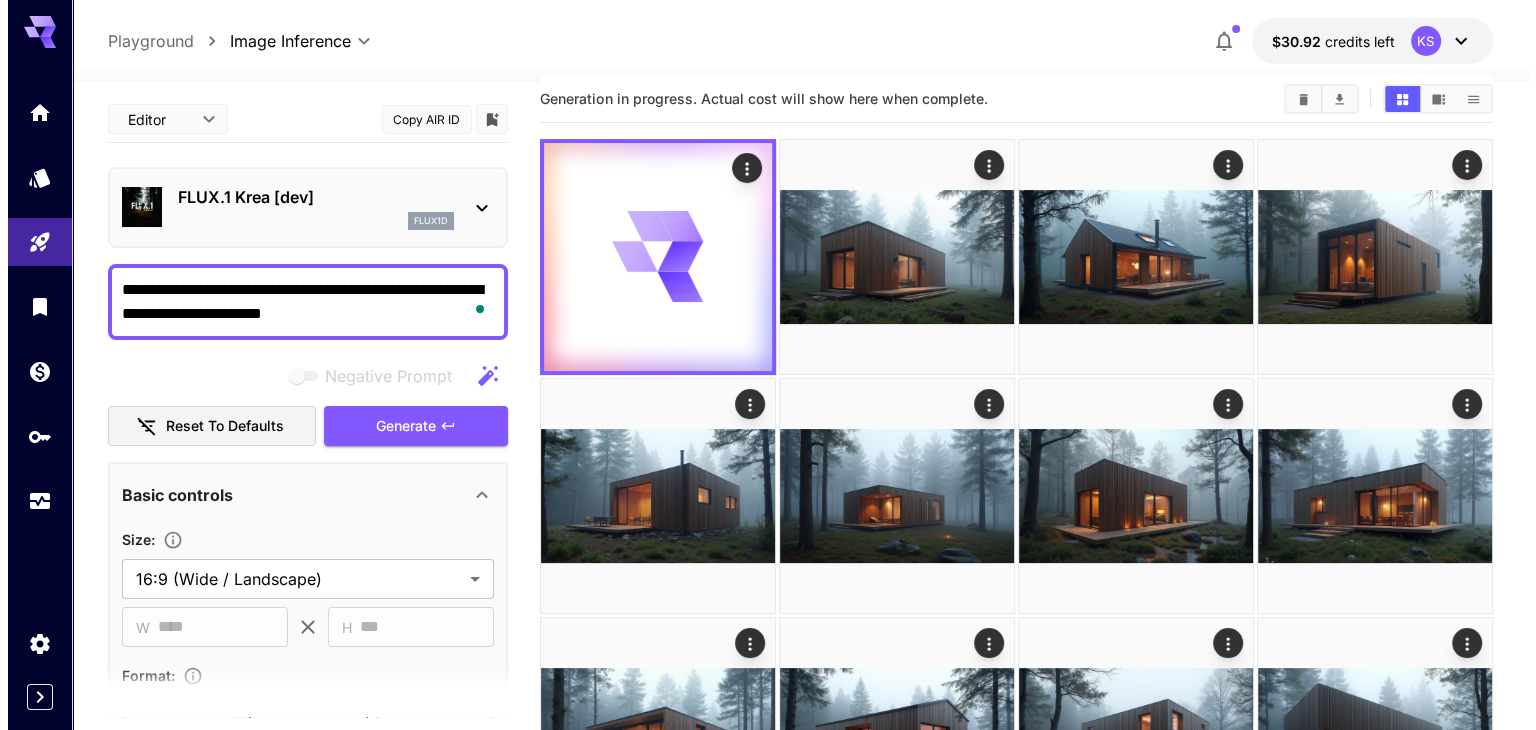 scroll, scrollTop: 0, scrollLeft: 0, axis: both 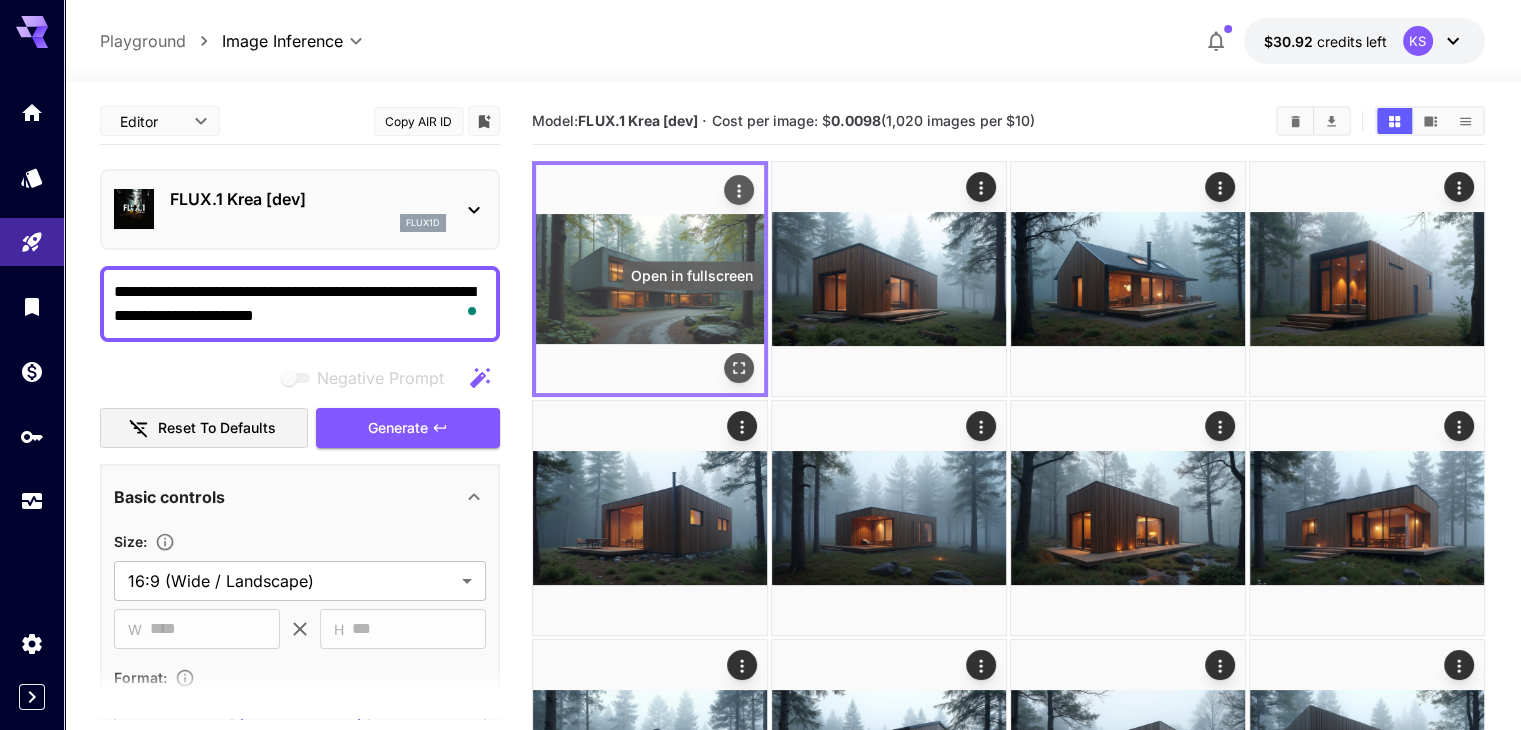 click 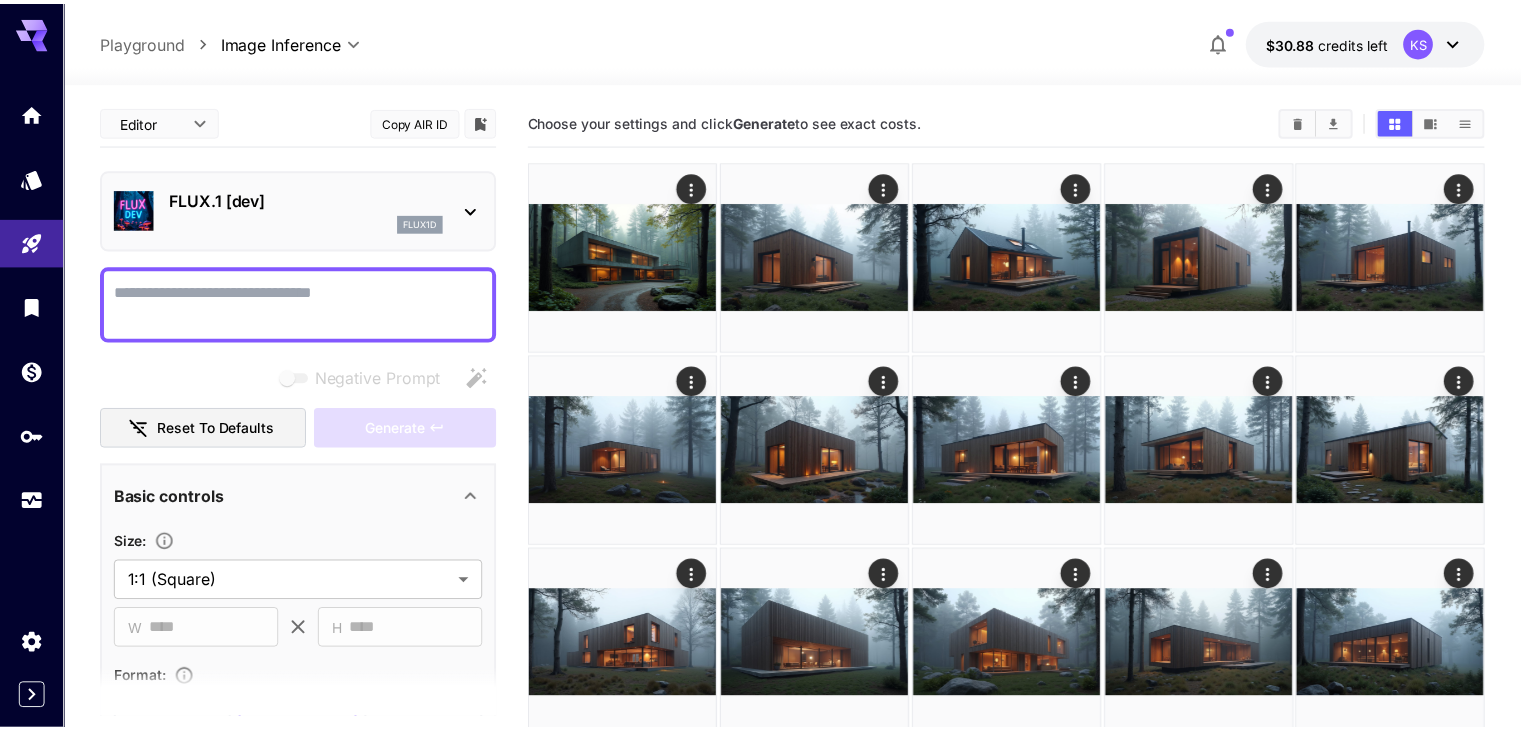scroll, scrollTop: 0, scrollLeft: 0, axis: both 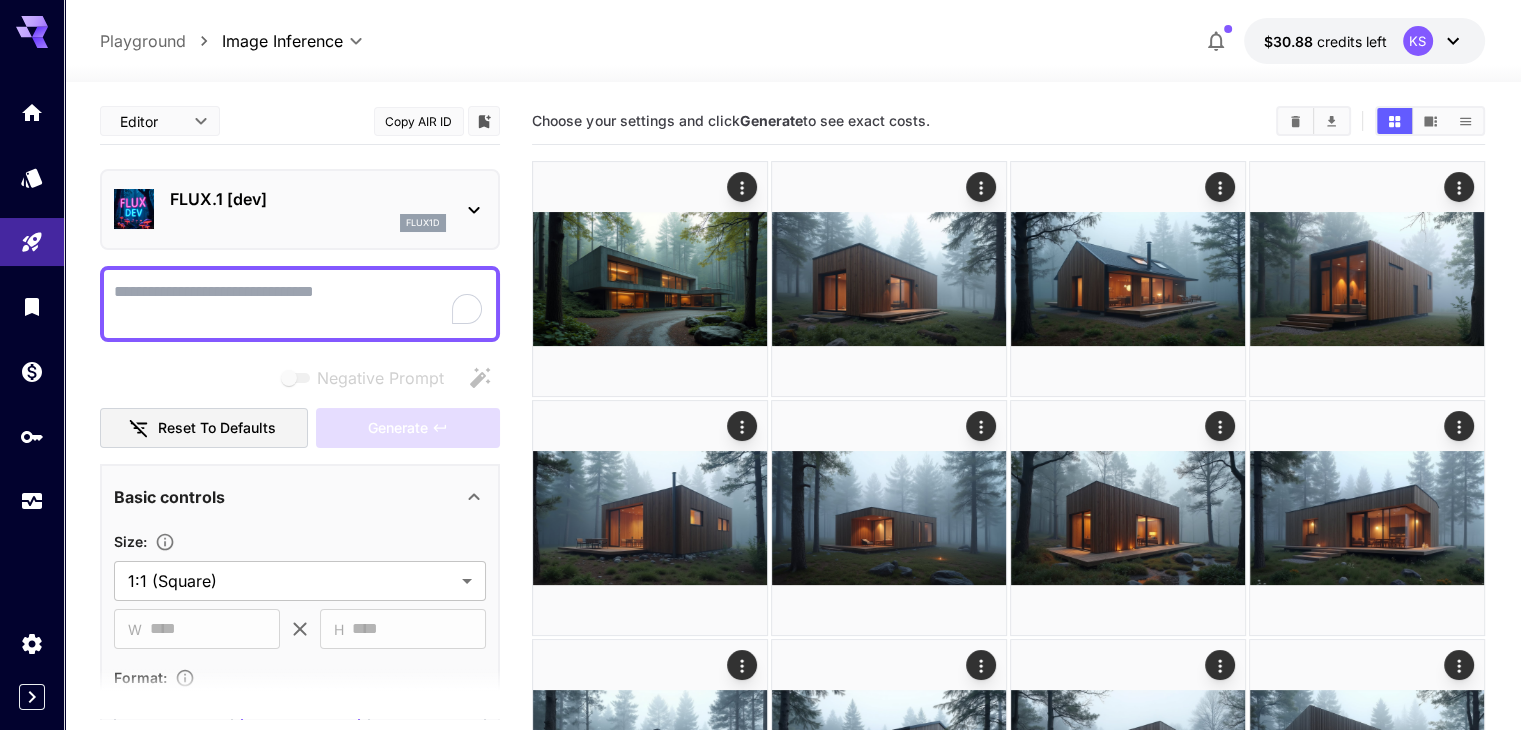 click on "FLUX.1 [dev] flux1d" at bounding box center [308, 209] 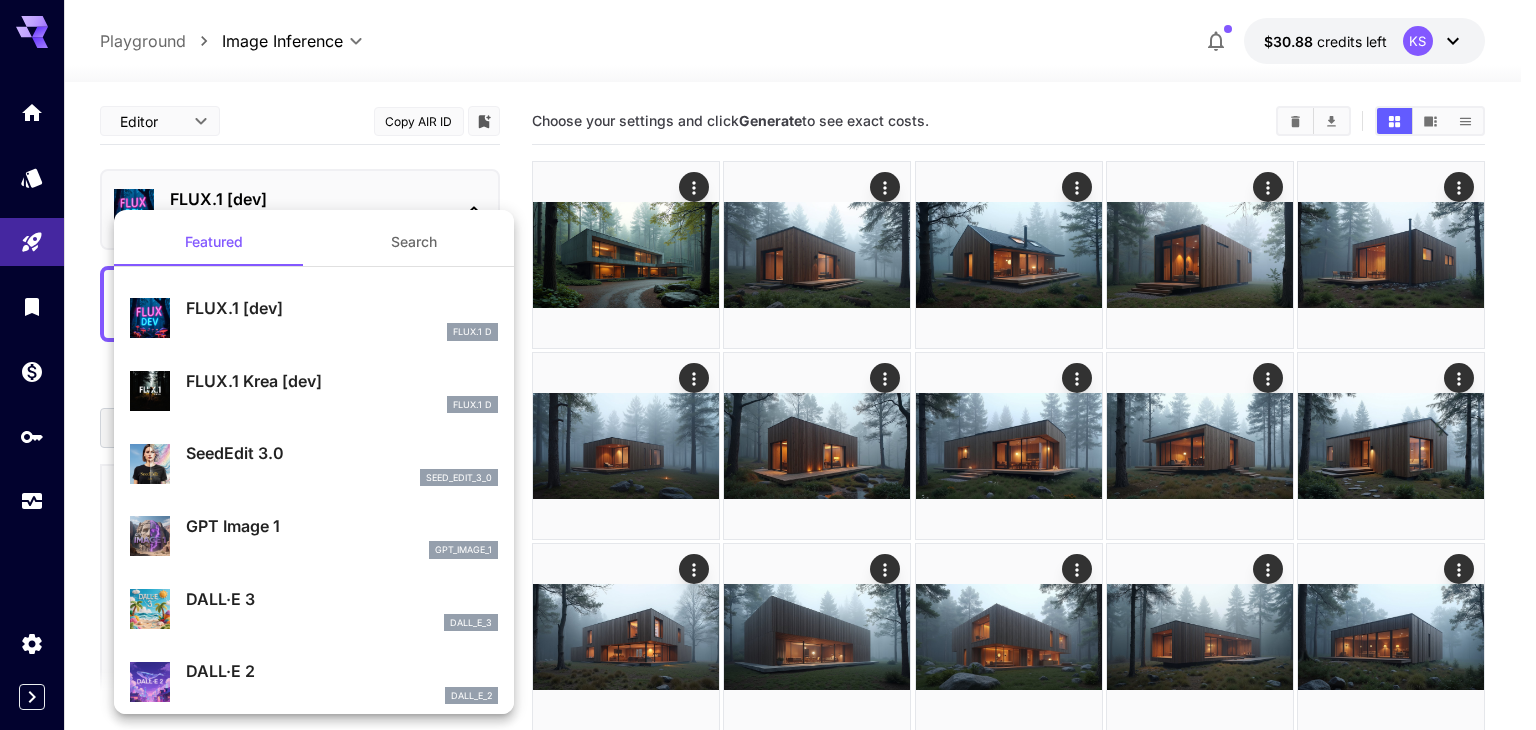 click on "FLUX.1 Krea [dev] FLUX.1 D" at bounding box center [342, 391] 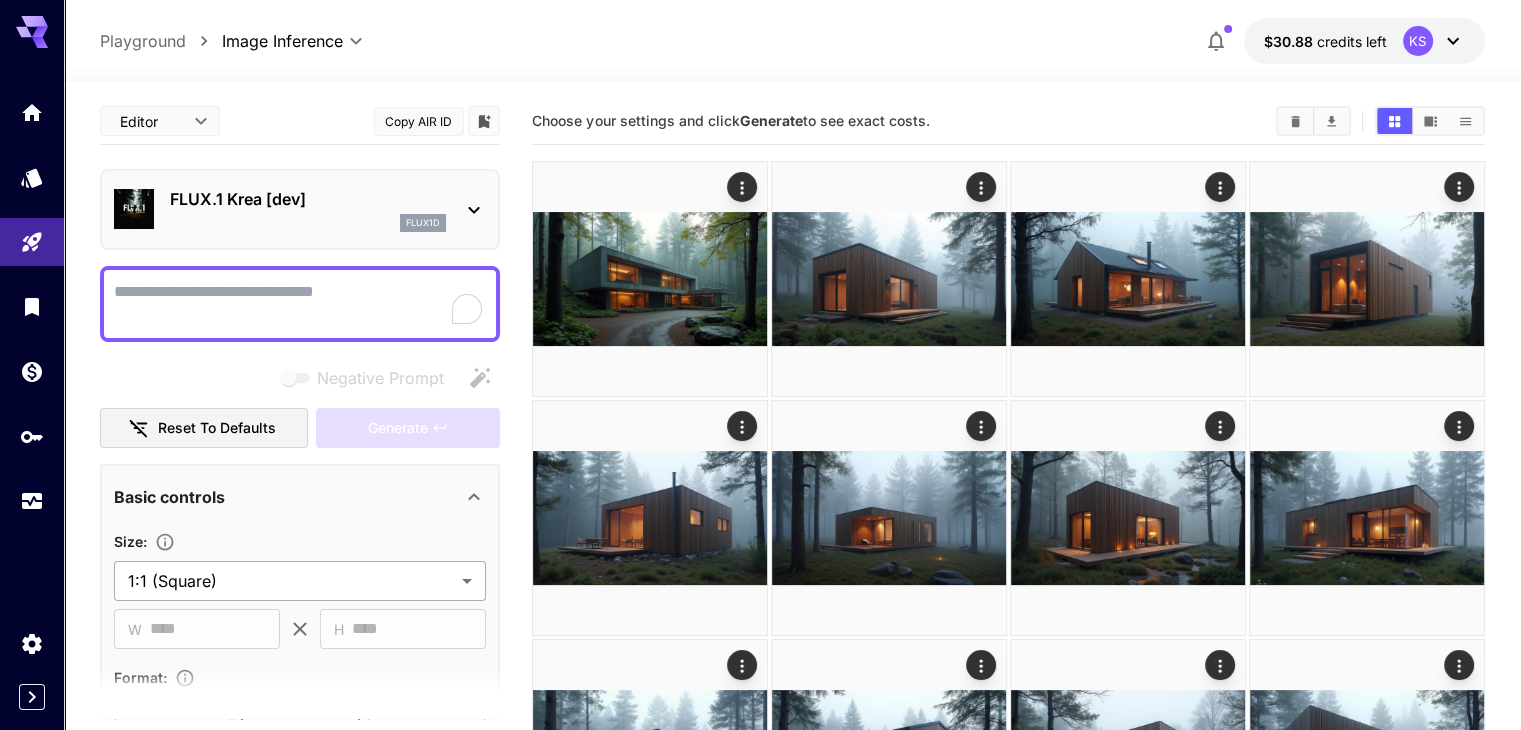 click on "**********" at bounding box center [760, 945] 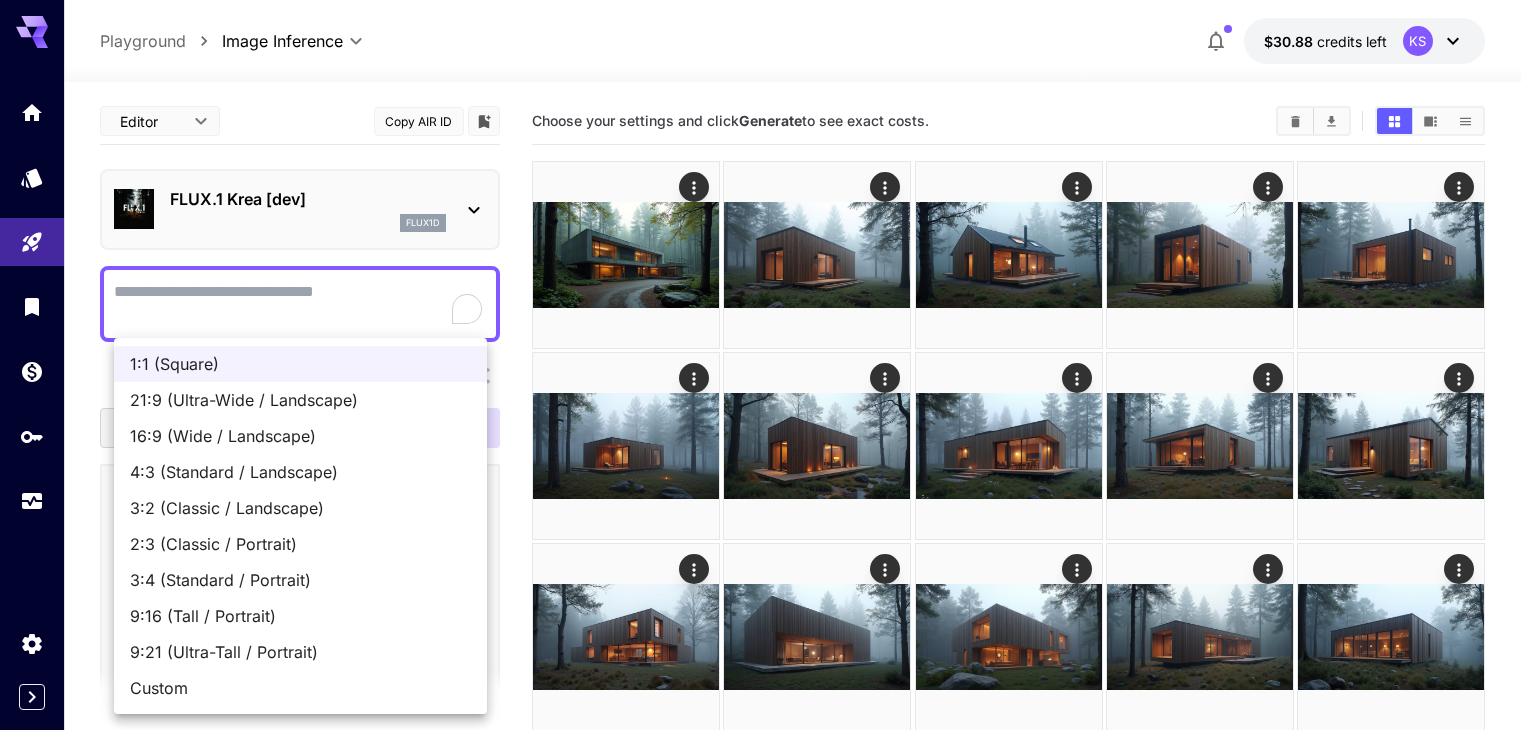click on "16:9 (Wide / Landscape)" at bounding box center (300, 436) 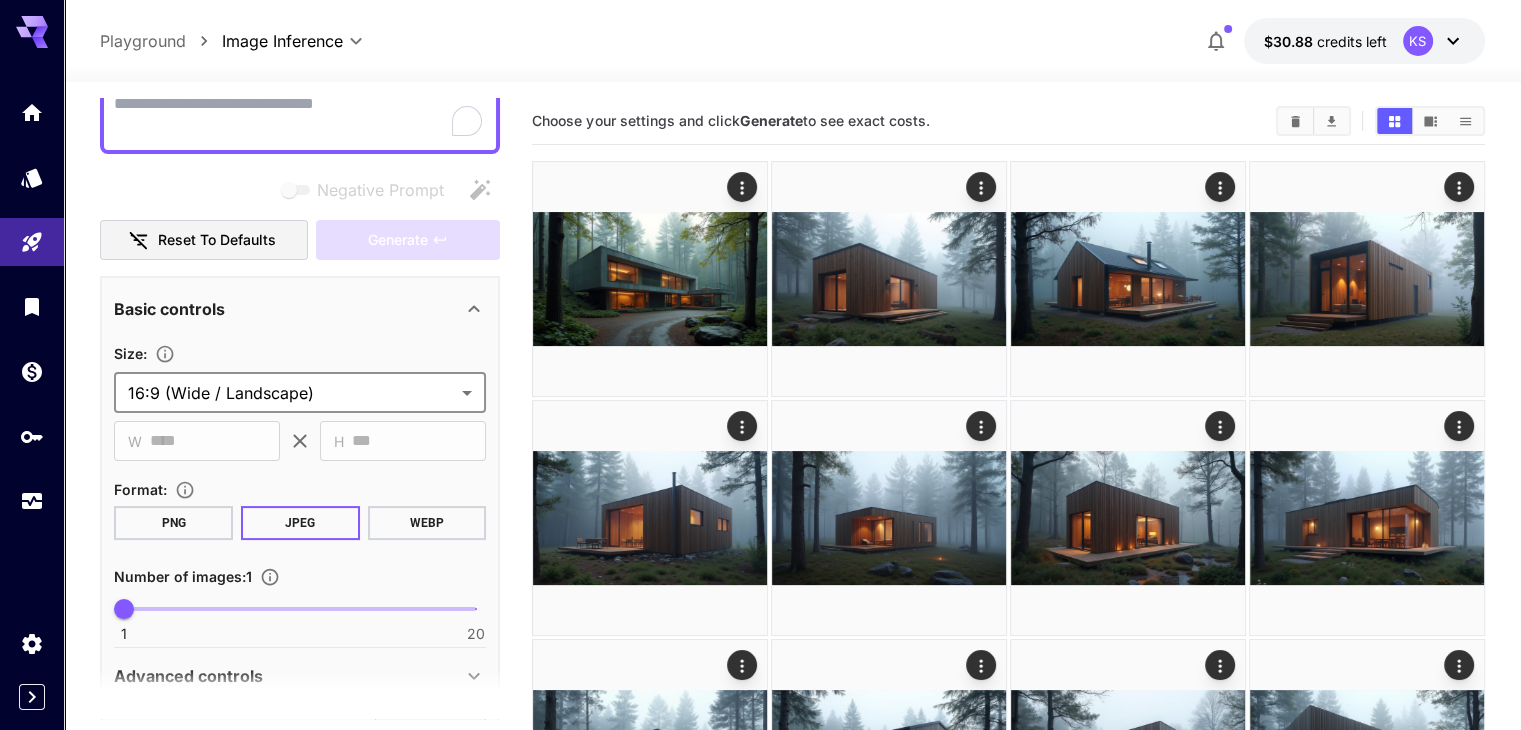 scroll, scrollTop: 300, scrollLeft: 0, axis: vertical 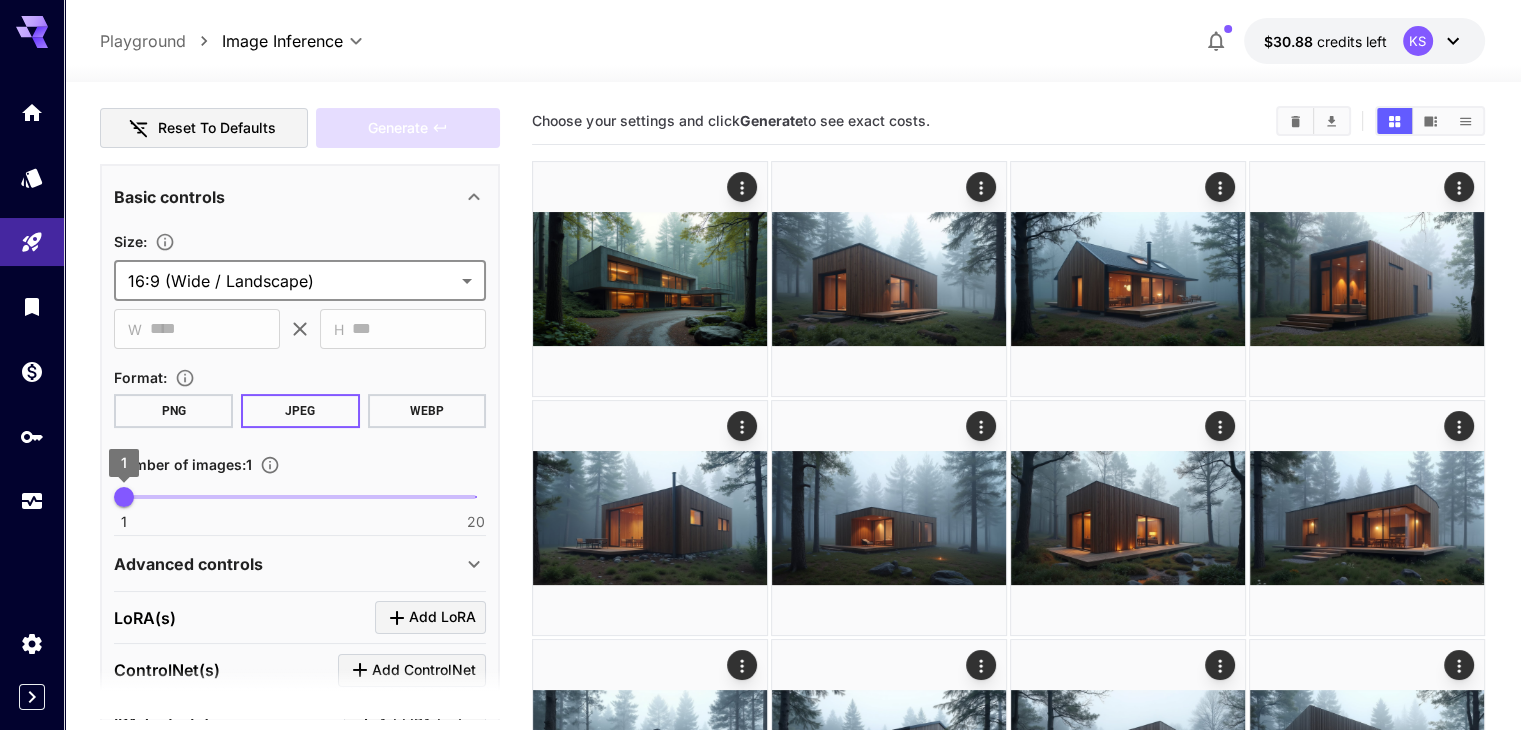 type on "*" 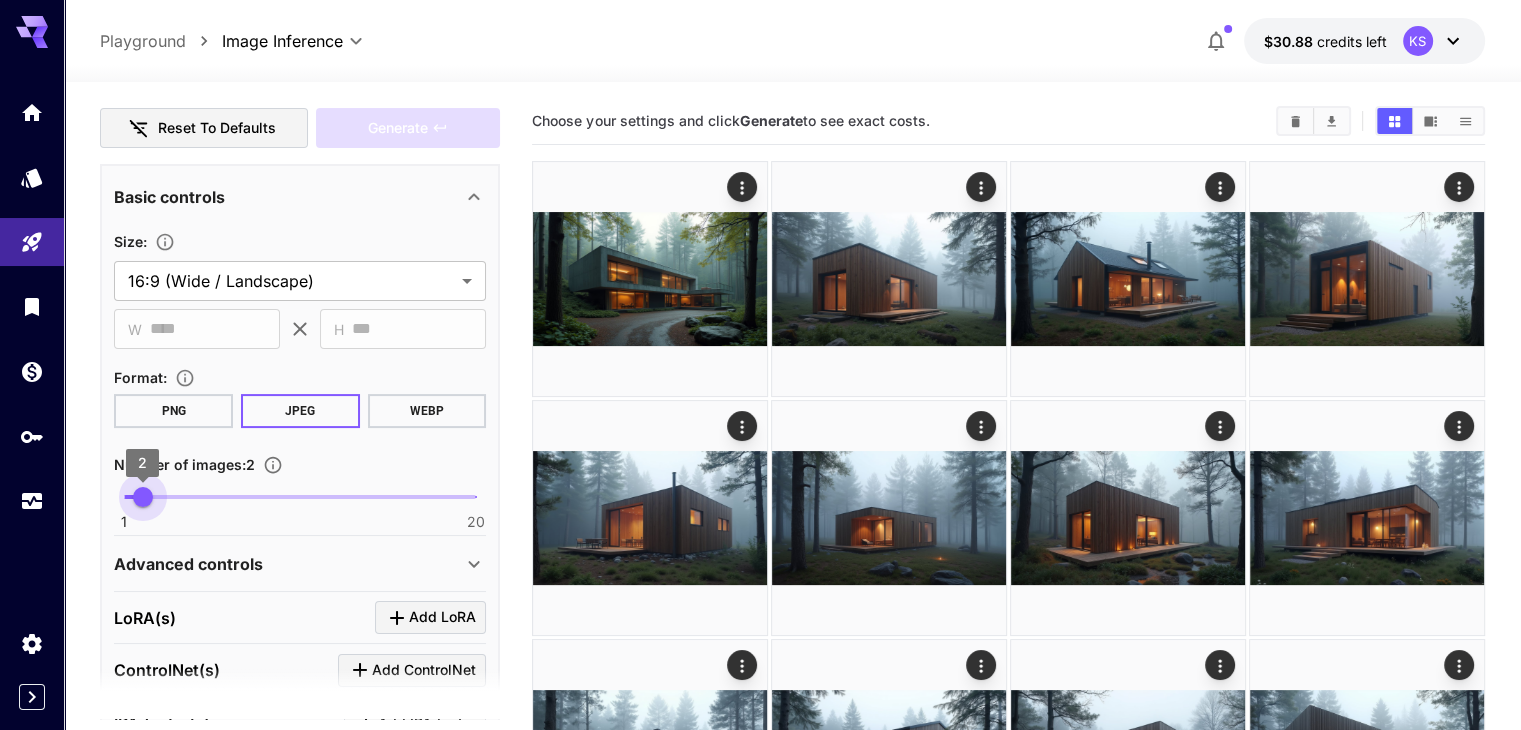 click on "2" at bounding box center (143, 497) 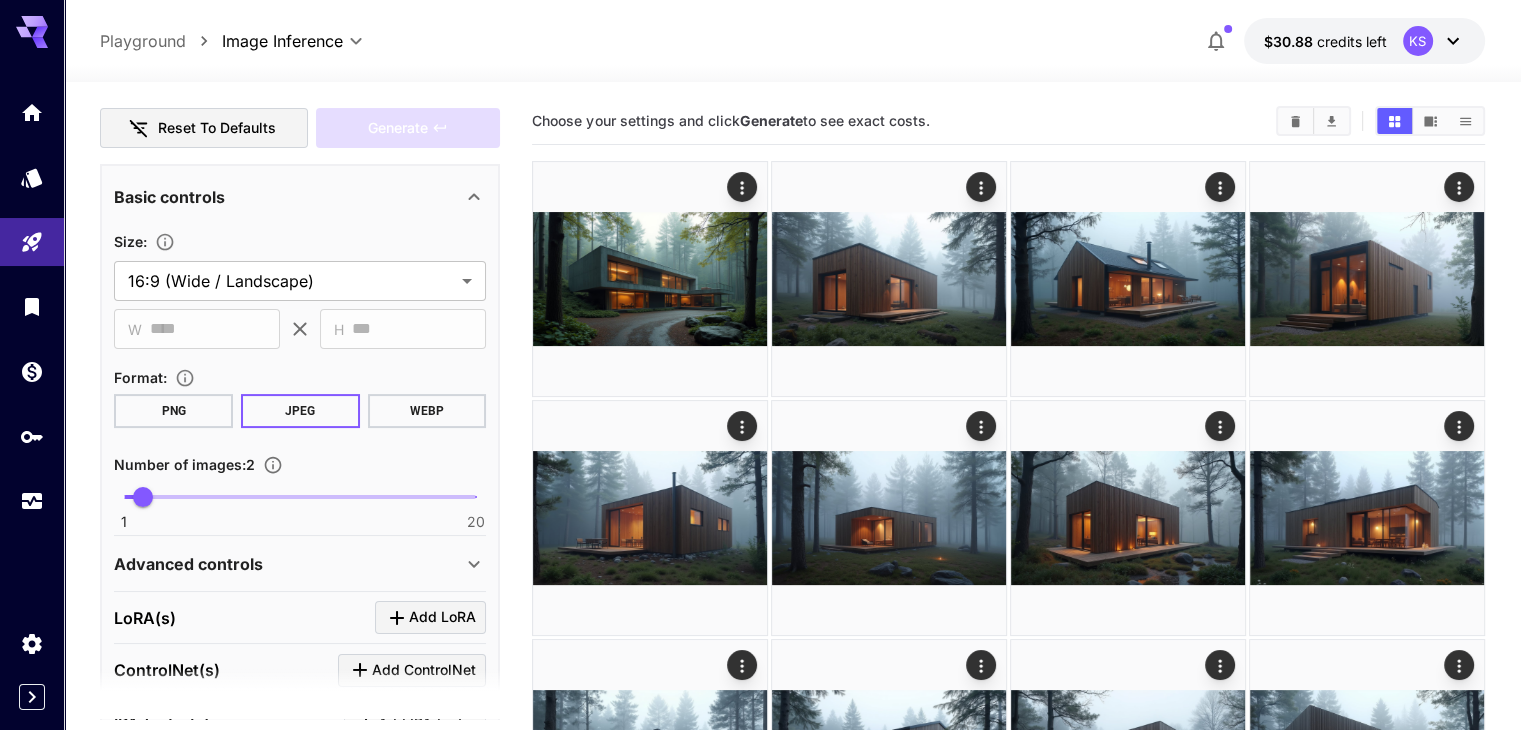 scroll, scrollTop: 400, scrollLeft: 0, axis: vertical 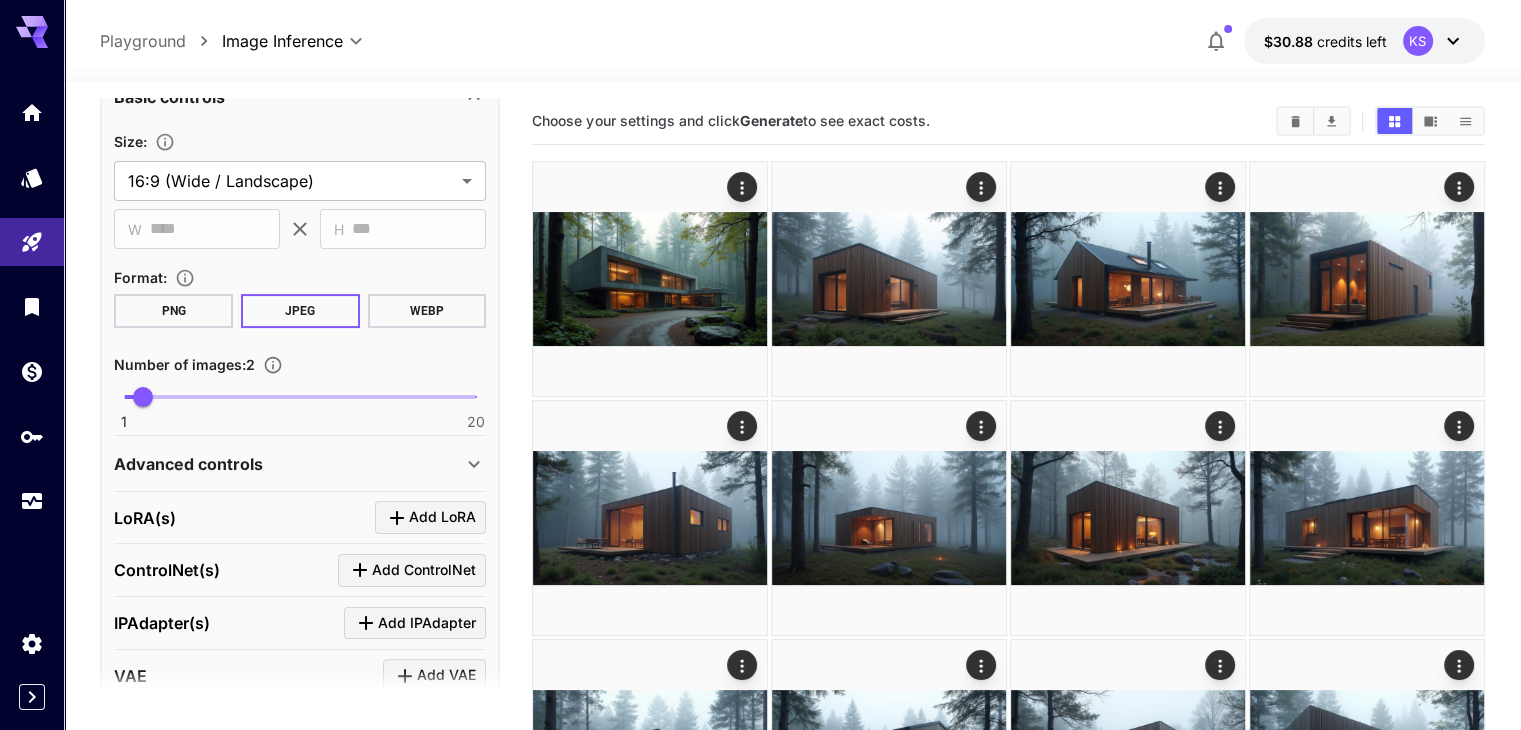 click on "Advanced controls" at bounding box center (188, 464) 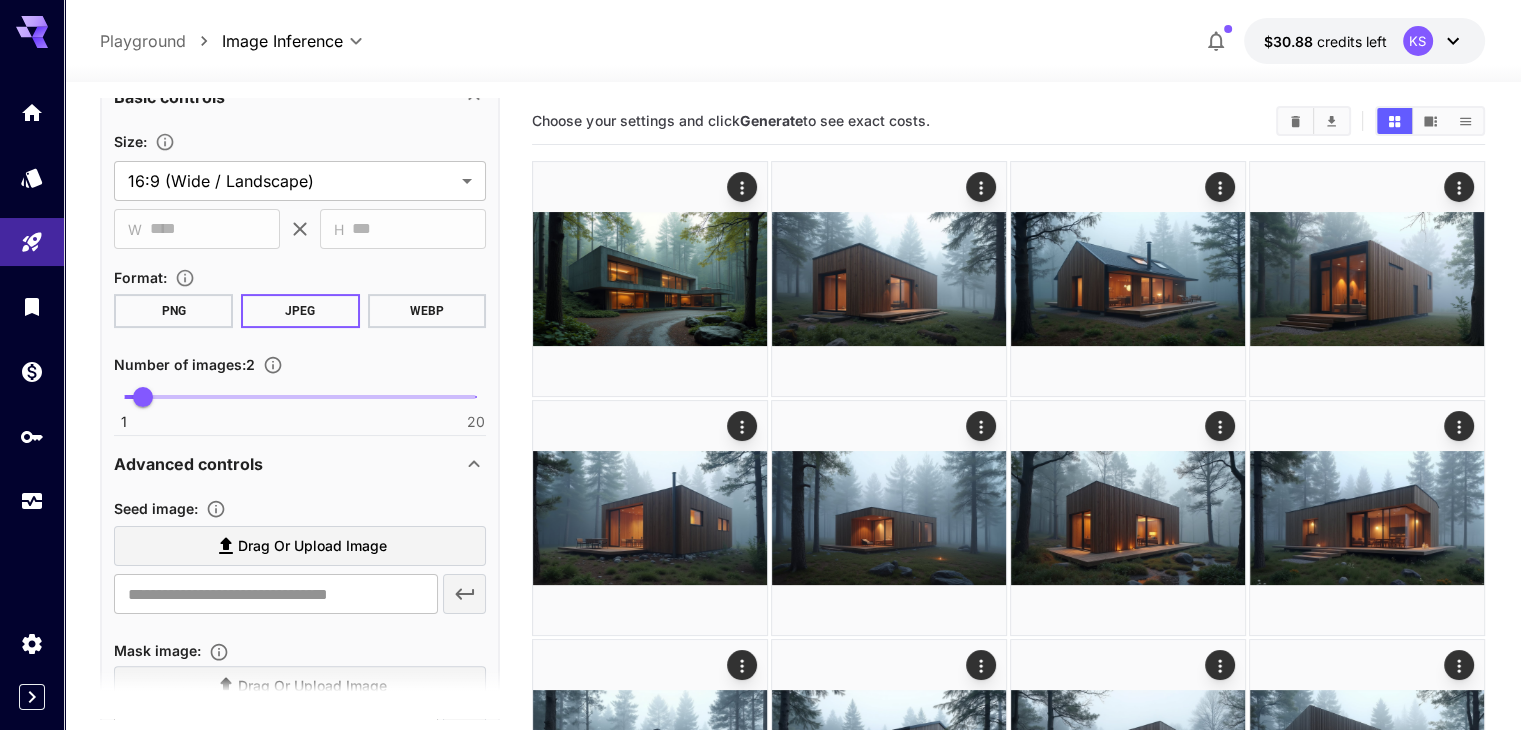 click on "Advanced controls" at bounding box center [188, 464] 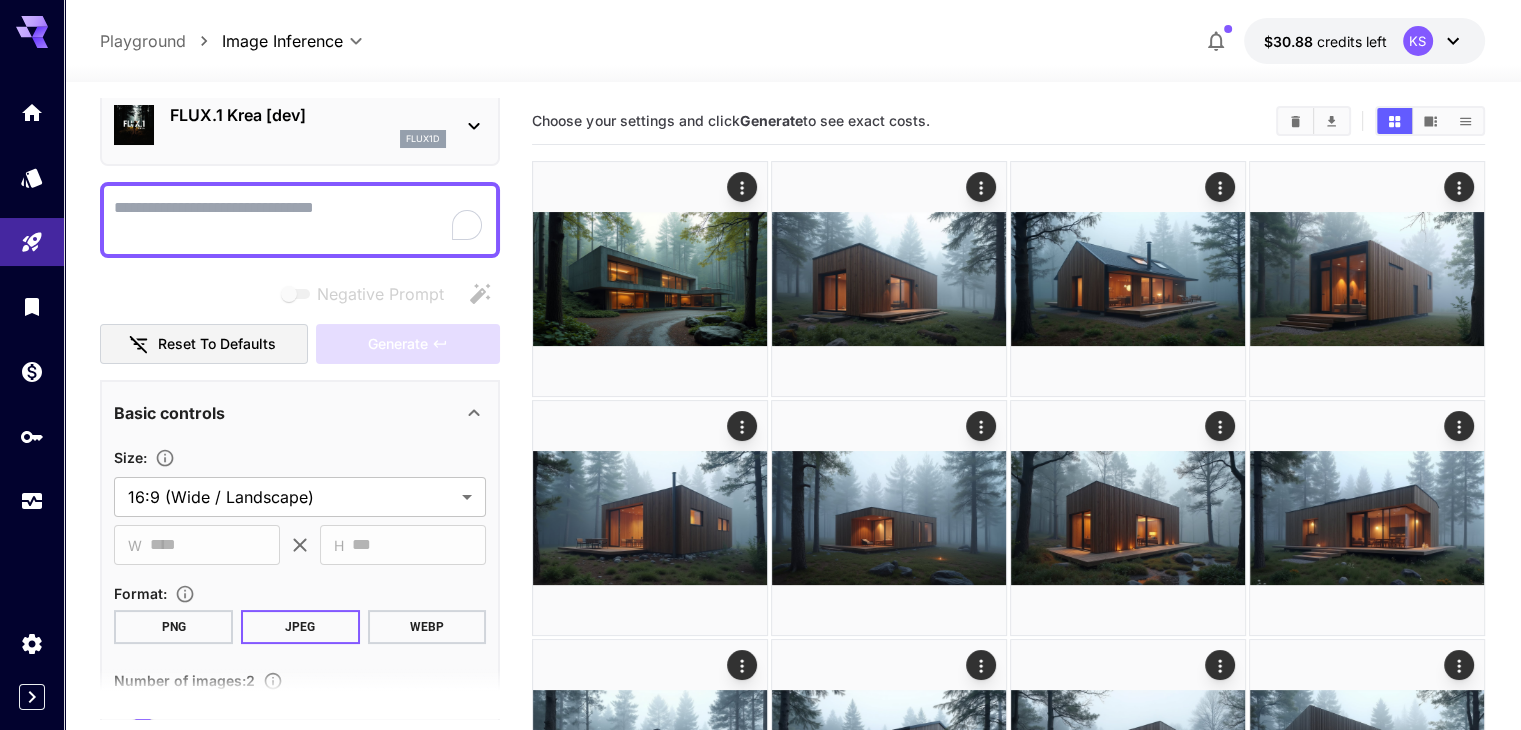 scroll, scrollTop: 0, scrollLeft: 0, axis: both 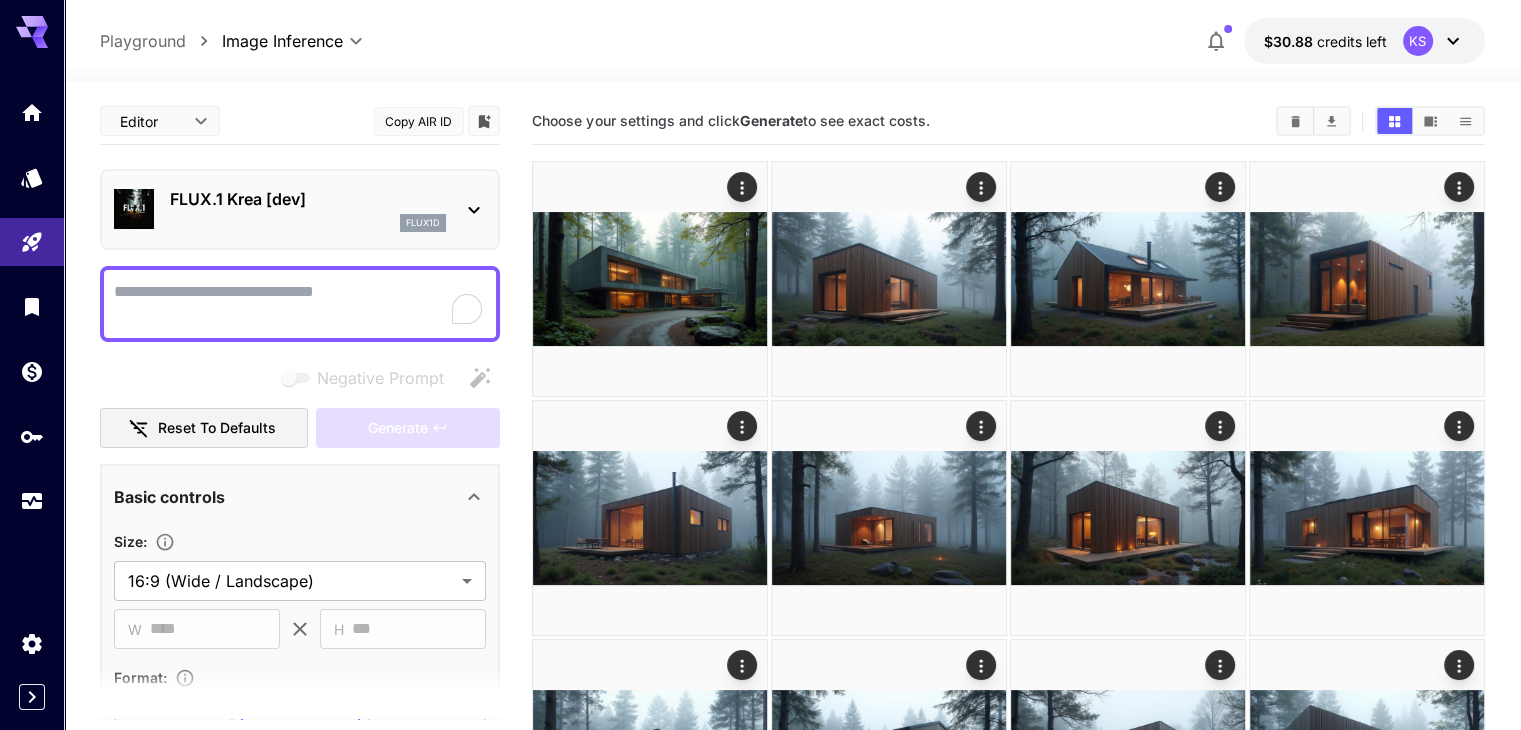 click on "Negative Prompt" at bounding box center (300, 304) 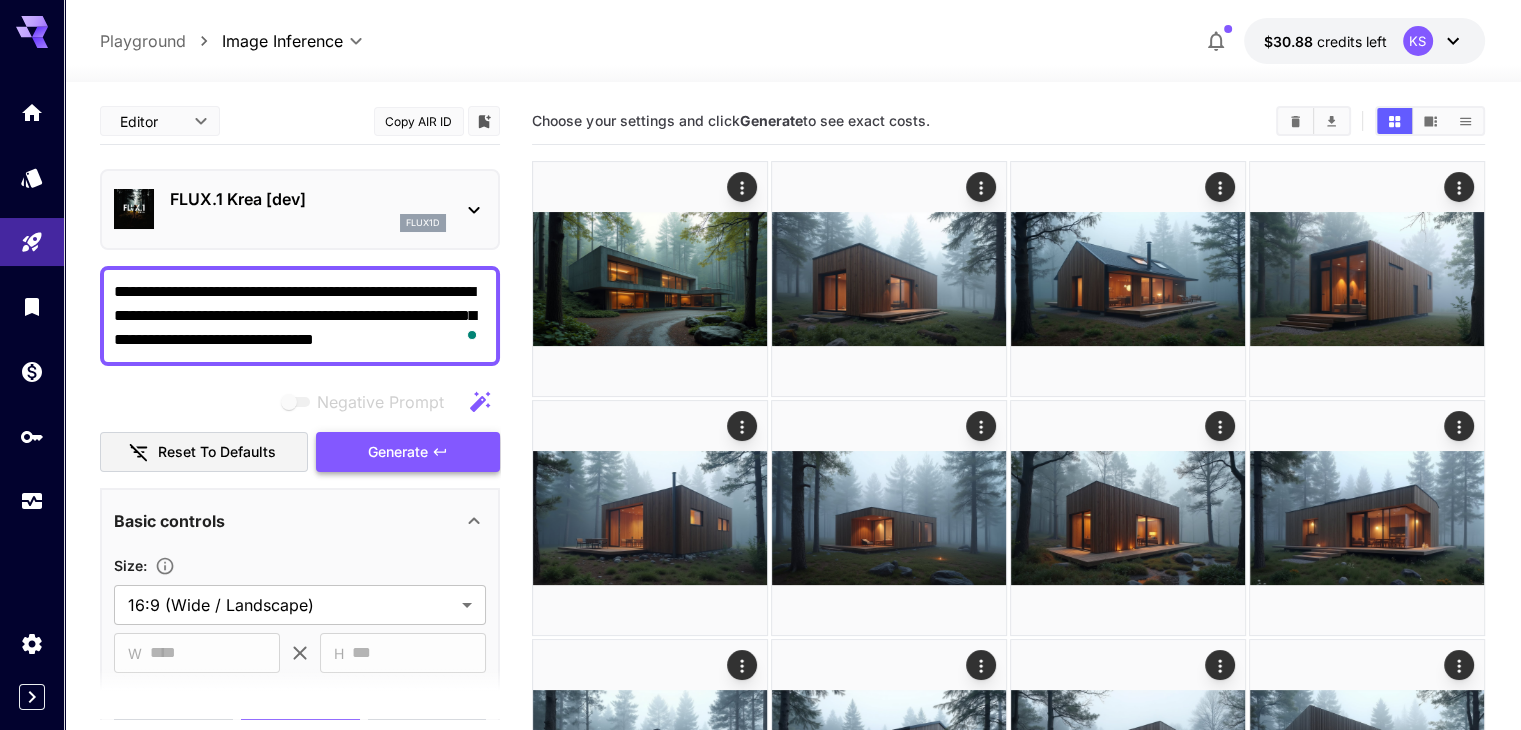 click on "Generate" at bounding box center [408, 452] 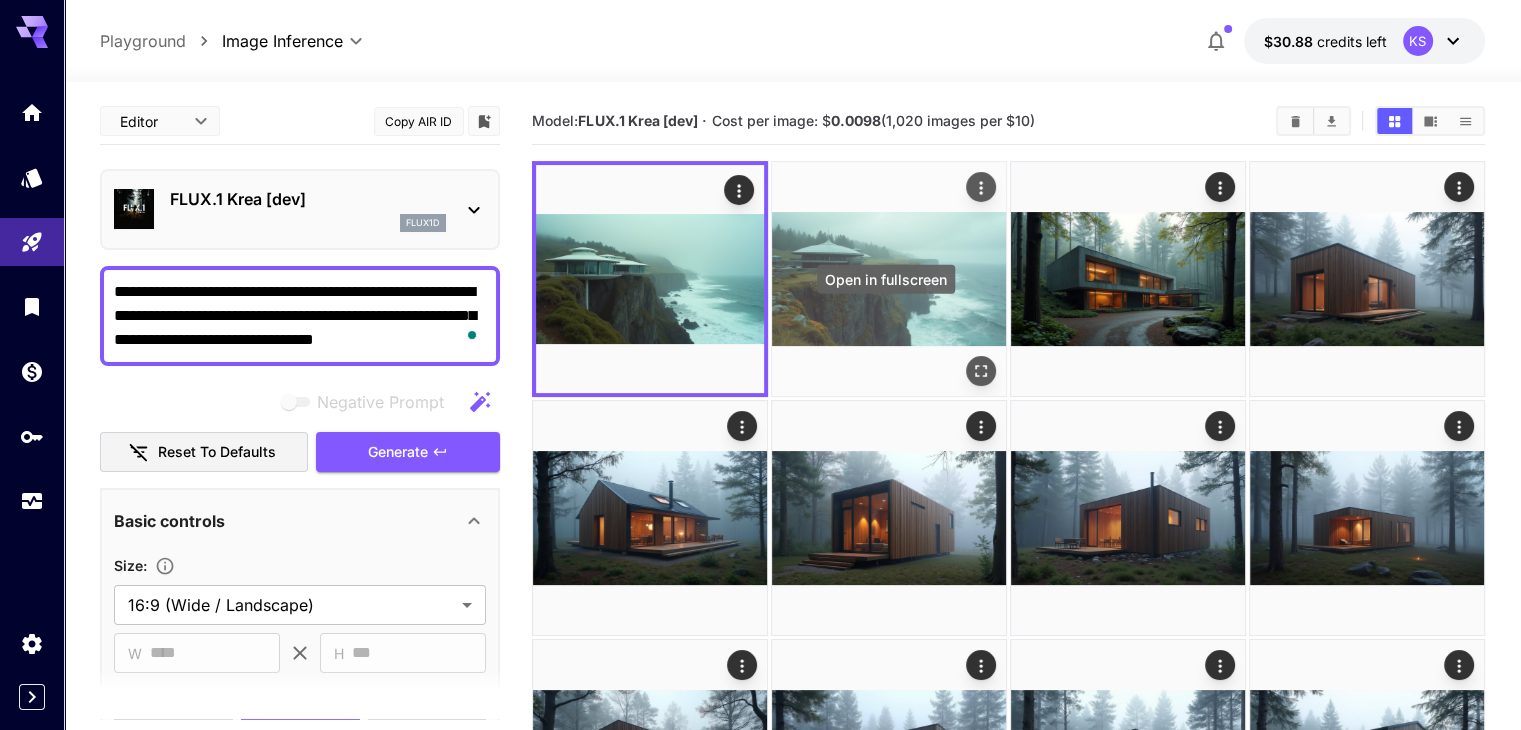 click 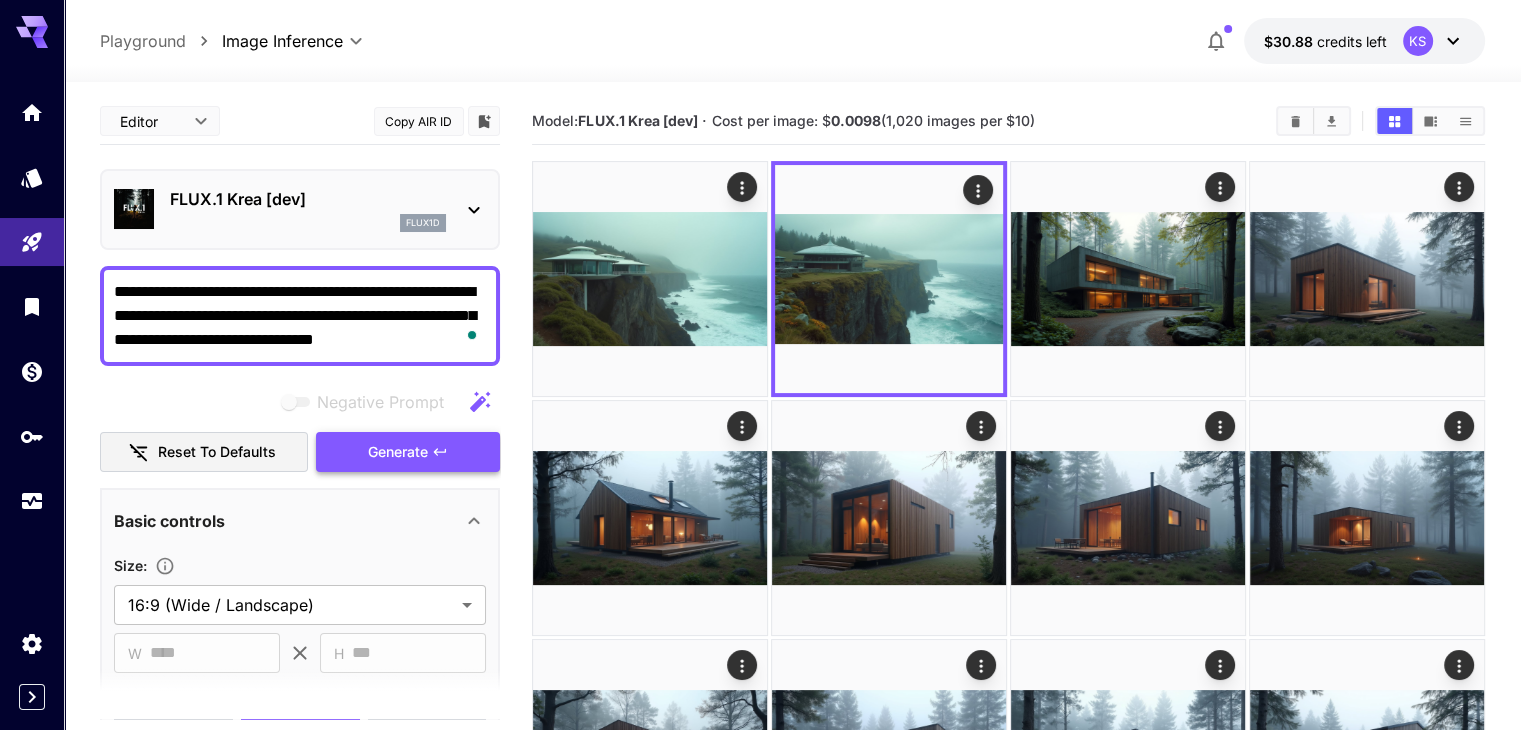 click on "Generate" at bounding box center (398, 452) 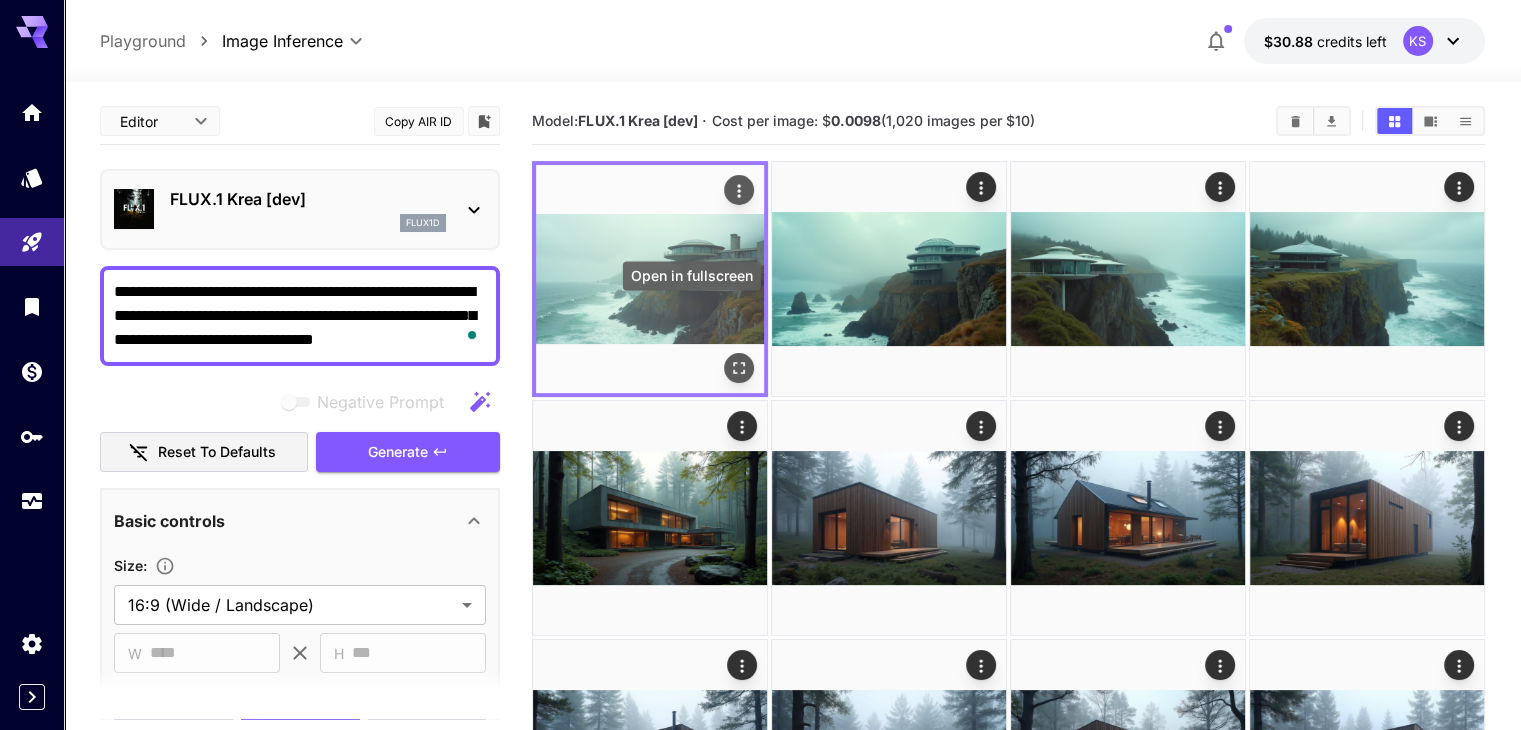 click 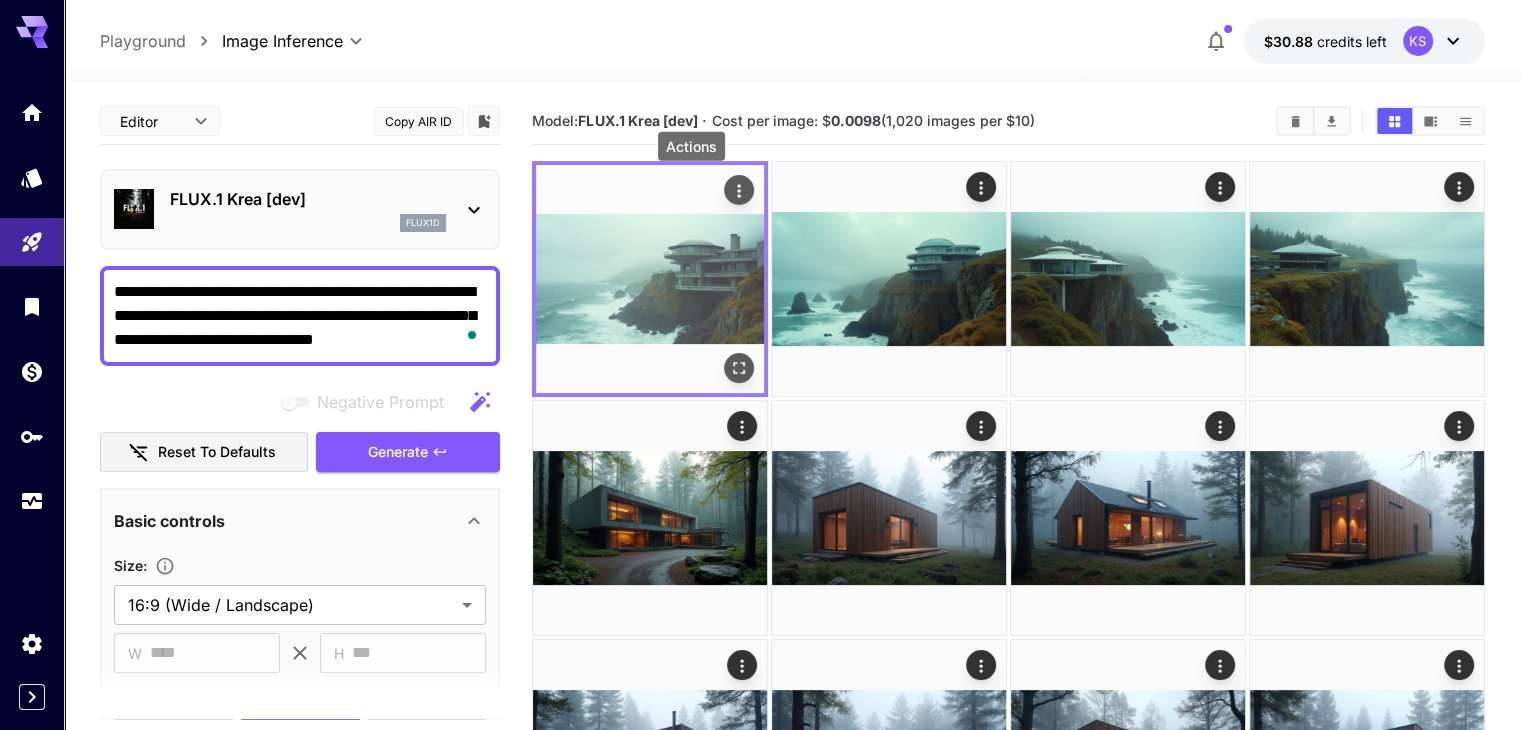 click 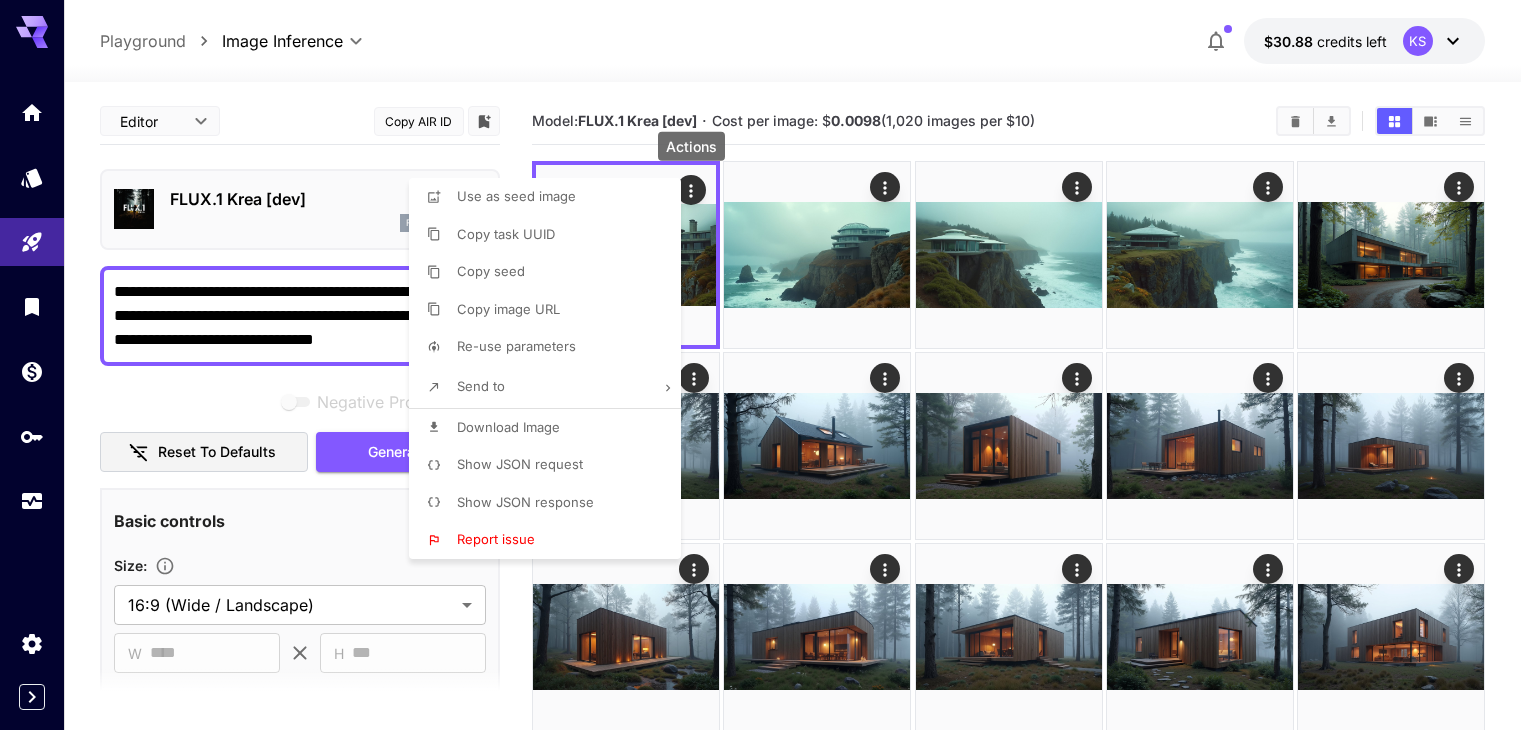 click on "Download Image" at bounding box center (551, 428) 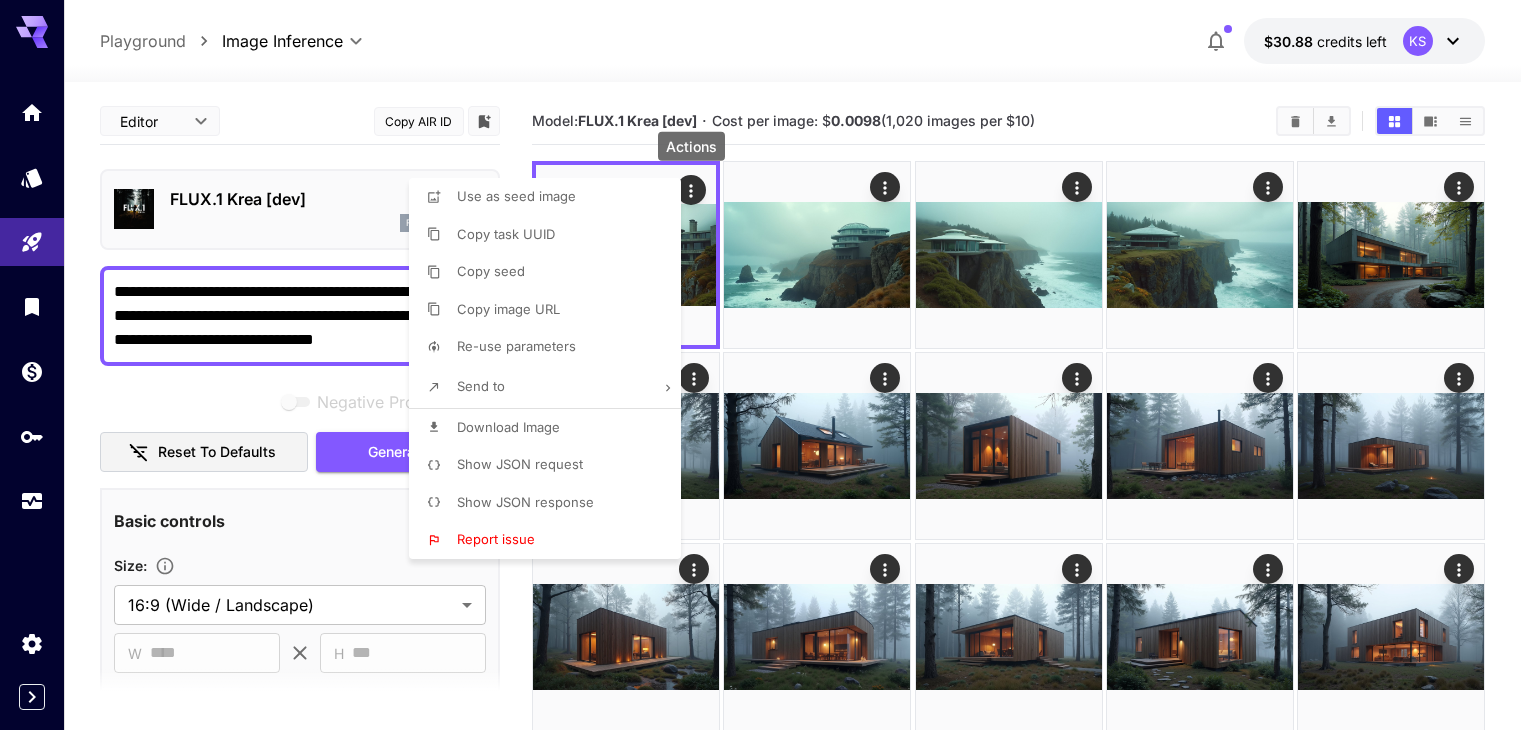click at bounding box center (768, 365) 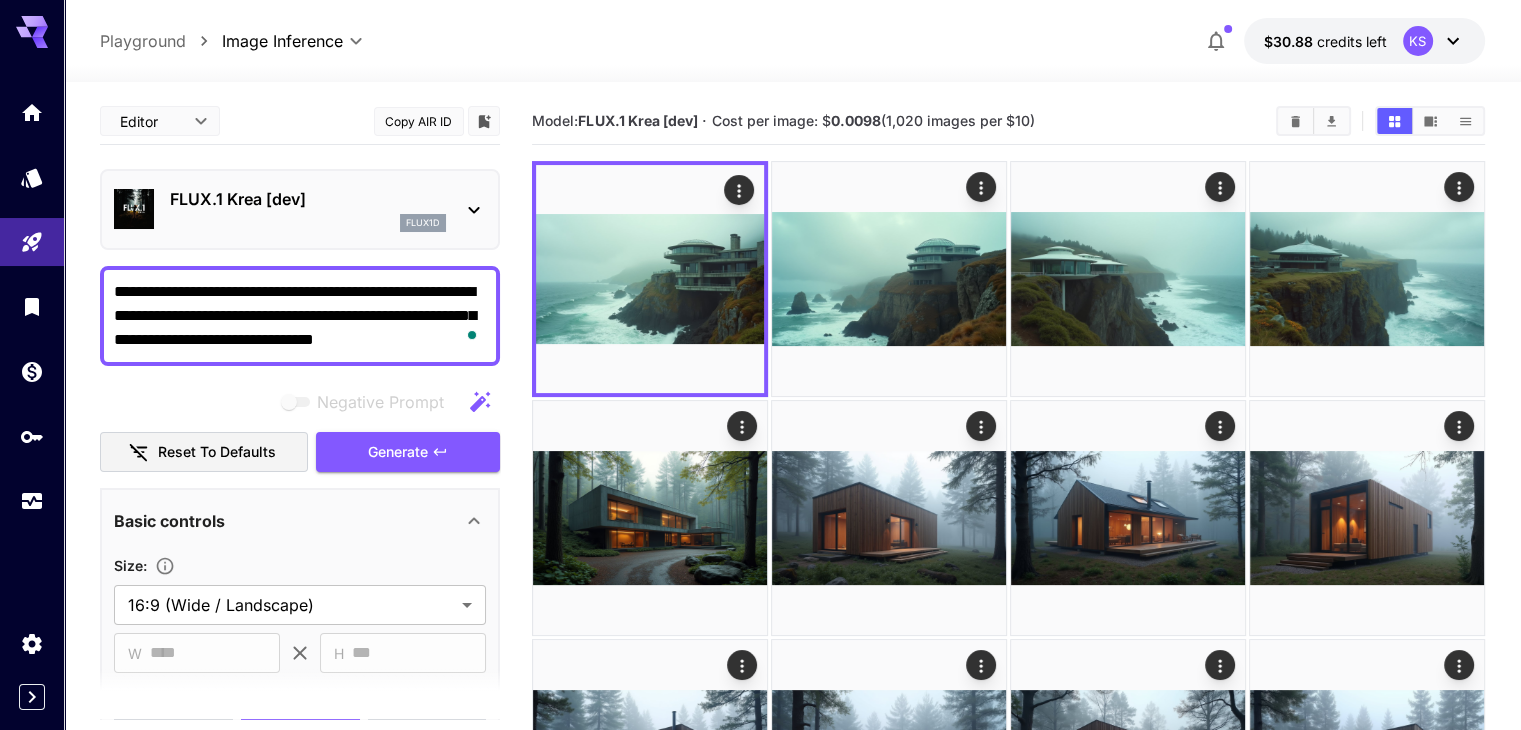 click on "**********" at bounding box center [300, 316] 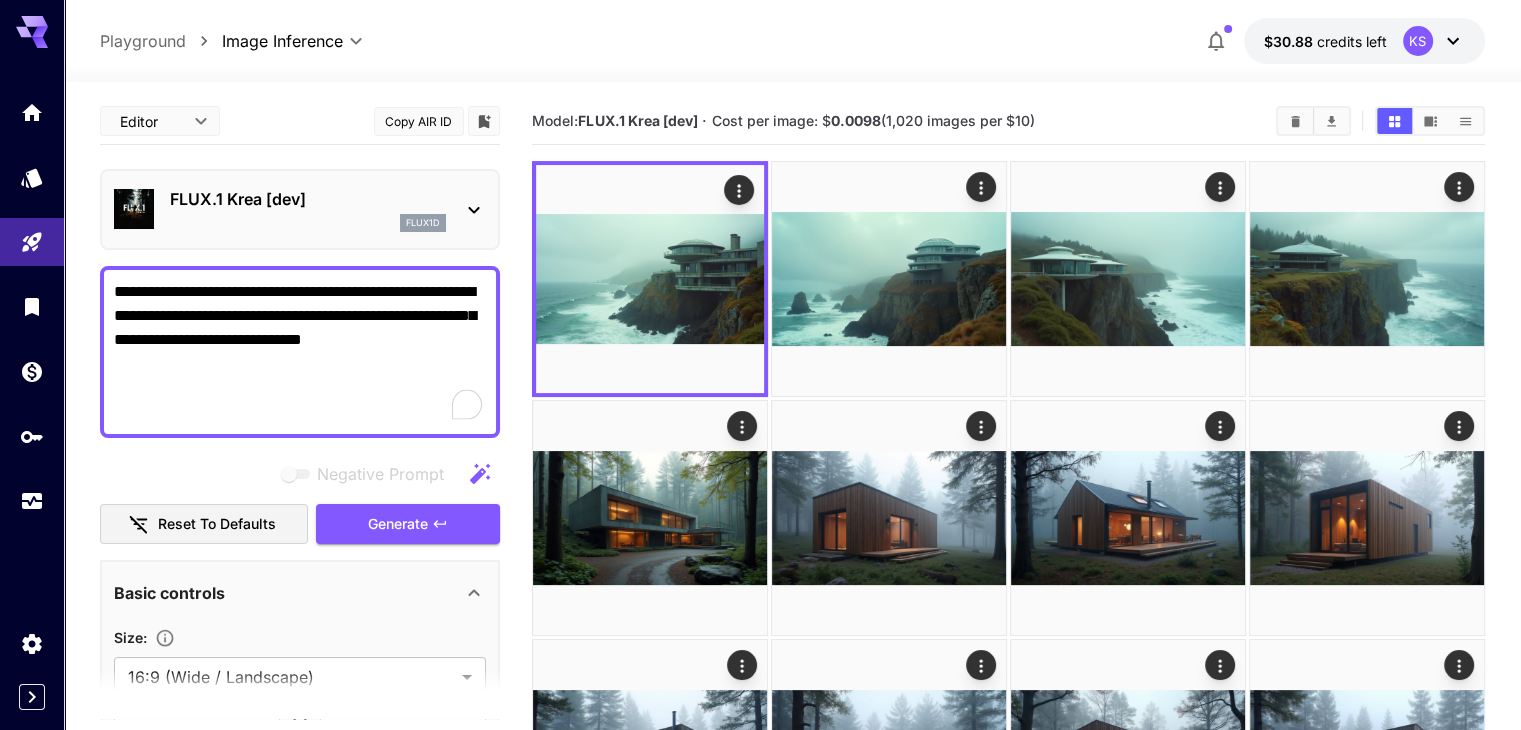 click on "**********" at bounding box center (300, 352) 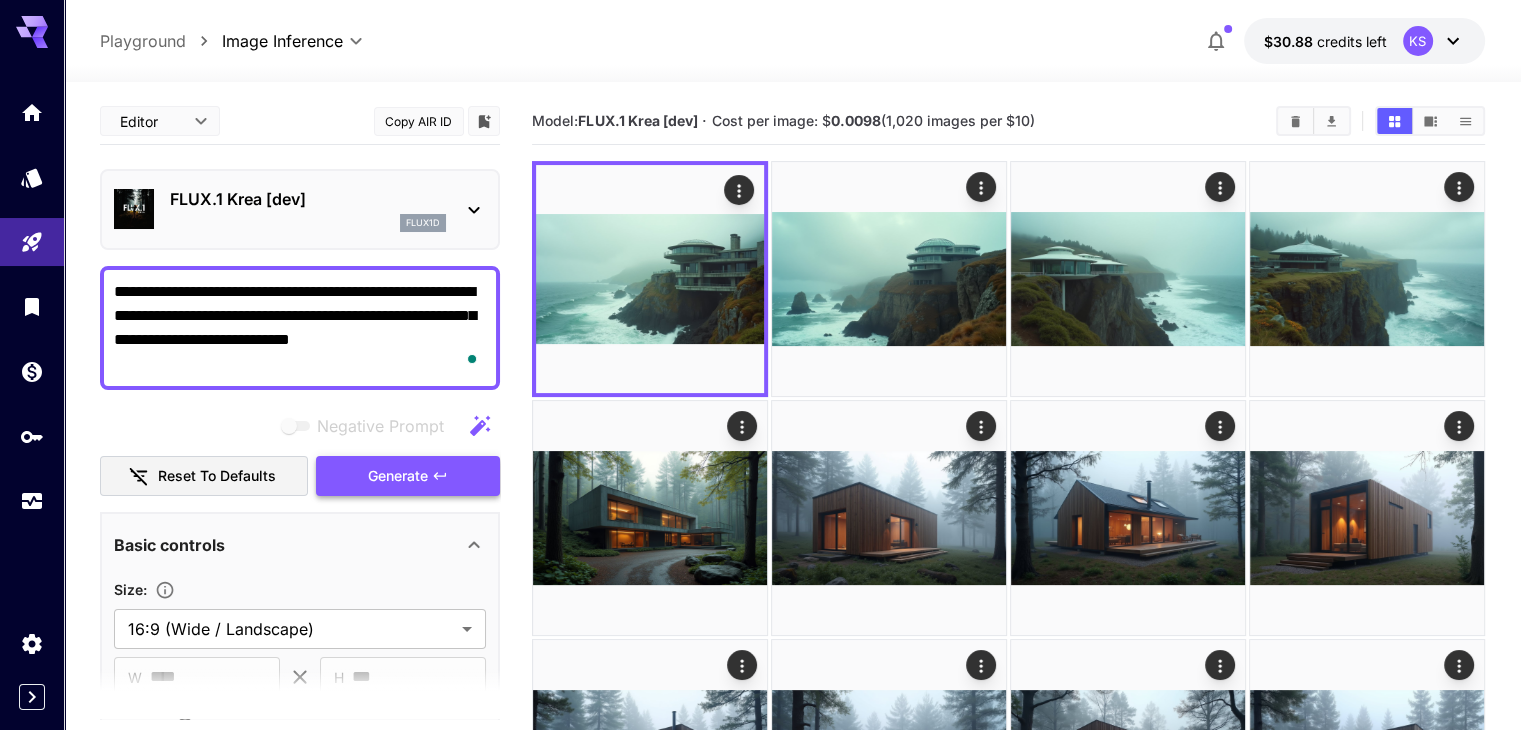 click on "Generate" at bounding box center (398, 476) 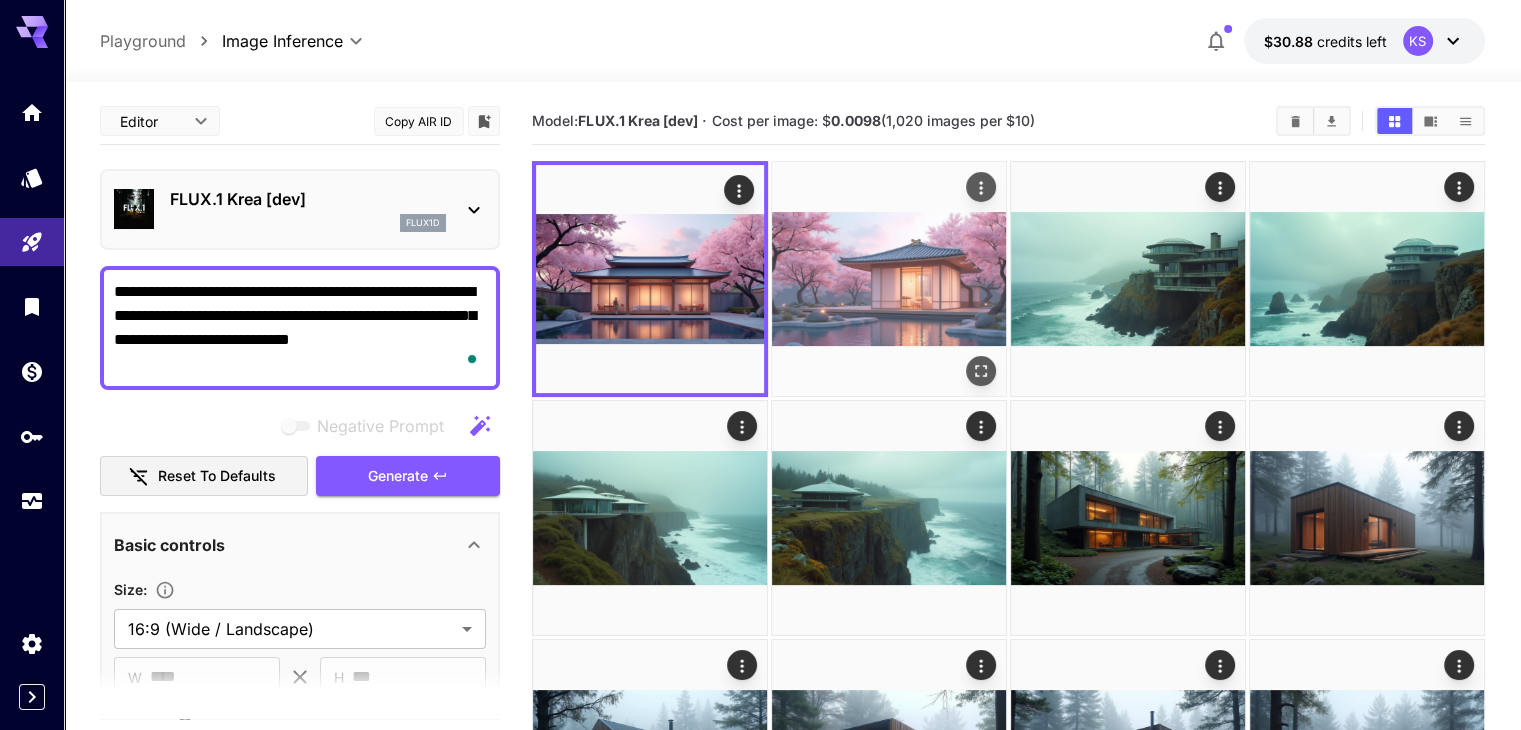 click 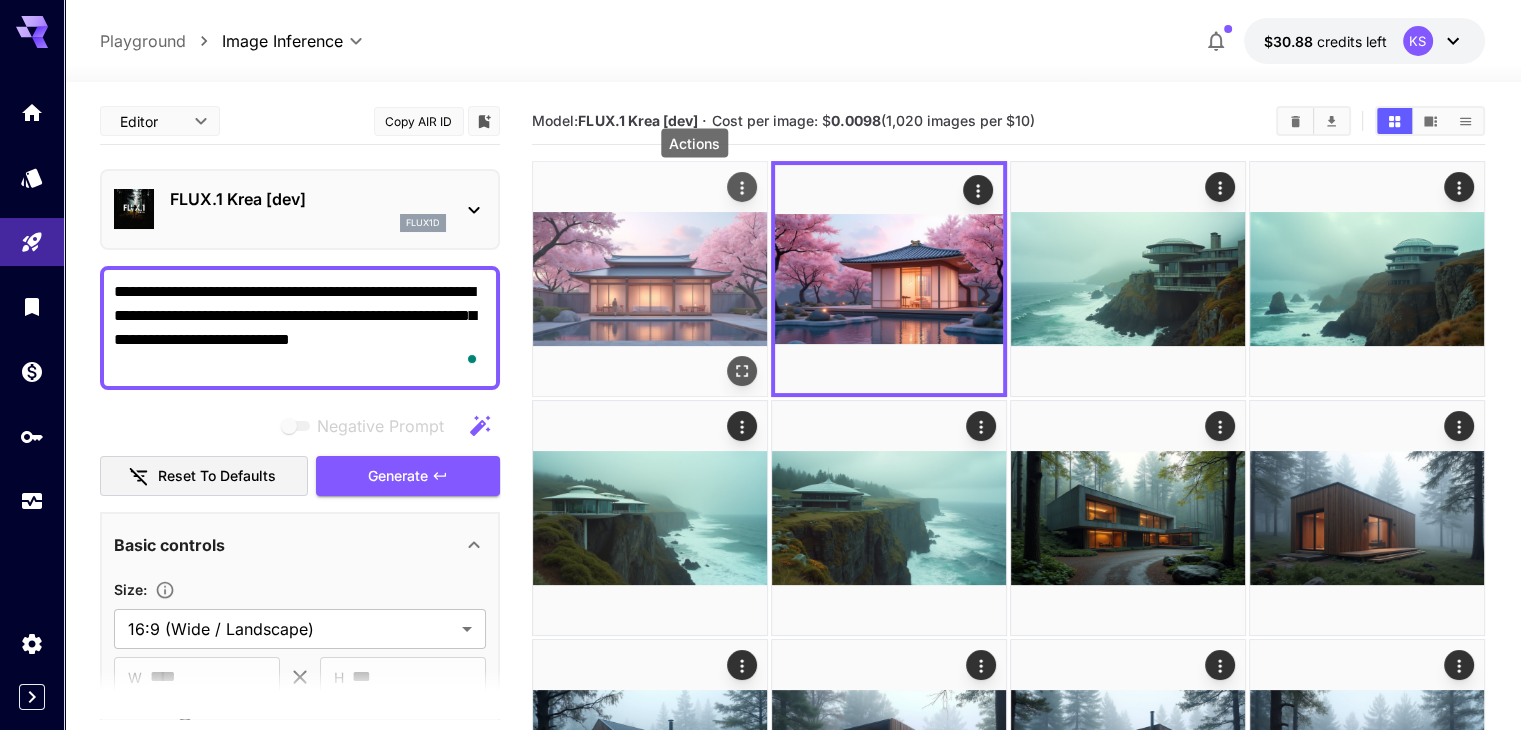 click 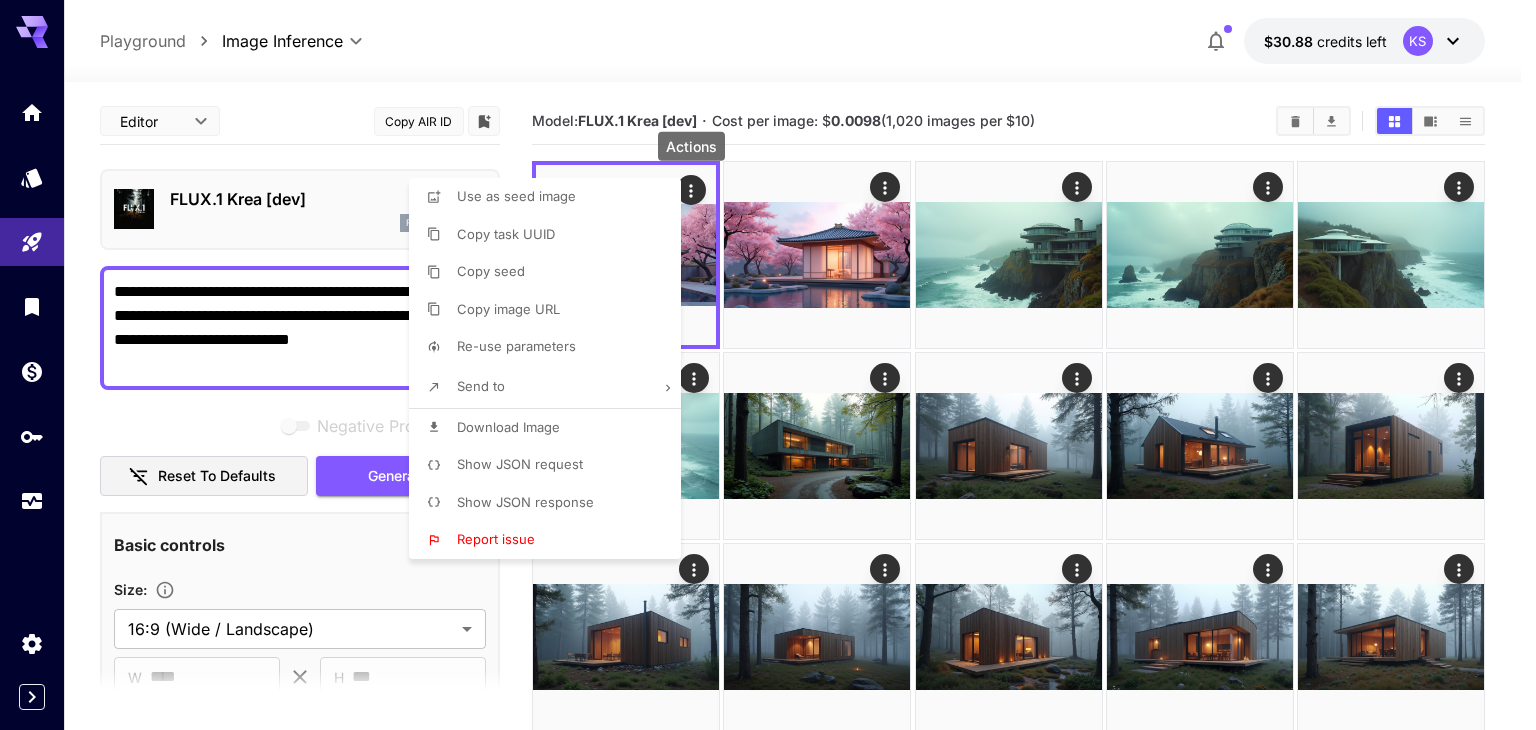 click on "Download Image" at bounding box center [508, 427] 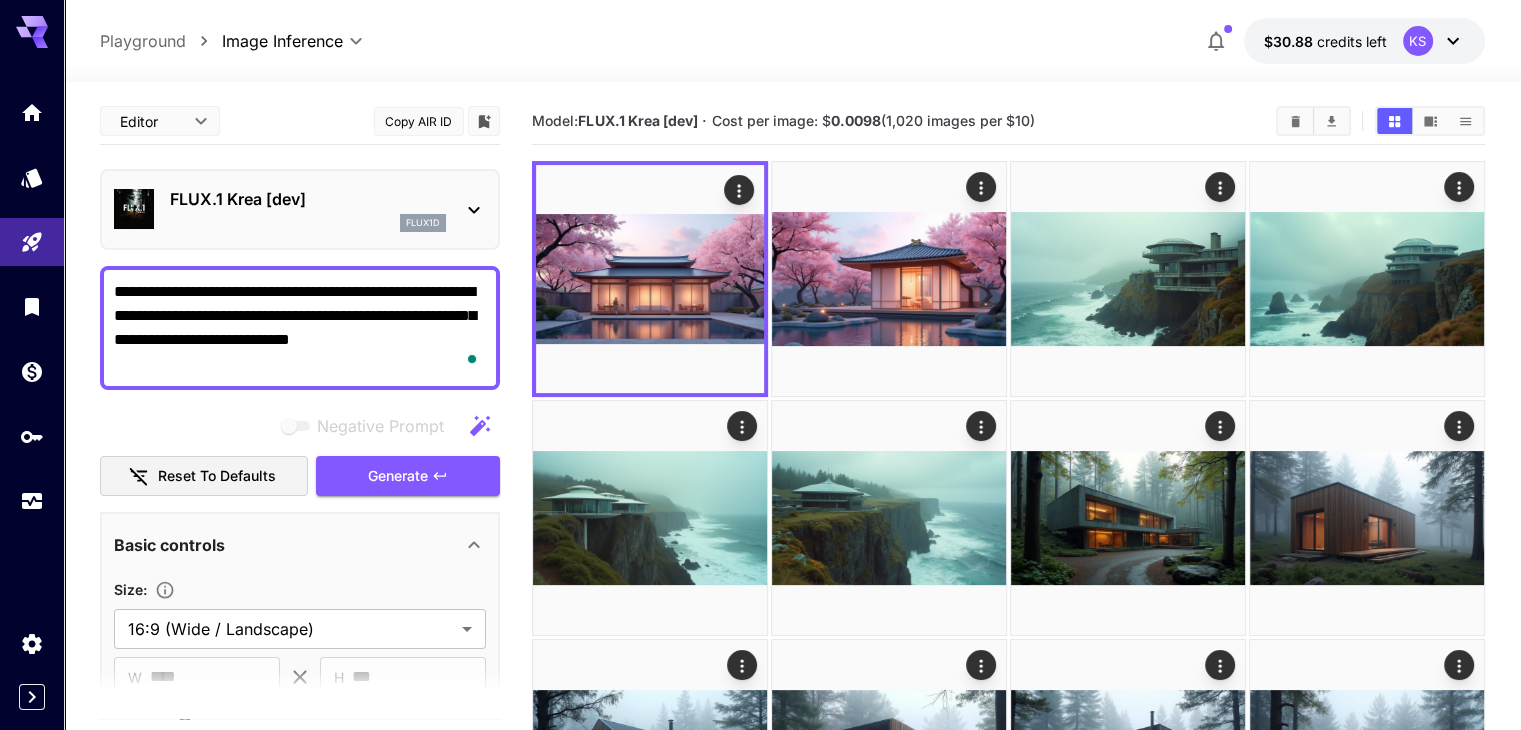 drag, startPoint x: 204, startPoint y: 361, endPoint x: 112, endPoint y: 279, distance: 123.2396 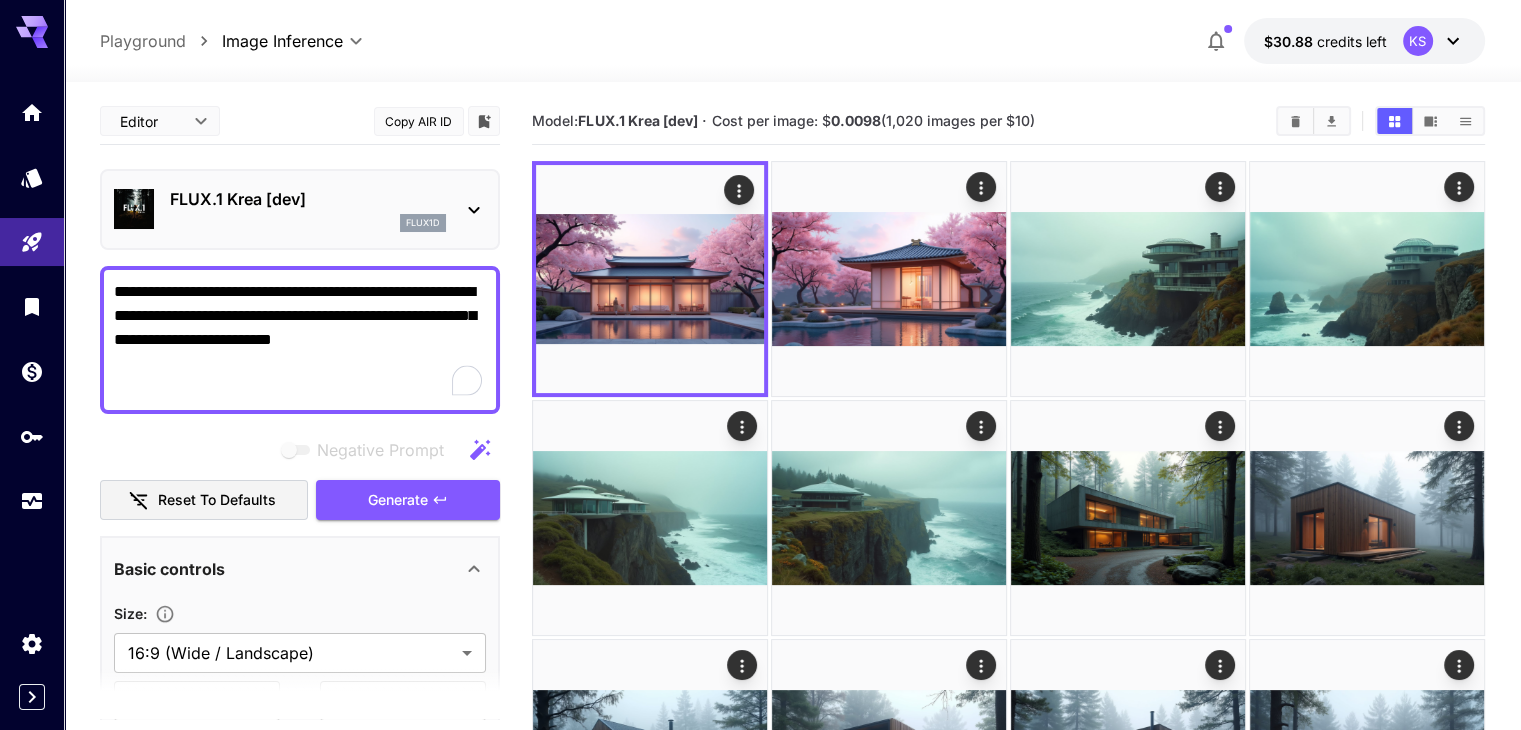 click on "**********" at bounding box center (300, 340) 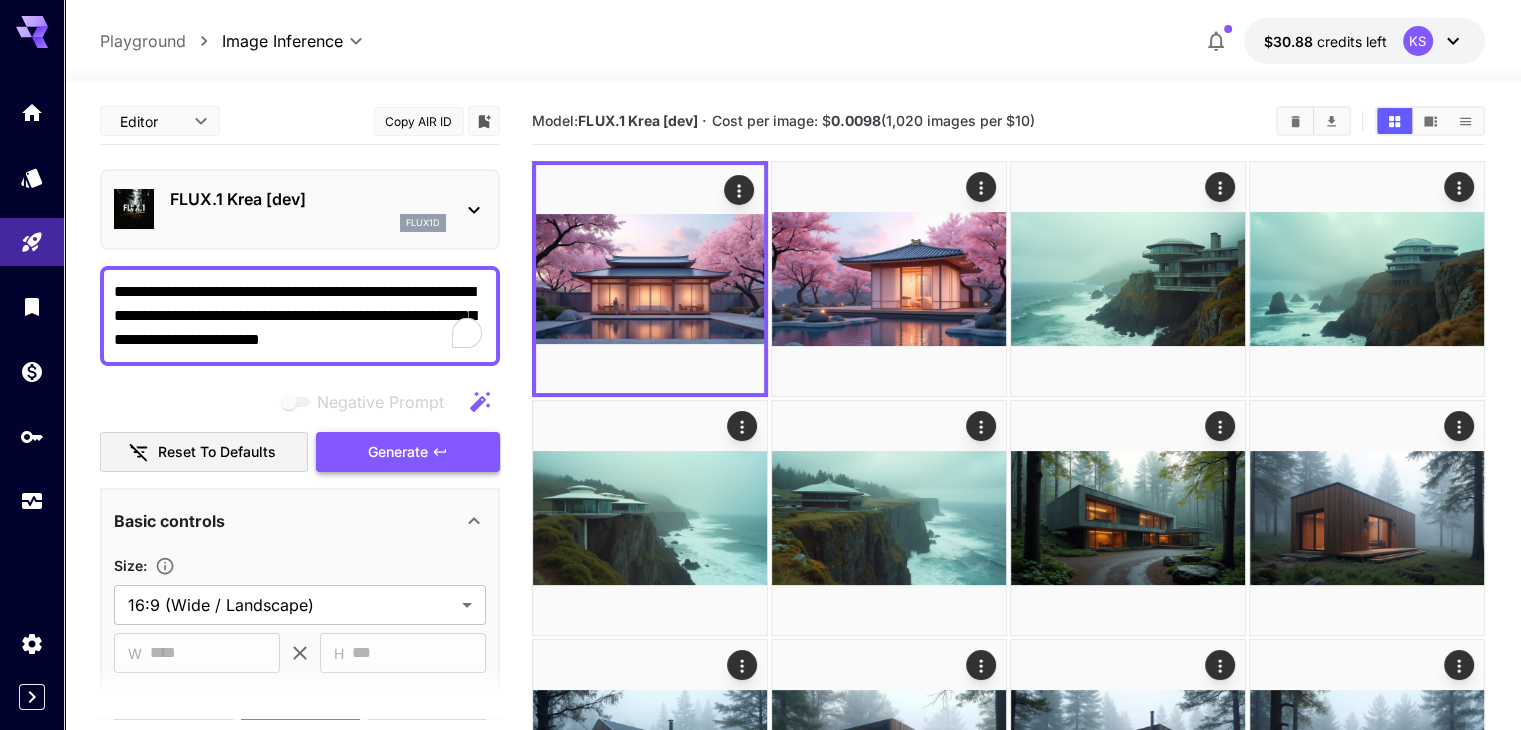 click on "Generate" at bounding box center (398, 452) 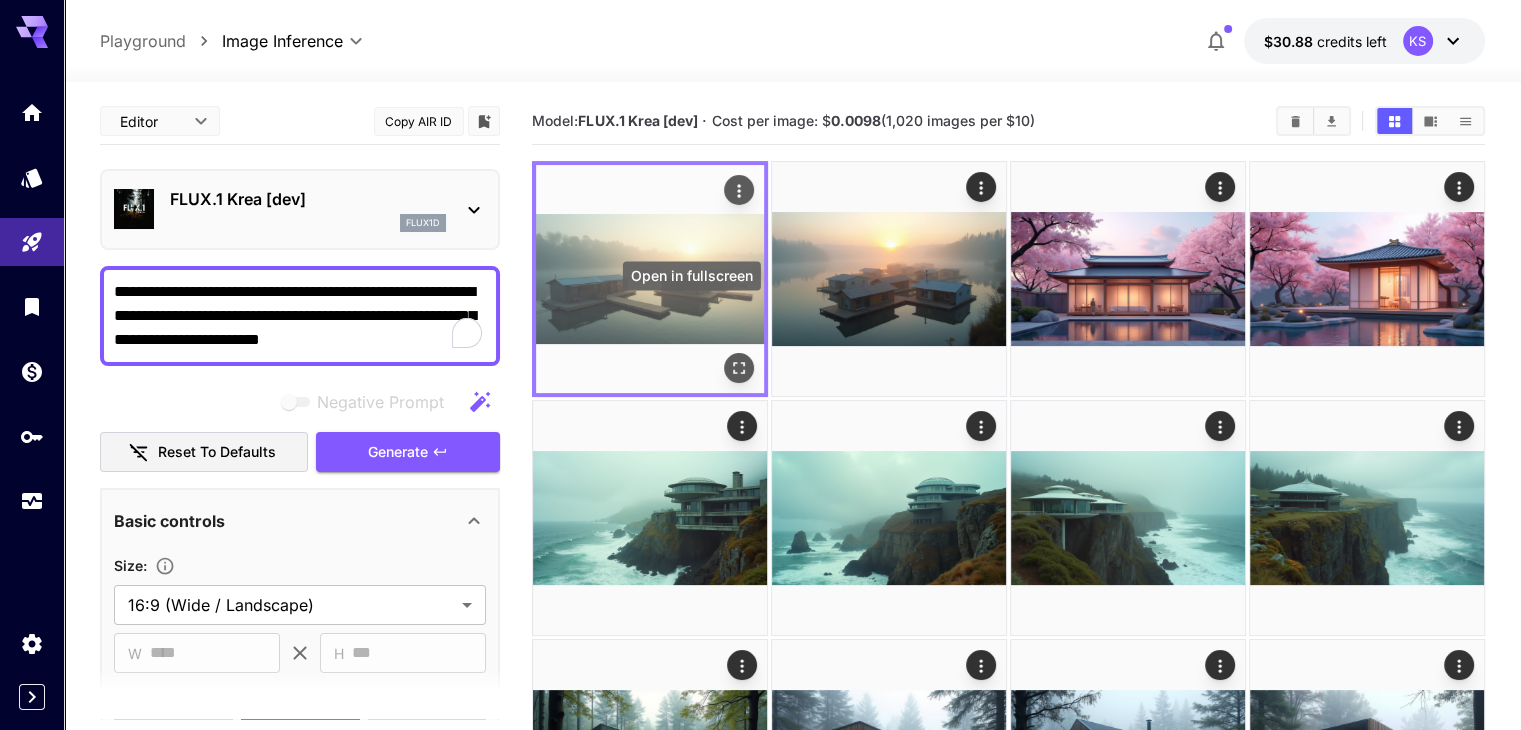 click 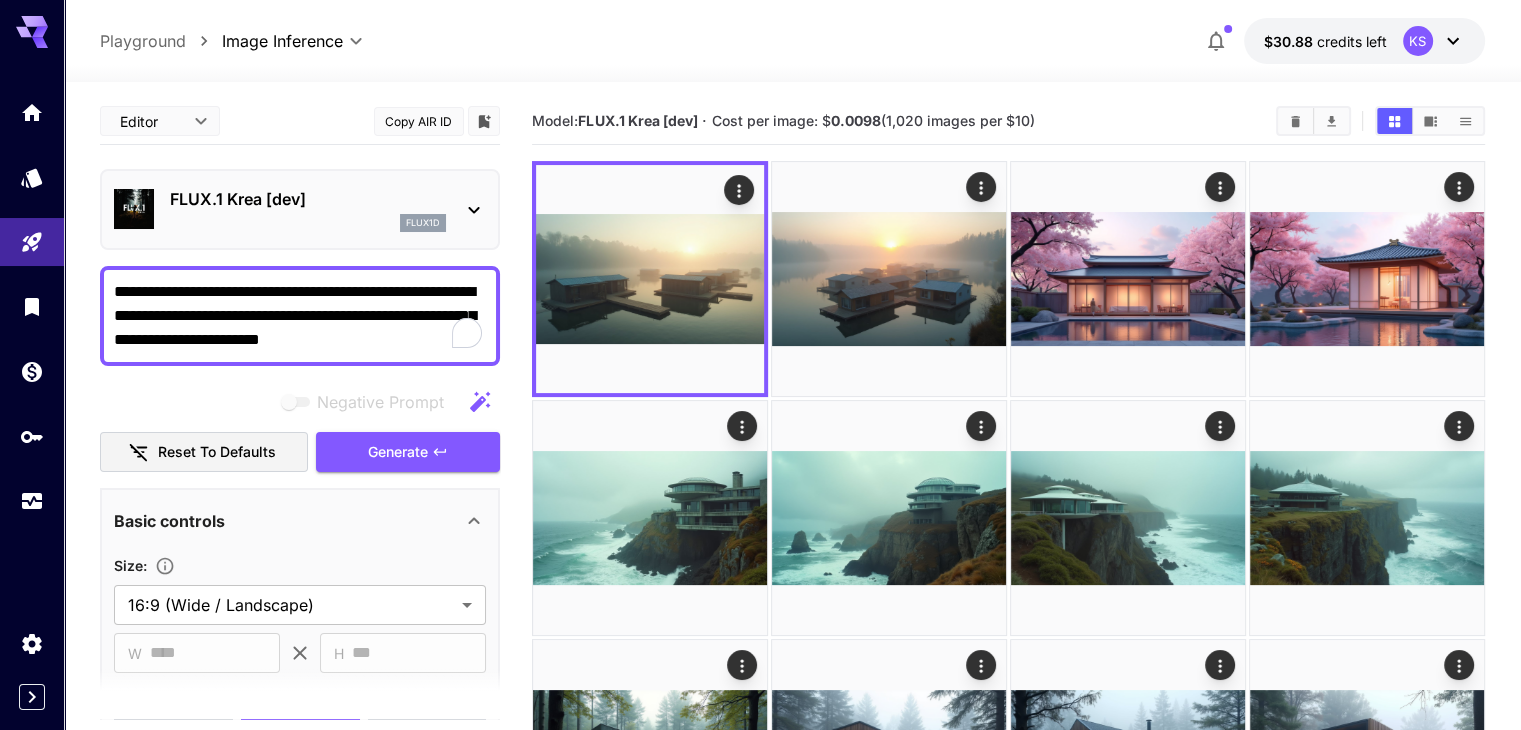 click on "**********" at bounding box center (300, 316) 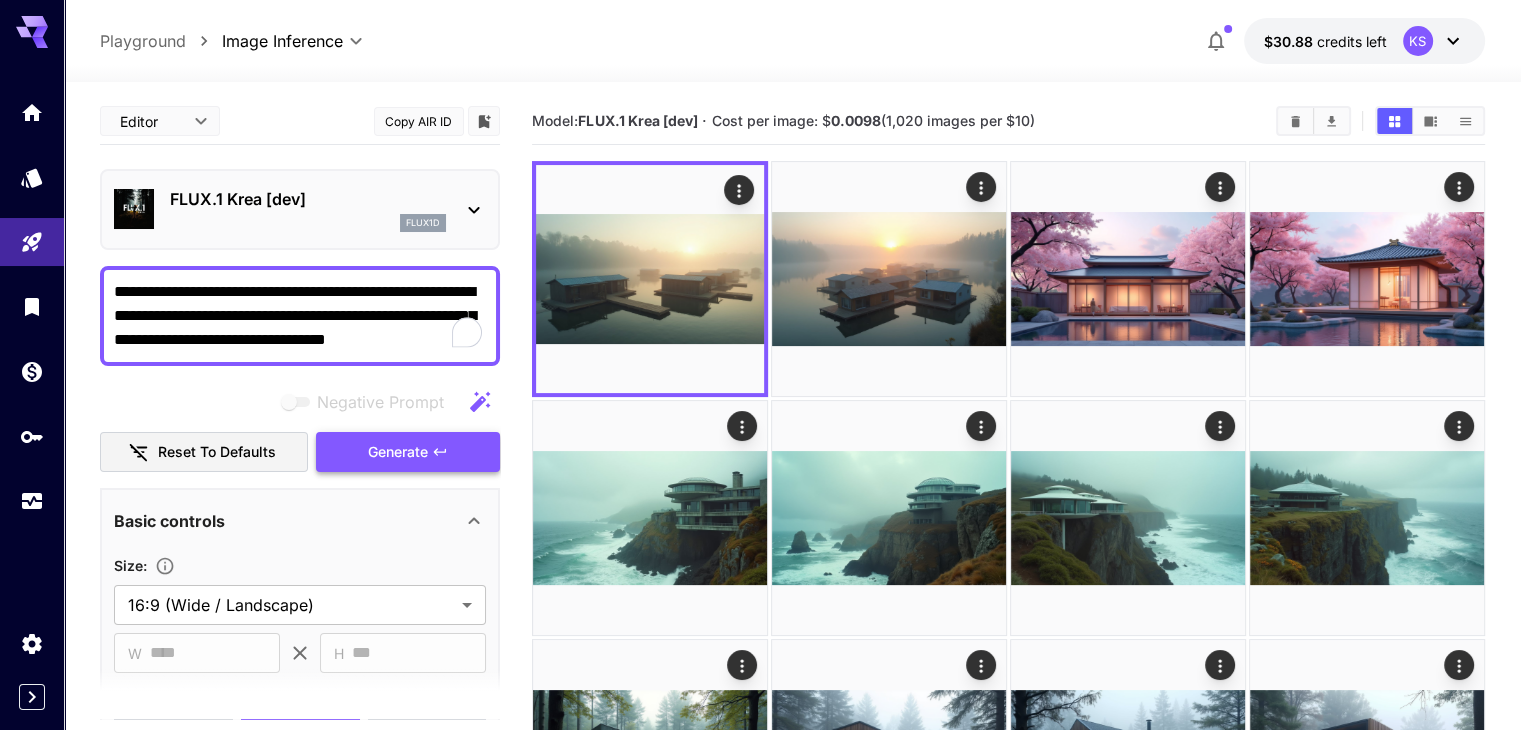 click on "Generate" at bounding box center [398, 452] 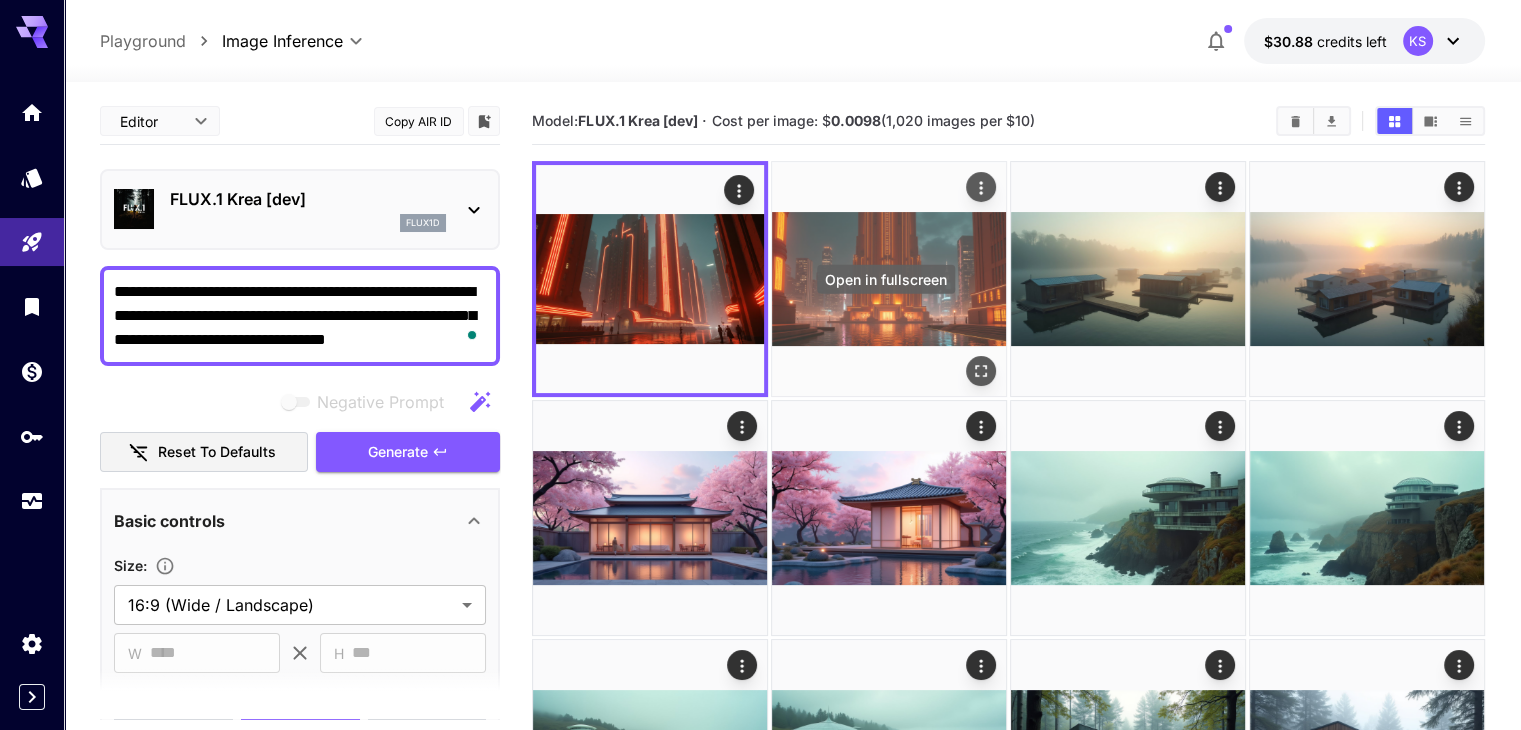 click 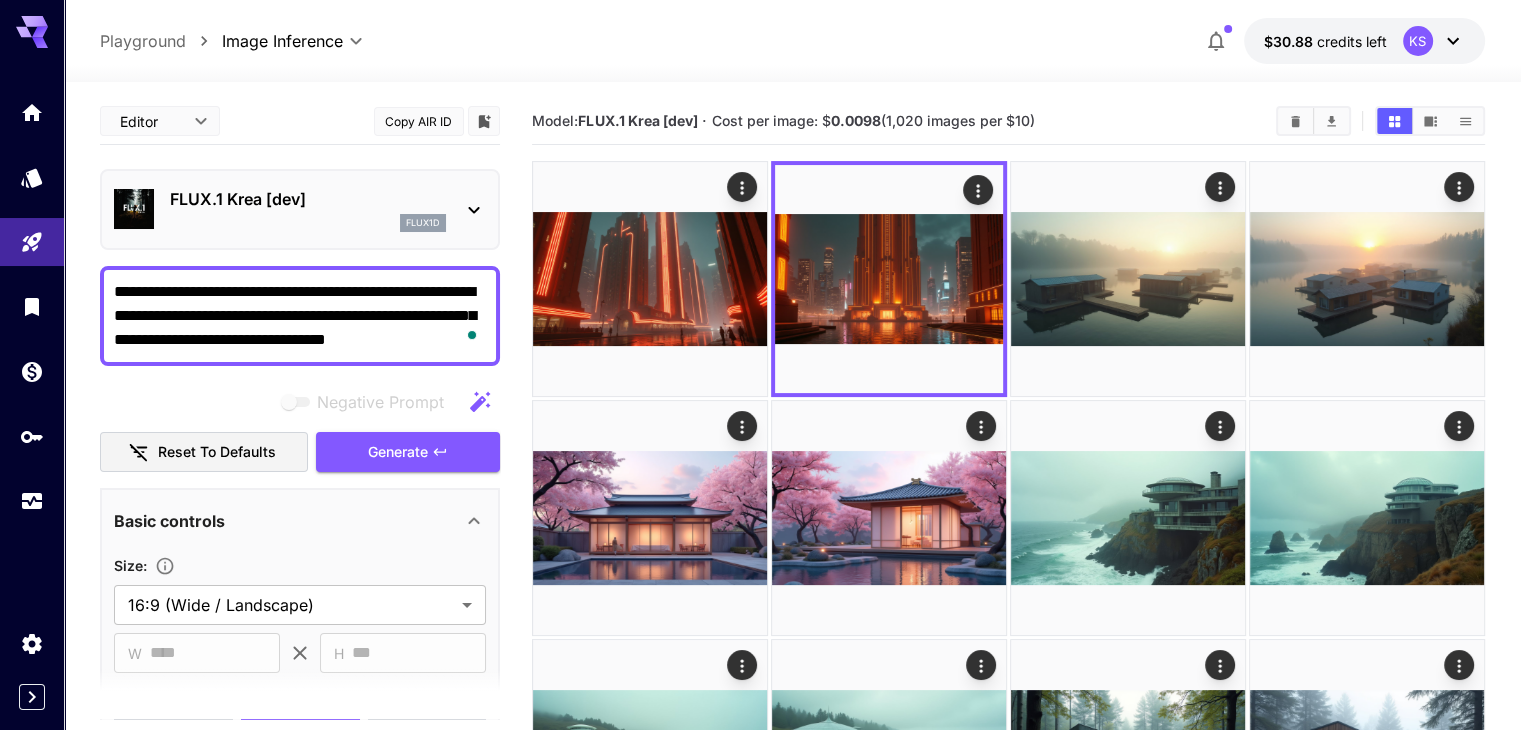 click on "**********" at bounding box center [300, 316] 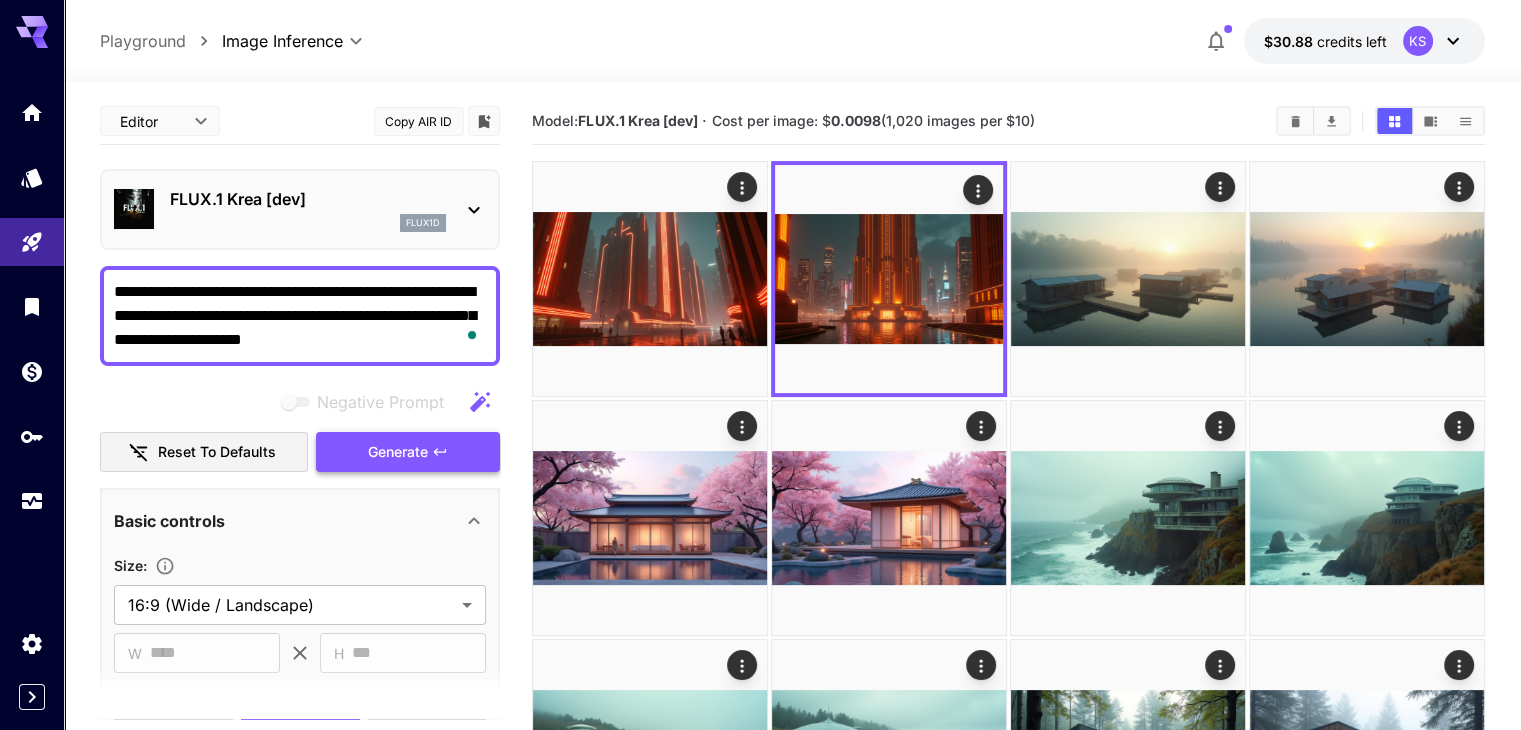 click on "Generate" at bounding box center (408, 452) 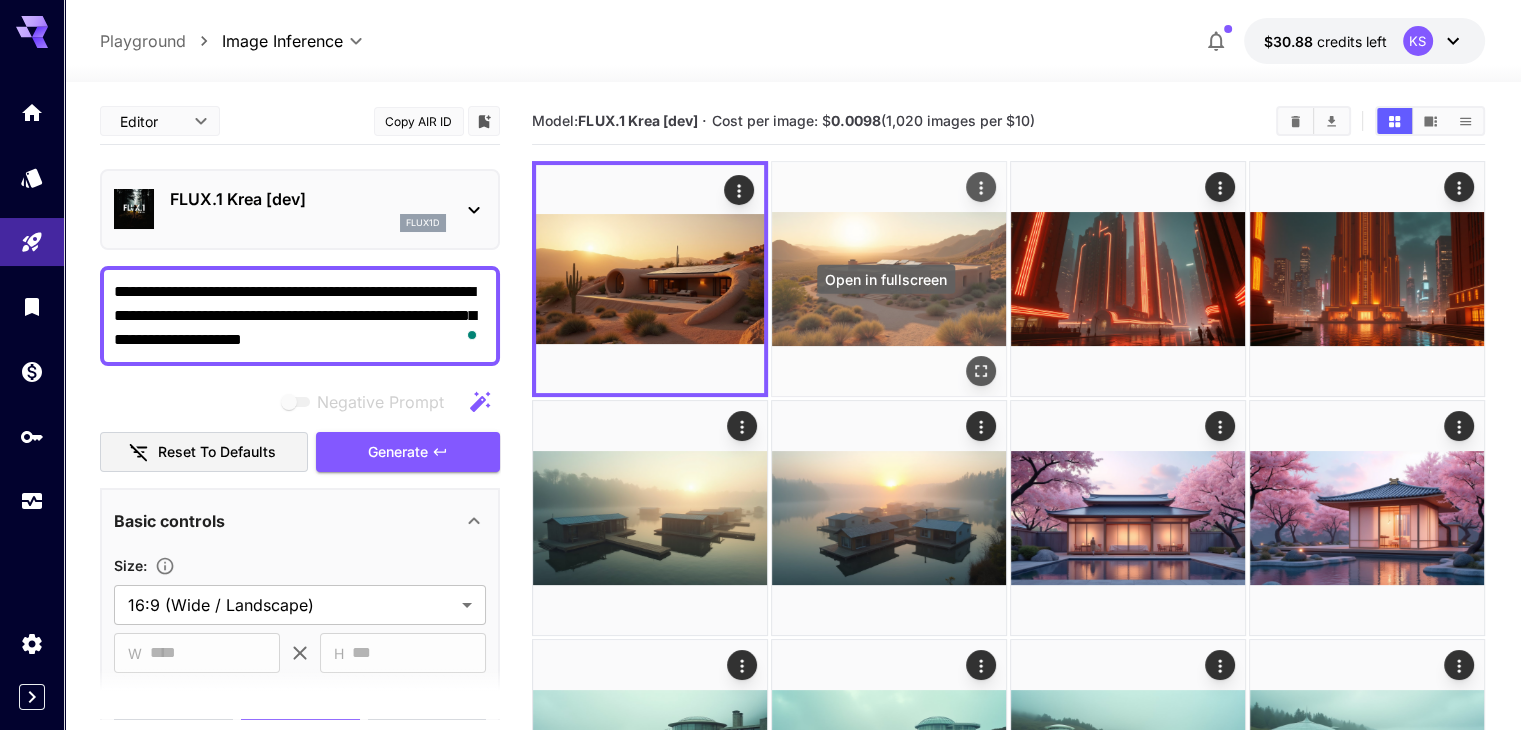 click 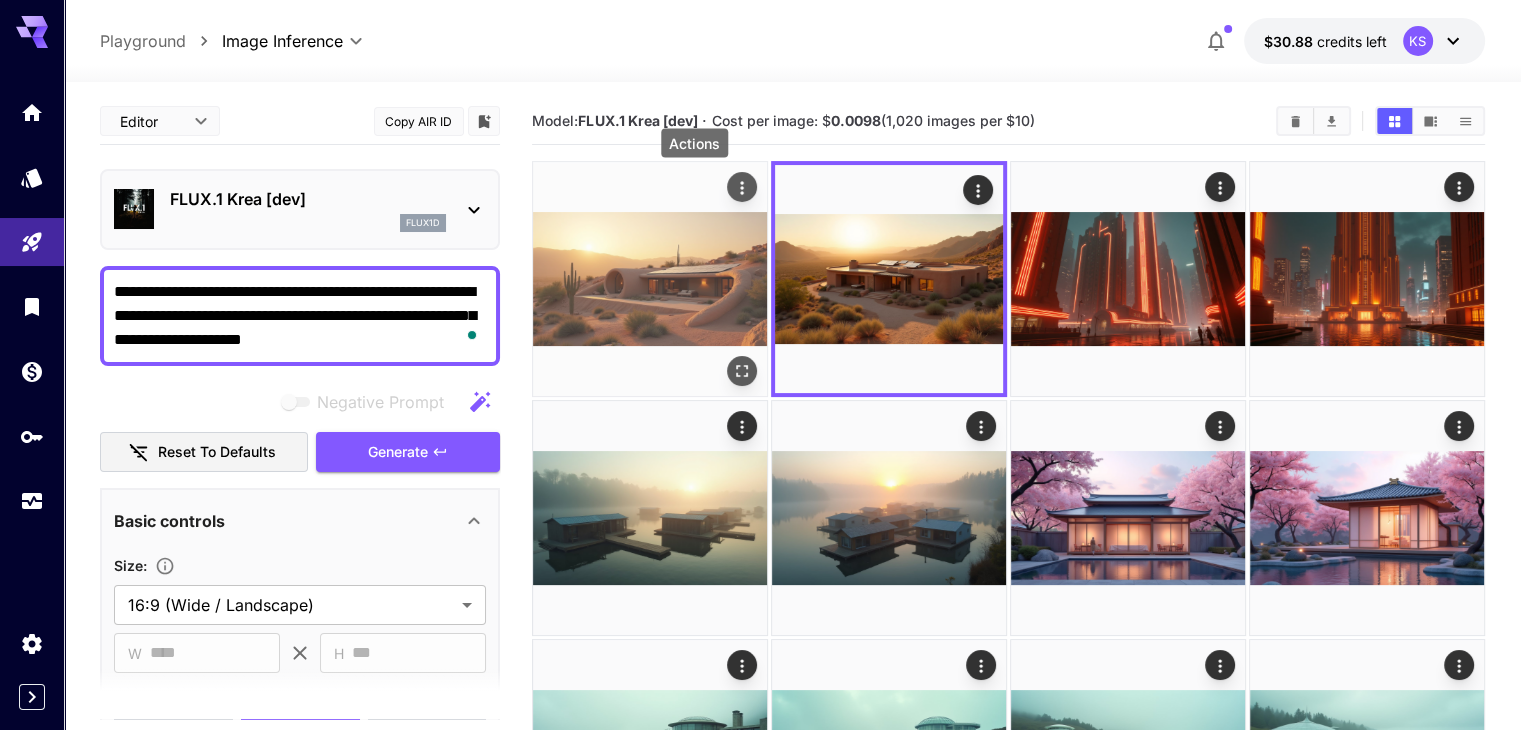 click 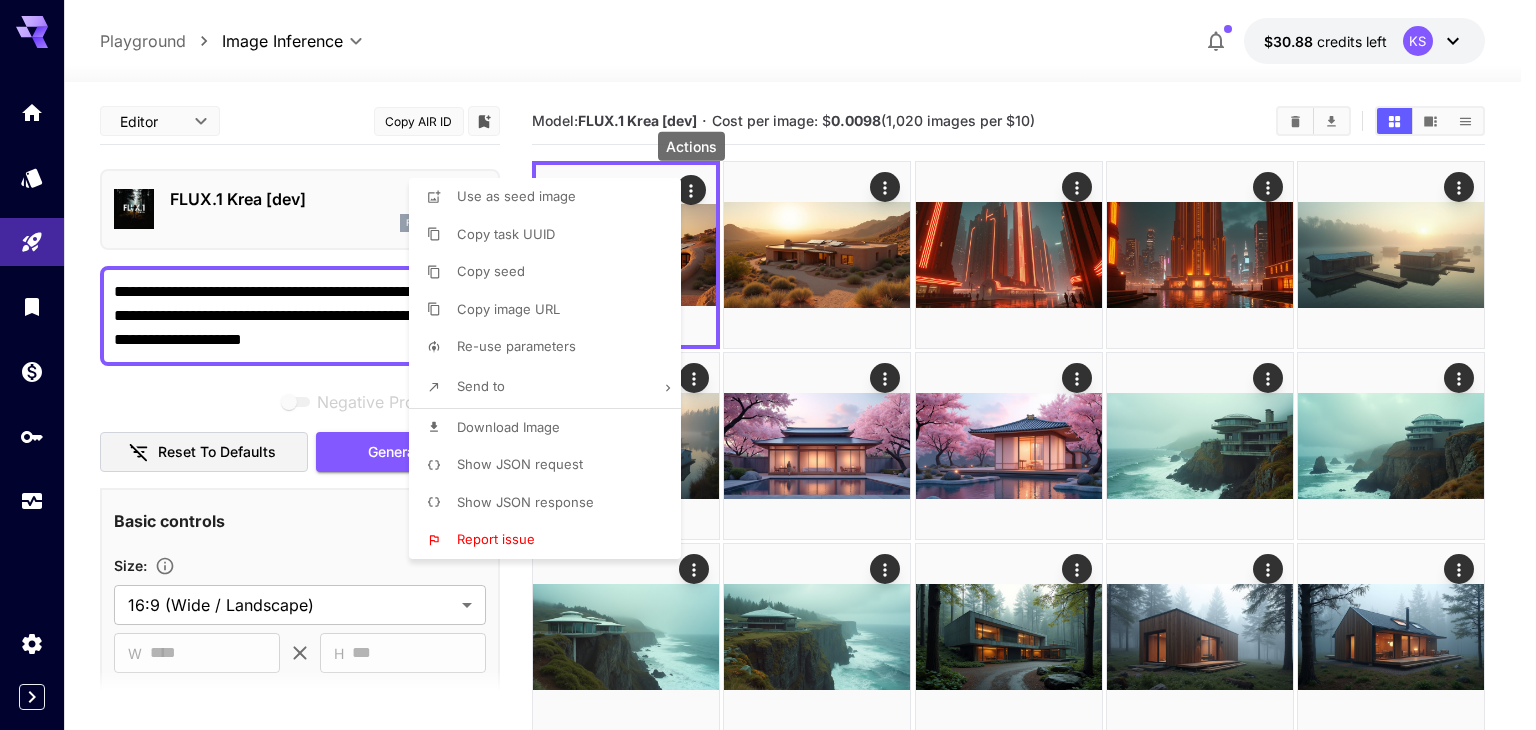 click on "Download Image" at bounding box center [508, 427] 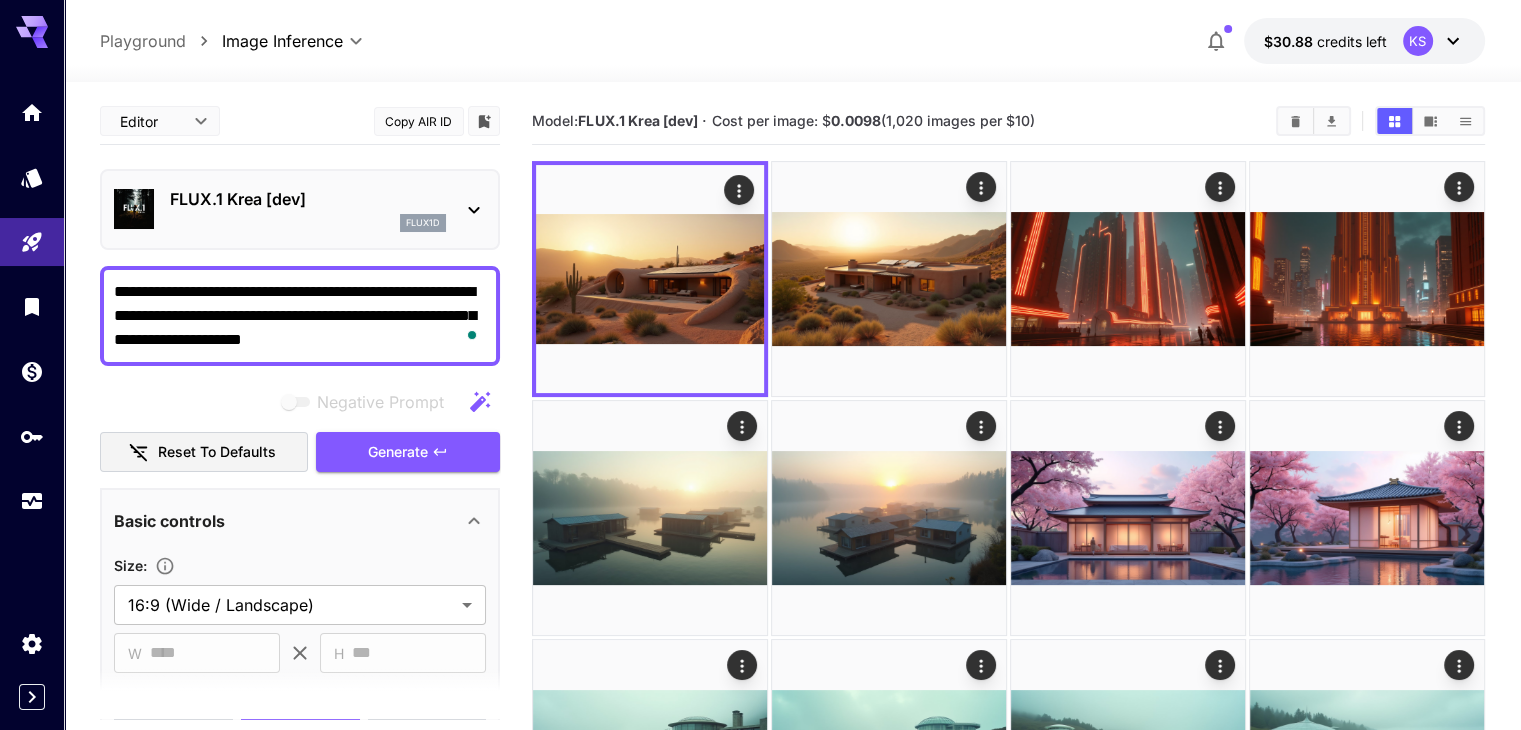 click at bounding box center (760, 365) 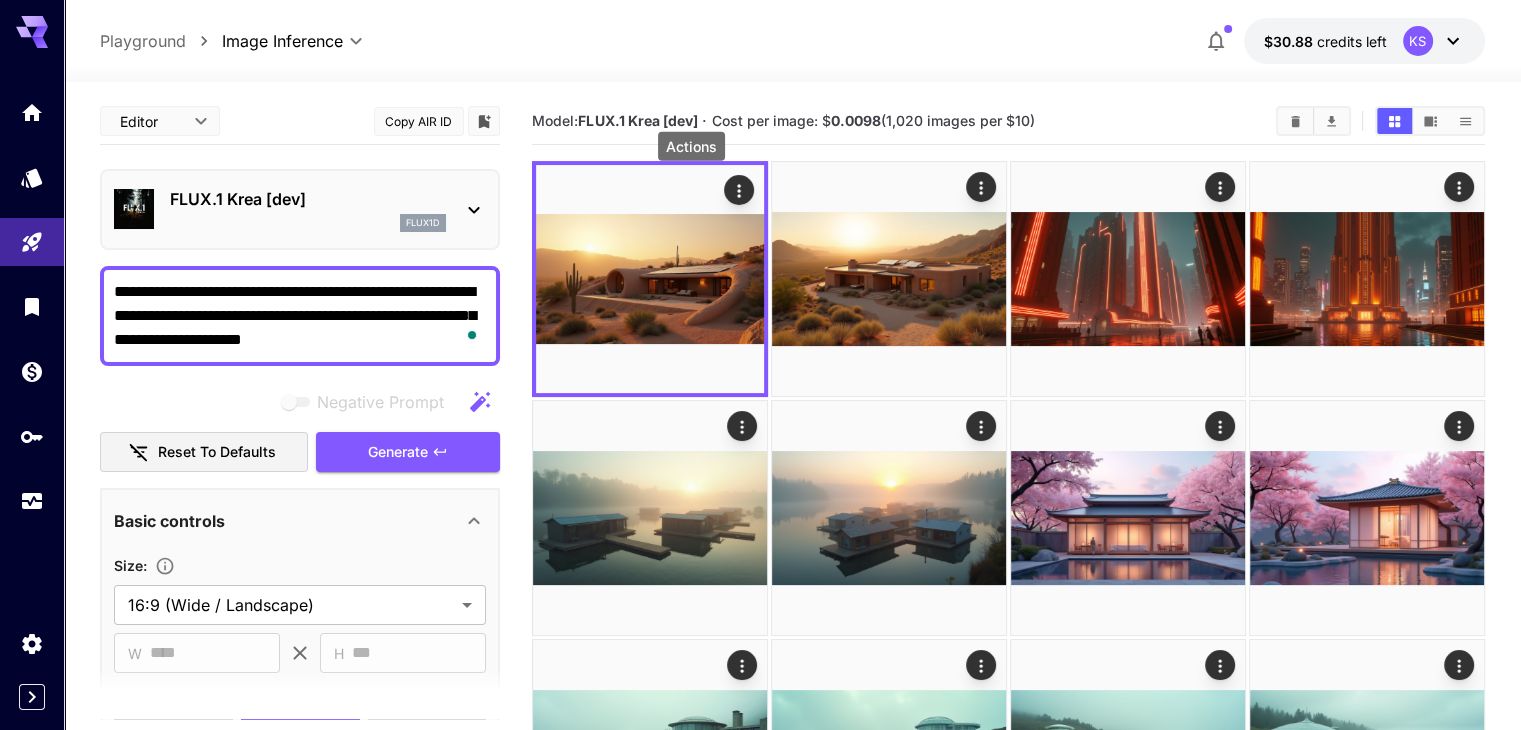 click on "**********" at bounding box center (300, 316) 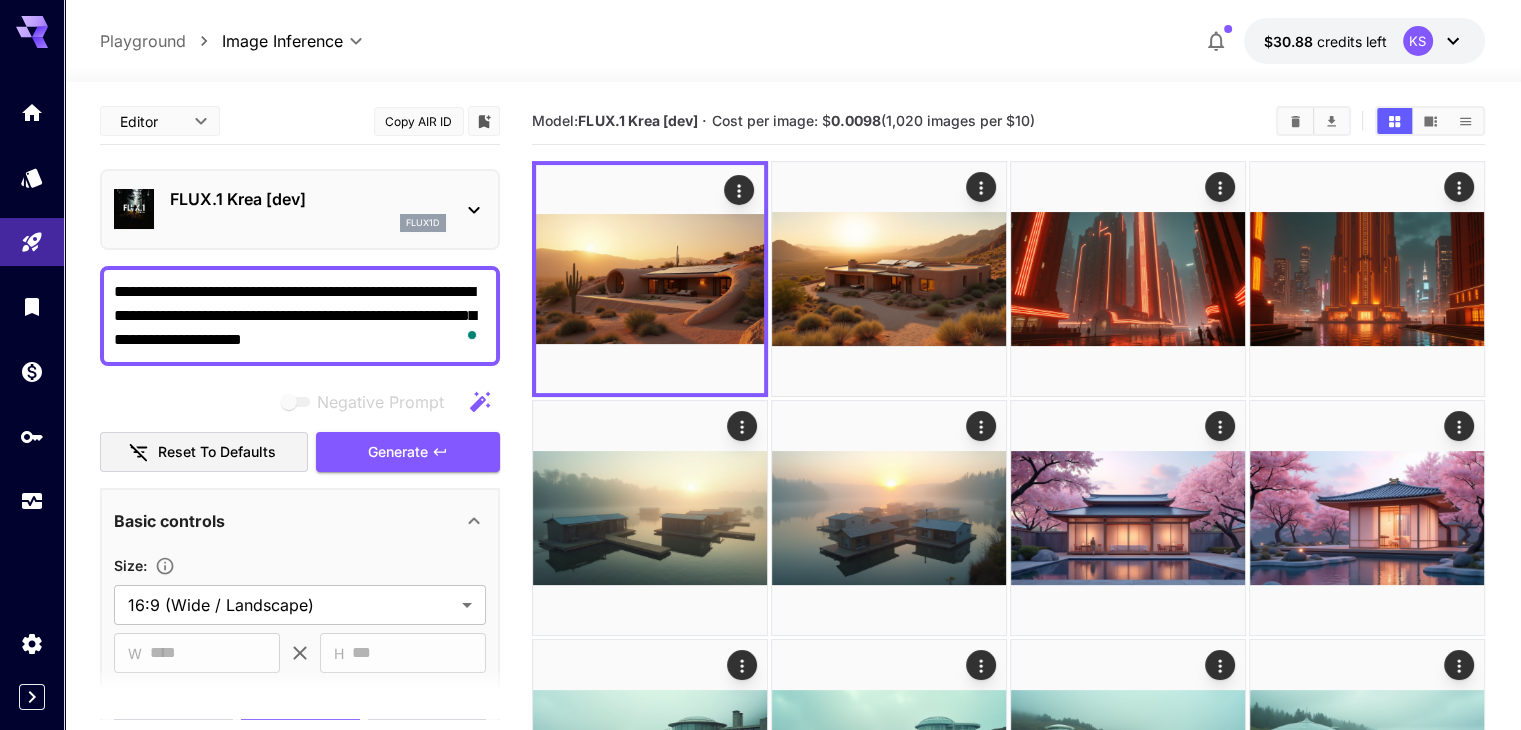 paste 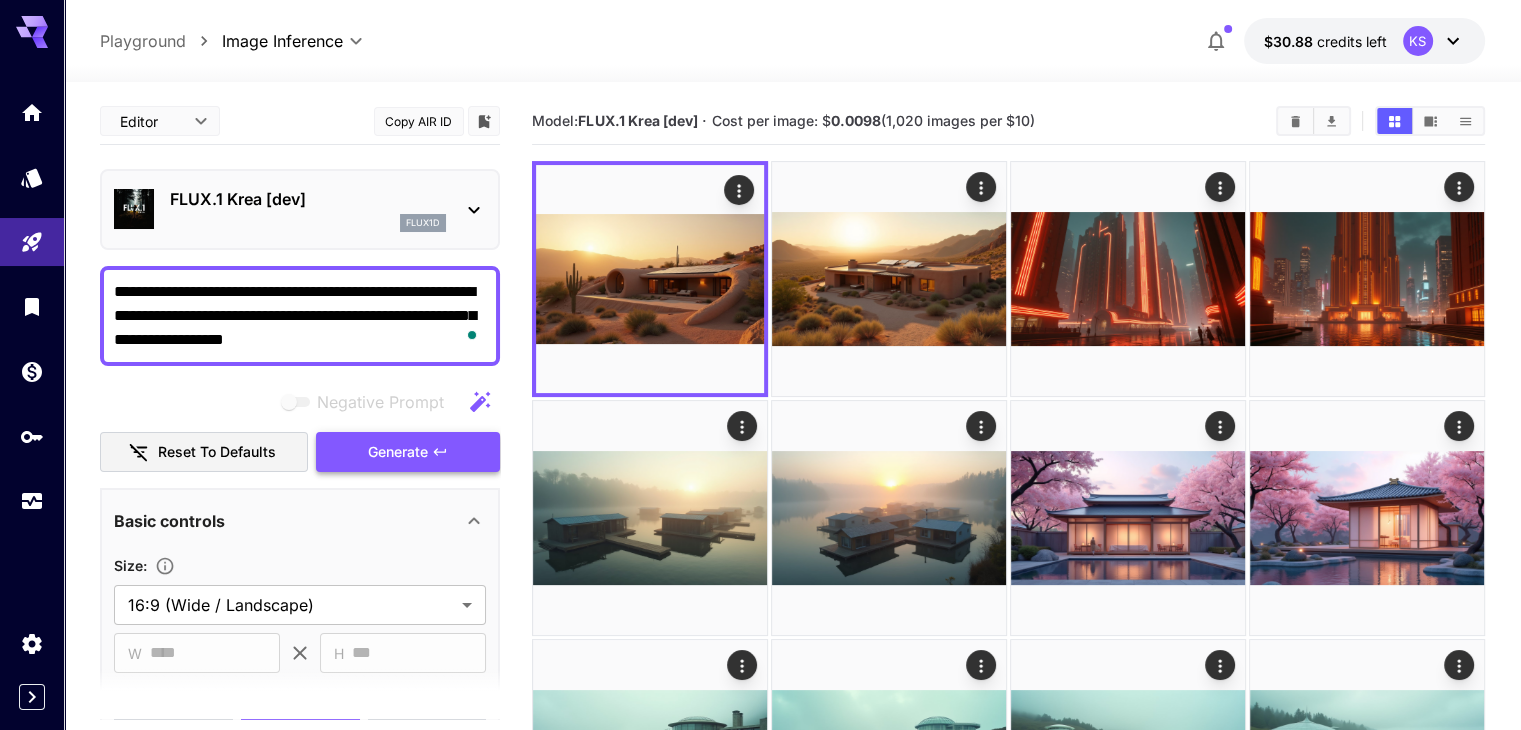 click on "Generate" at bounding box center (398, 452) 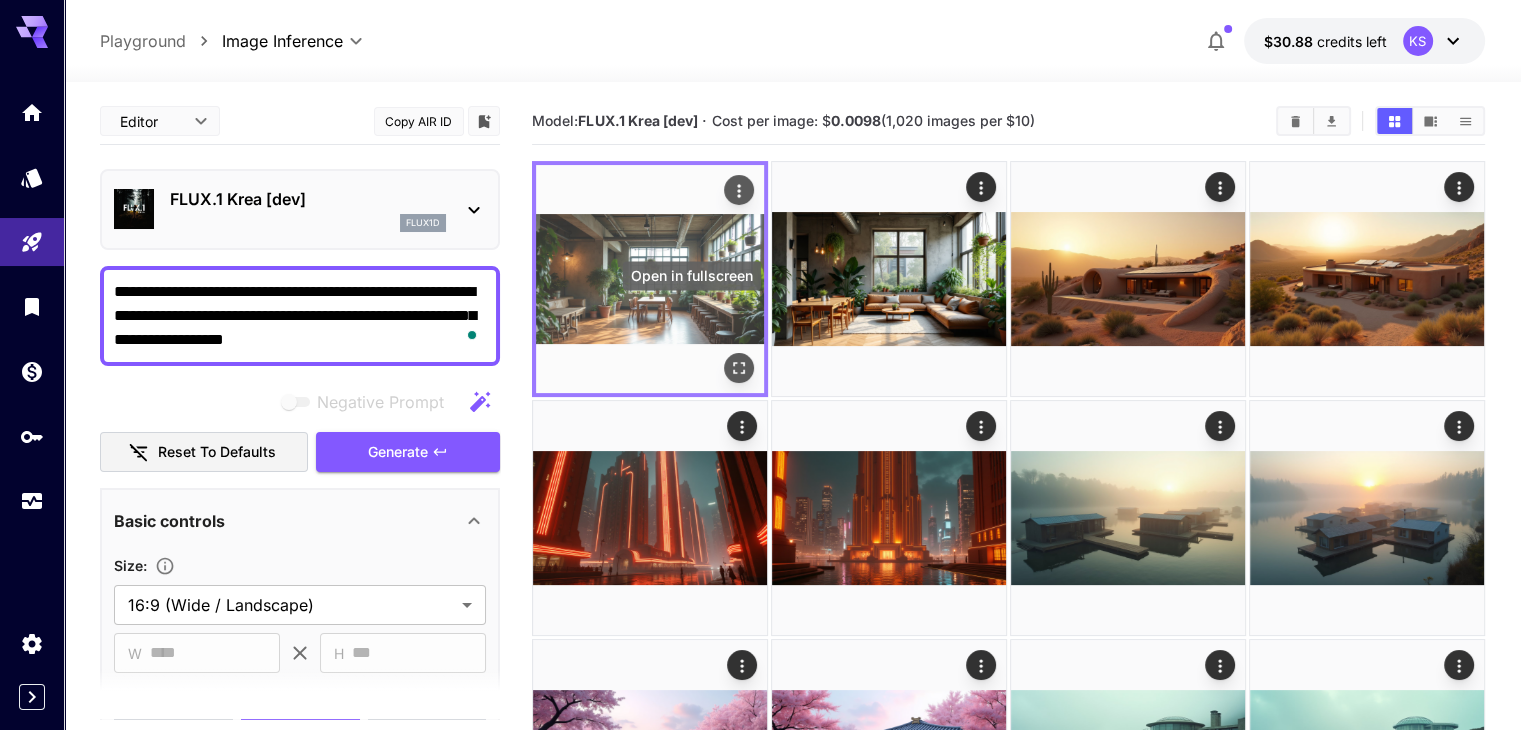 click 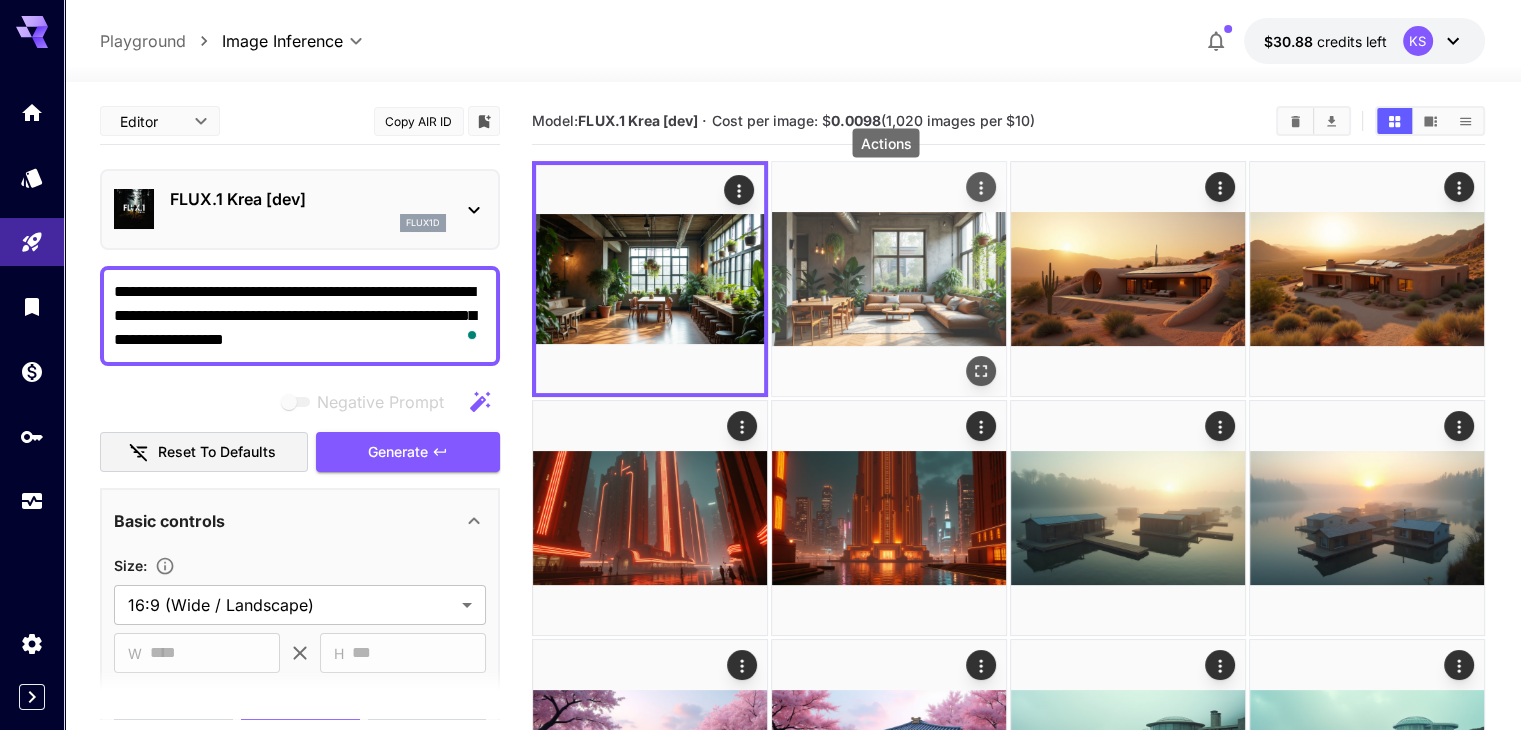 click 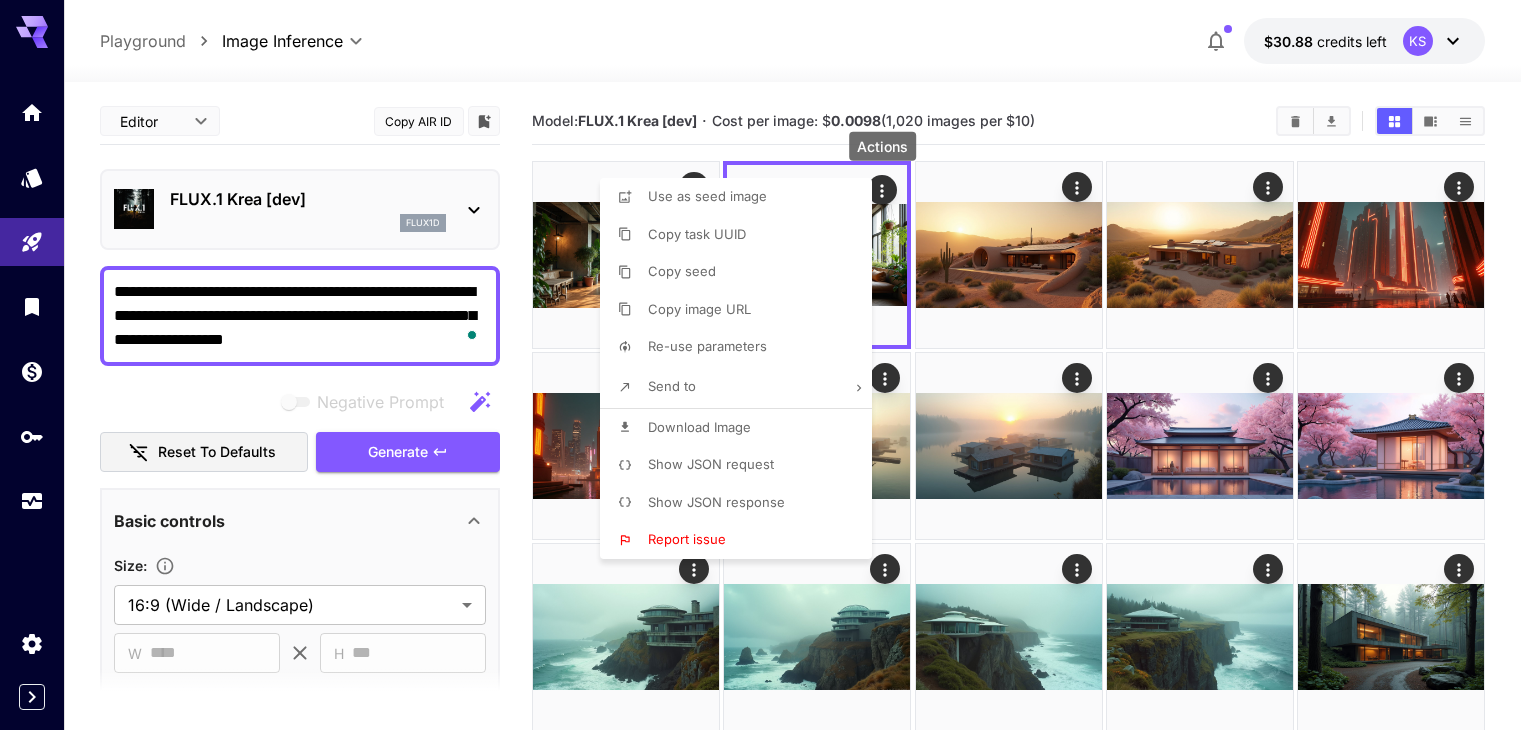 click on "Download Image" at bounding box center [742, 428] 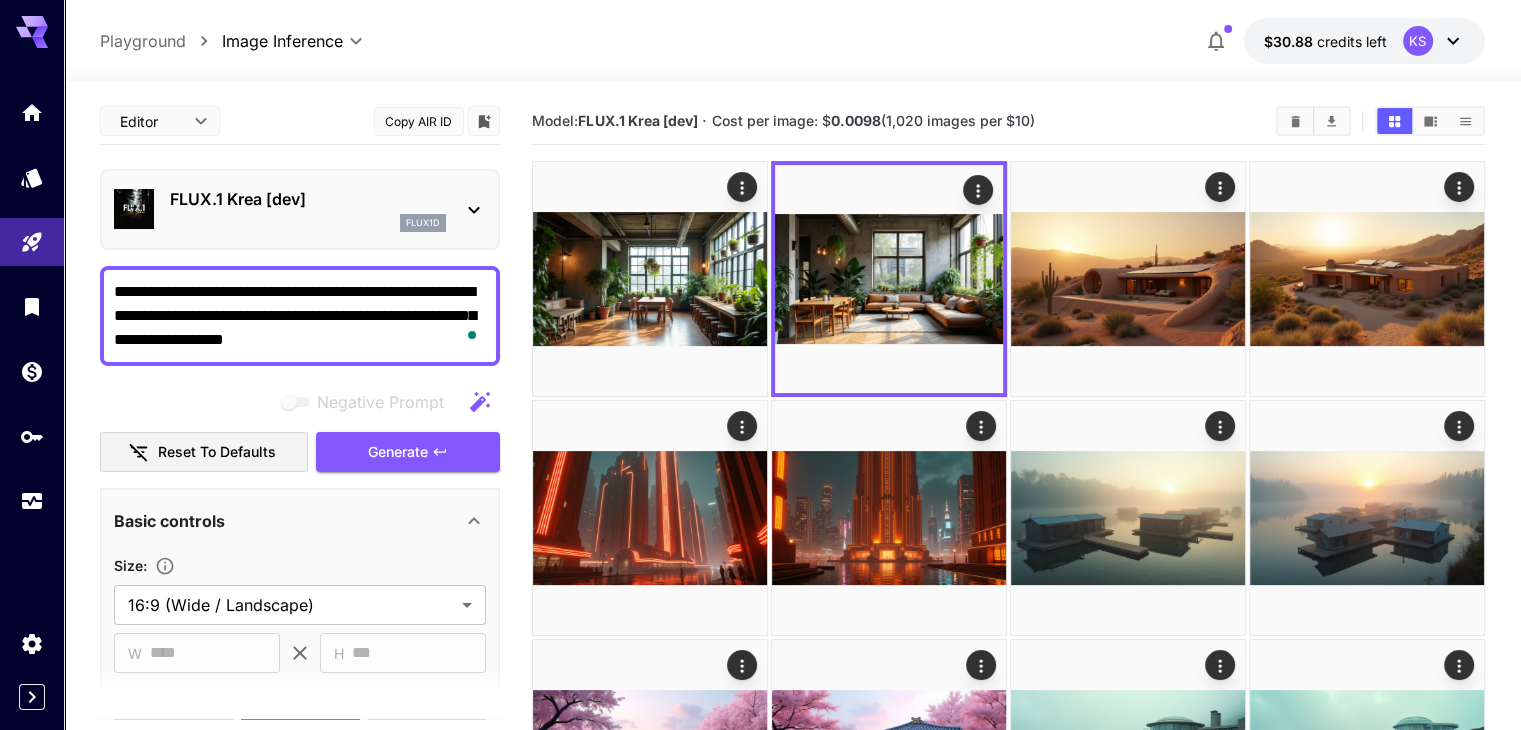 click at bounding box center [760, 365] 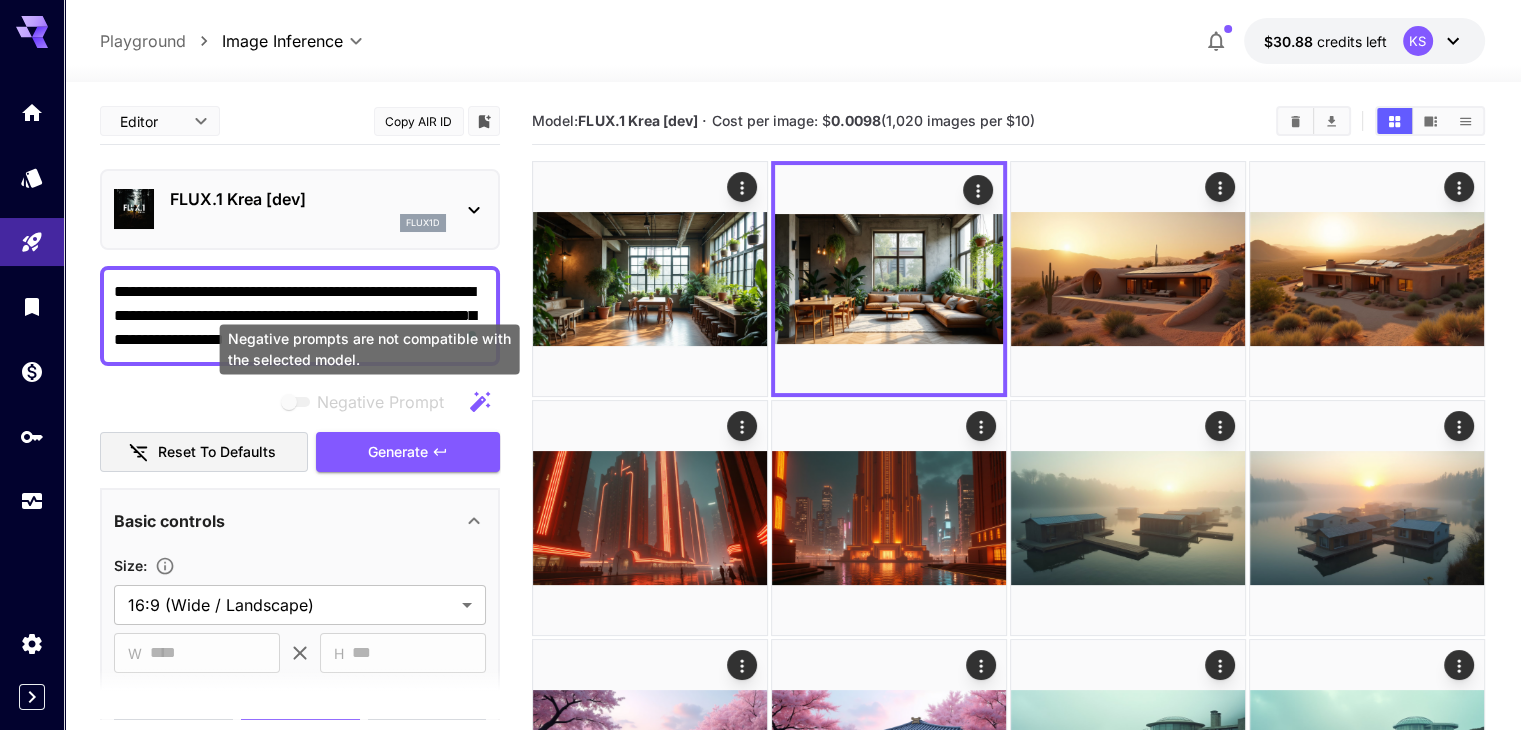paste on "*********" 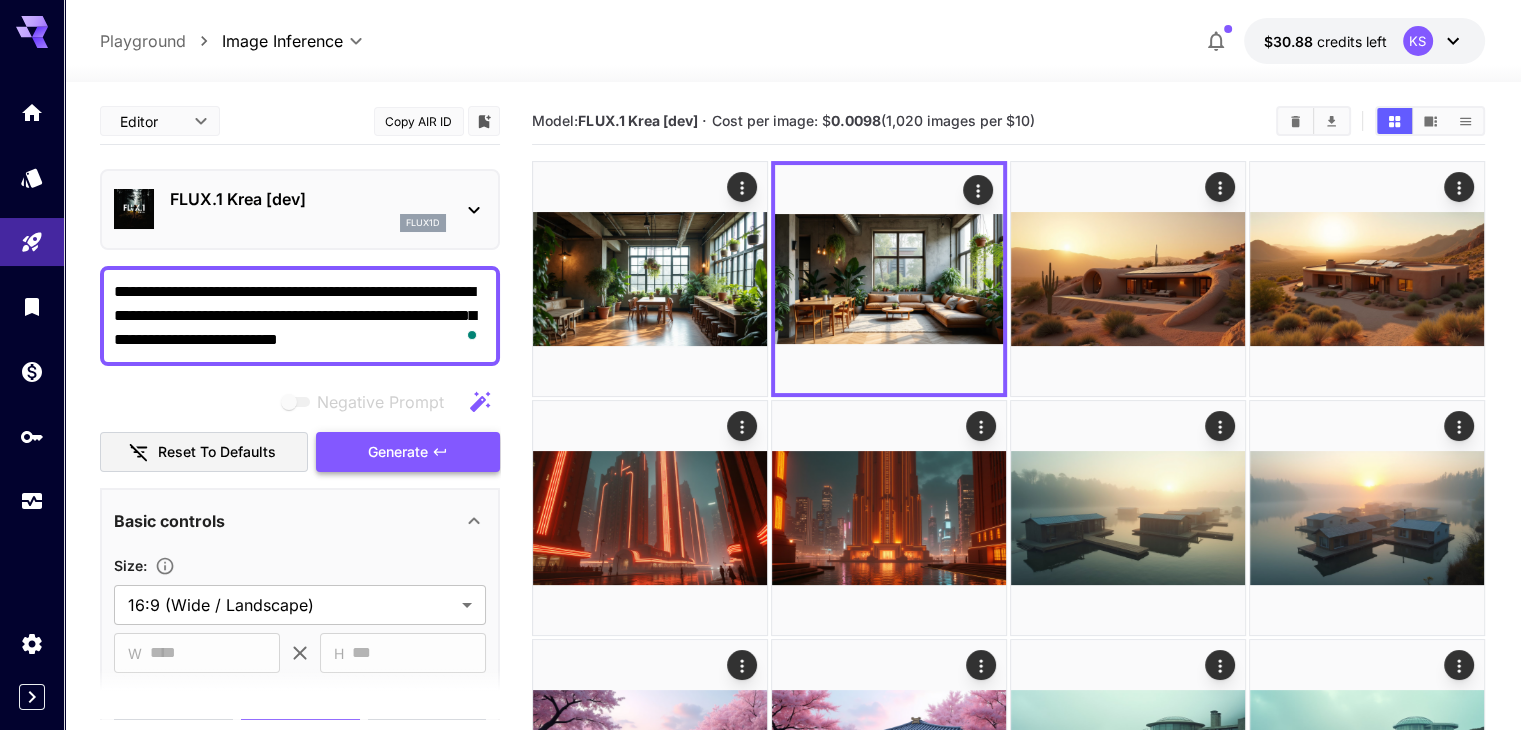 click on "Generate" at bounding box center [398, 452] 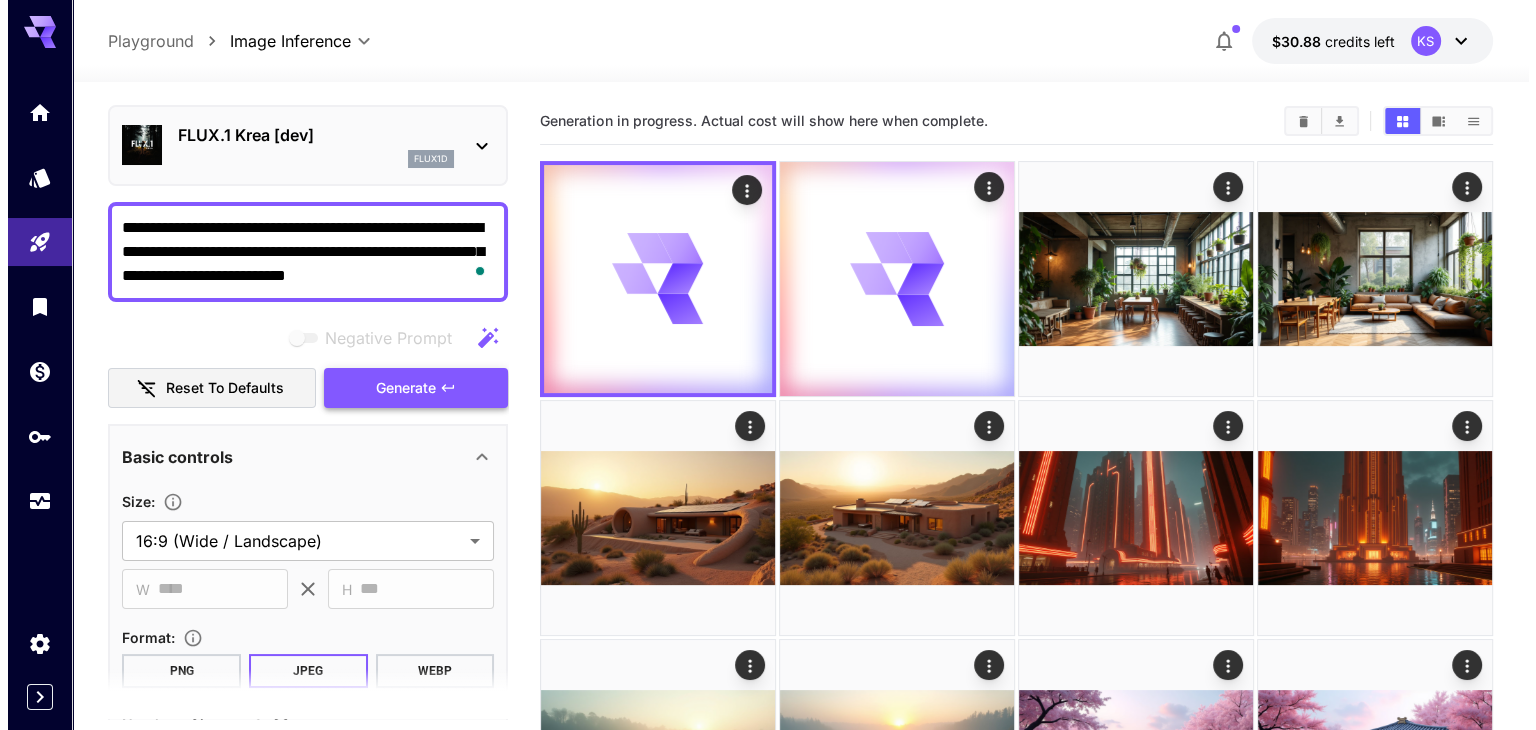 scroll, scrollTop: 100, scrollLeft: 0, axis: vertical 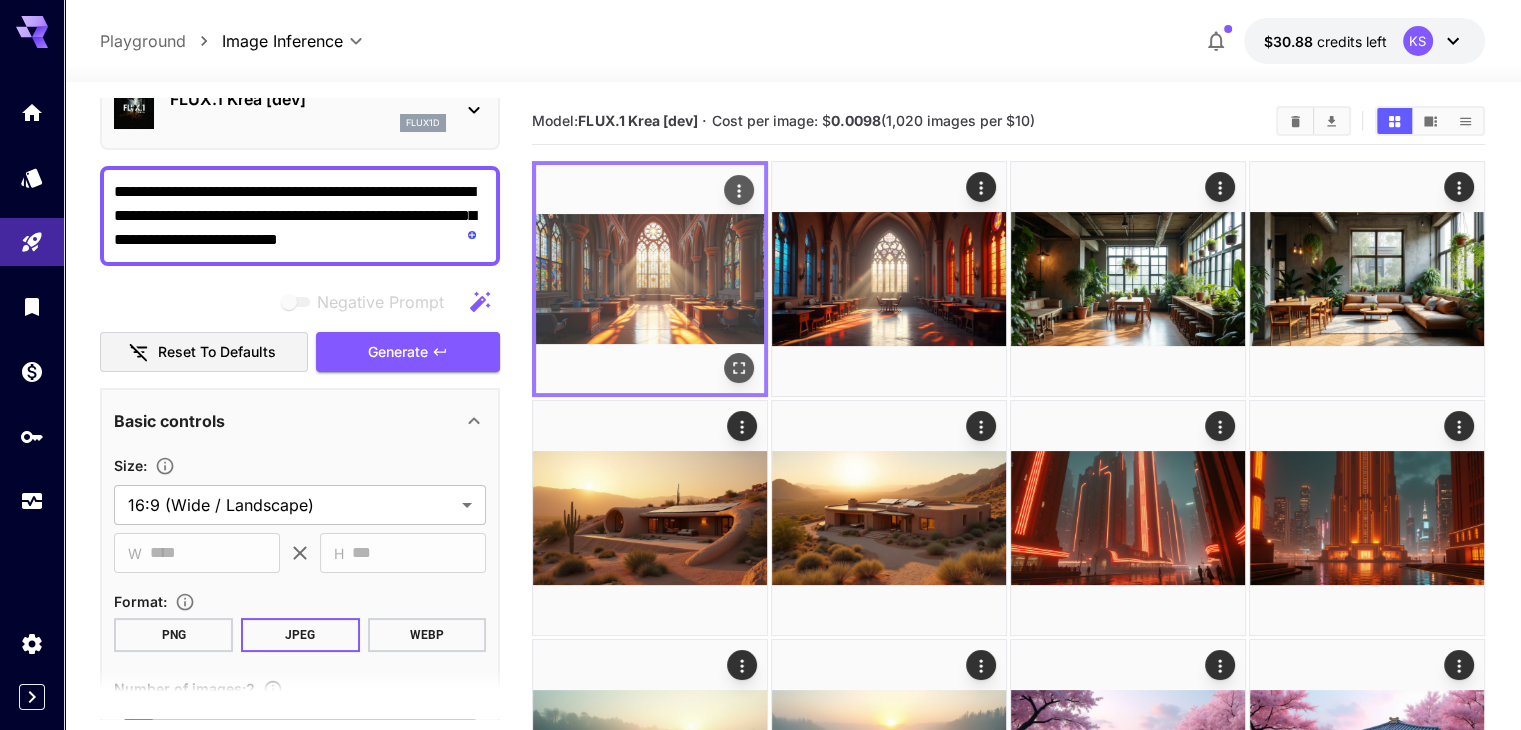 click at bounding box center (650, 279) 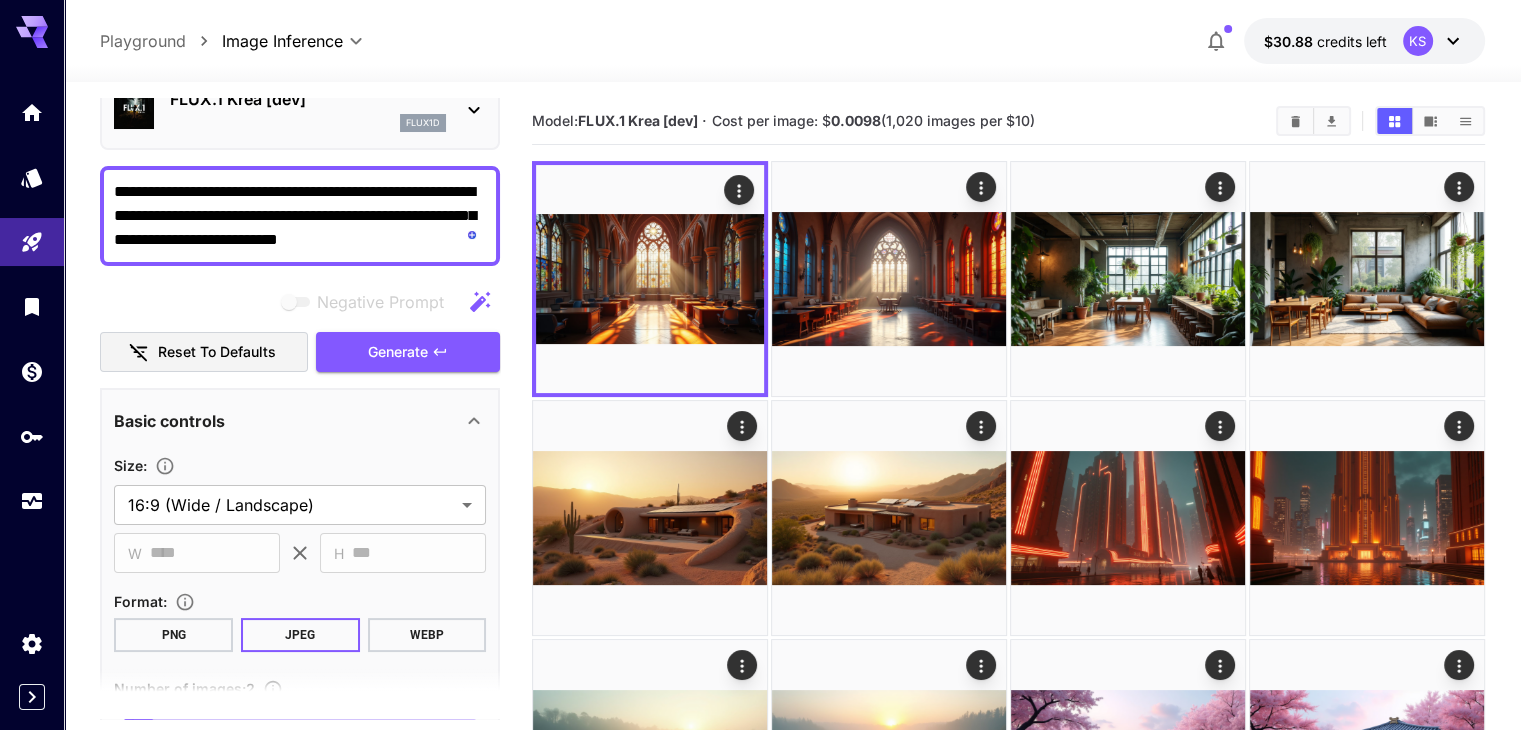 click on "**********" at bounding box center (300, 216) 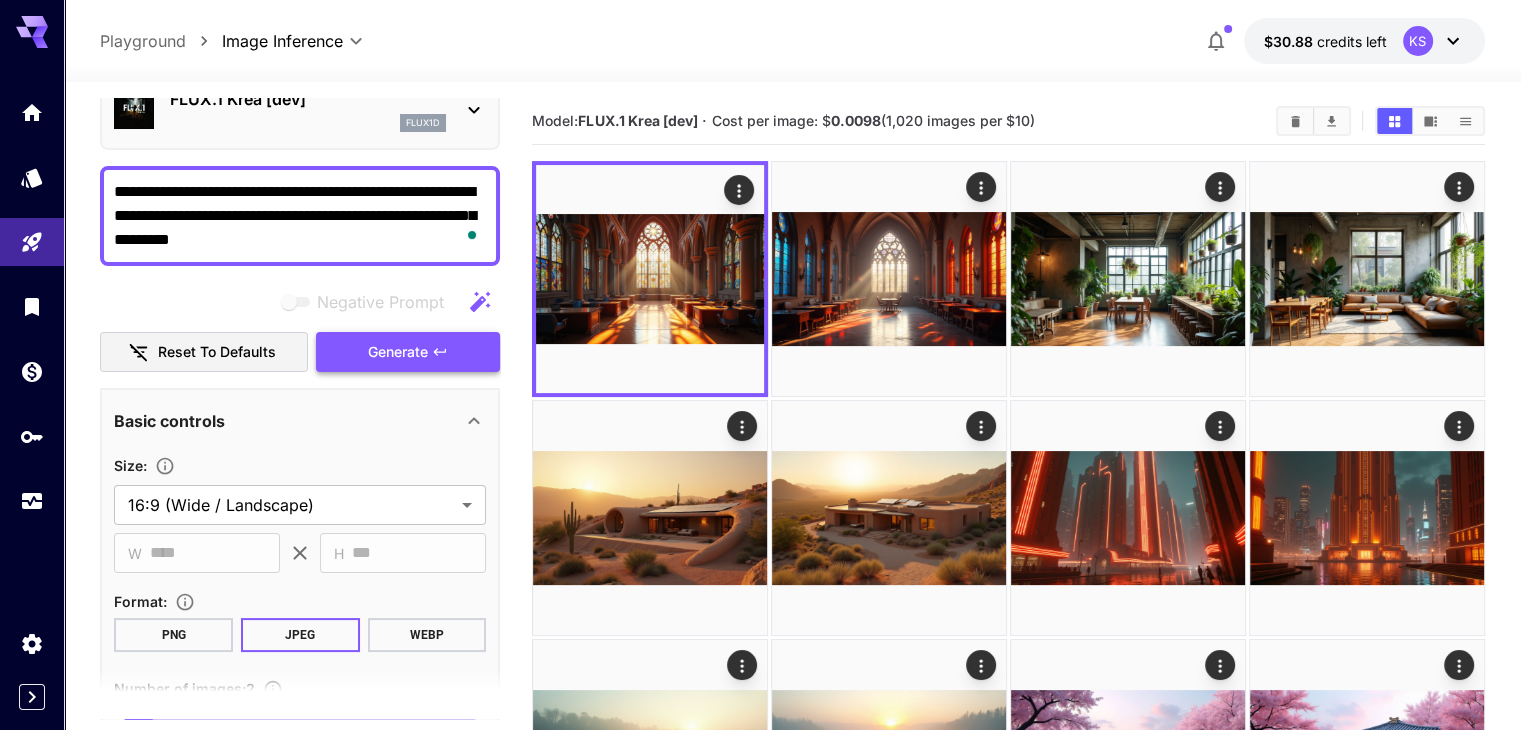 click on "Generate" at bounding box center [398, 352] 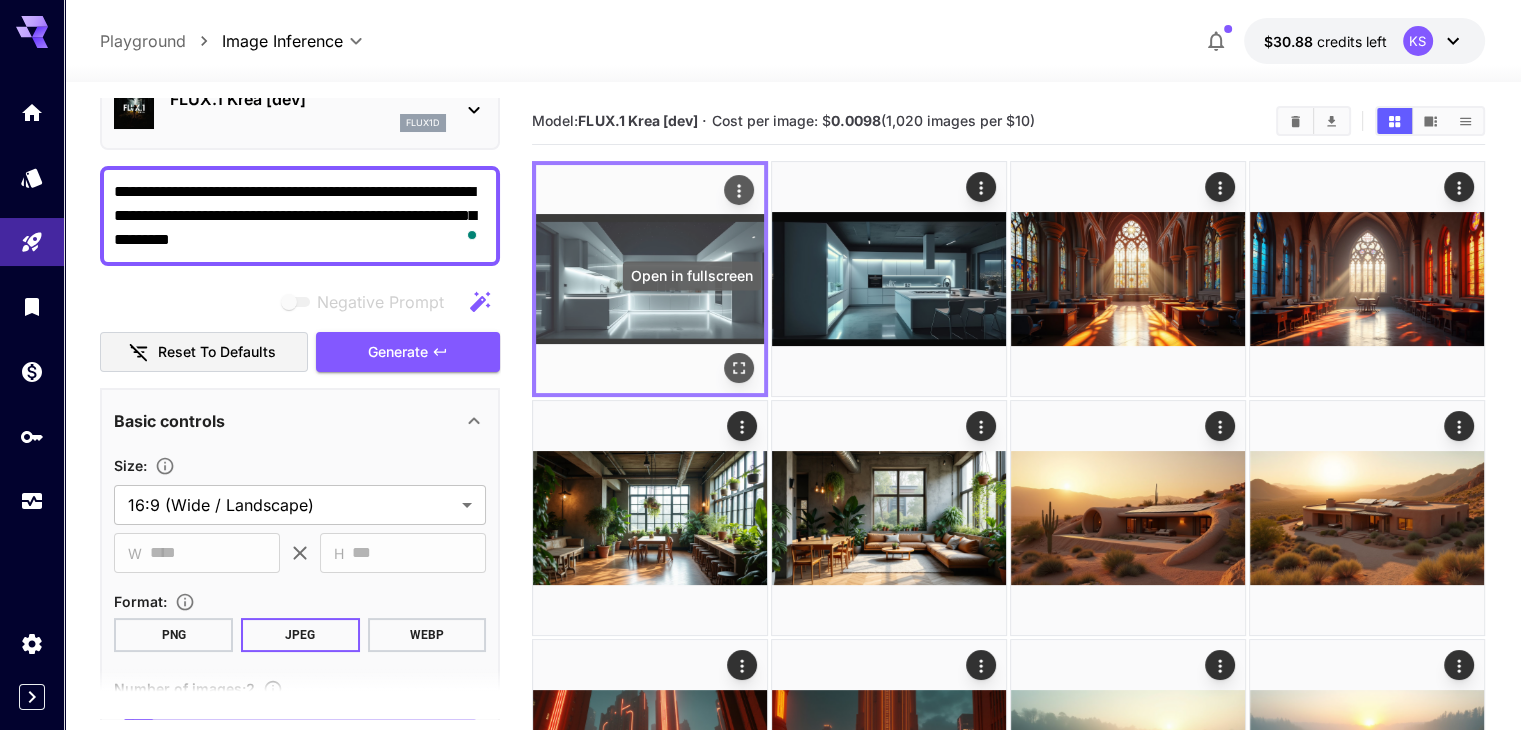 click 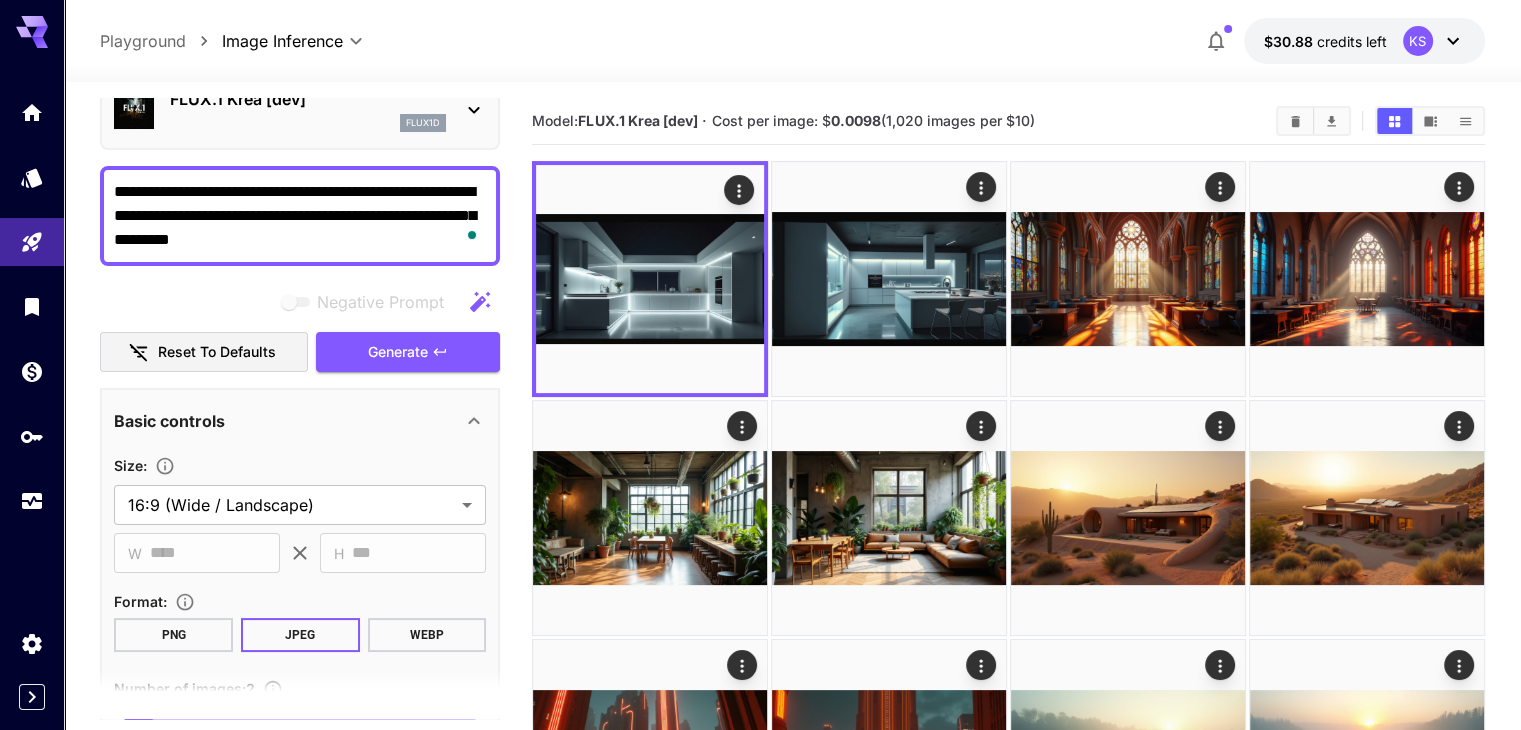 click on "**********" at bounding box center [300, 216] 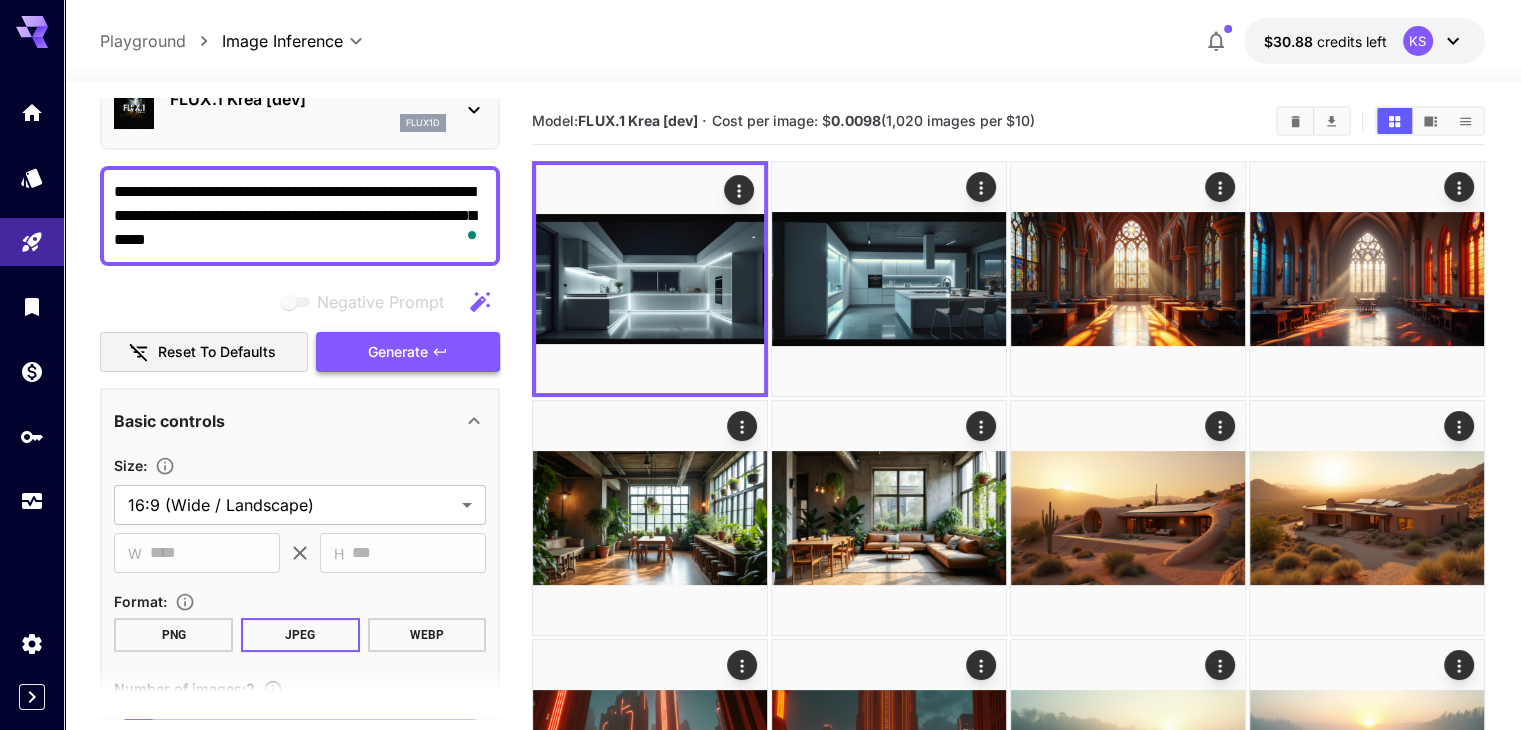 click on "Generate" at bounding box center (398, 352) 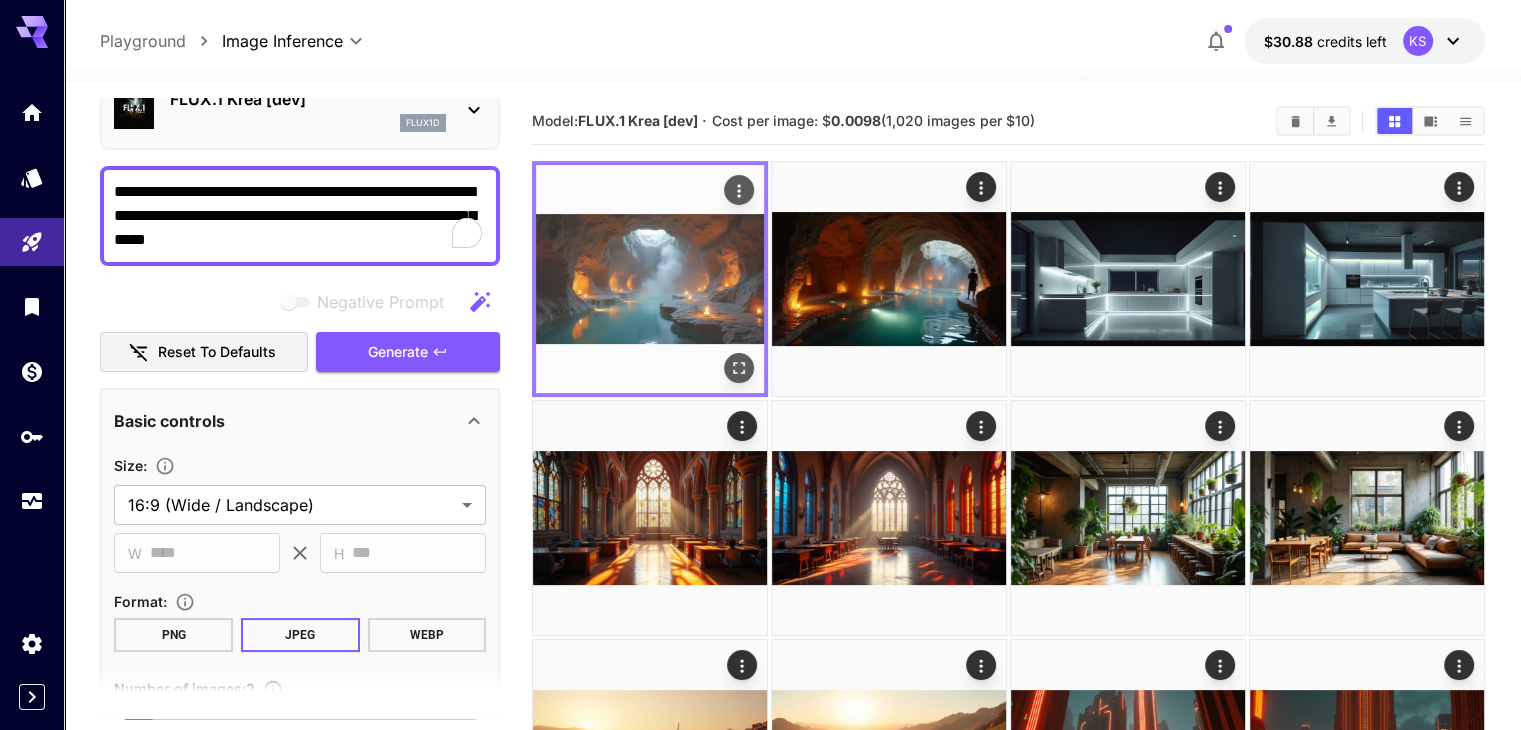 click 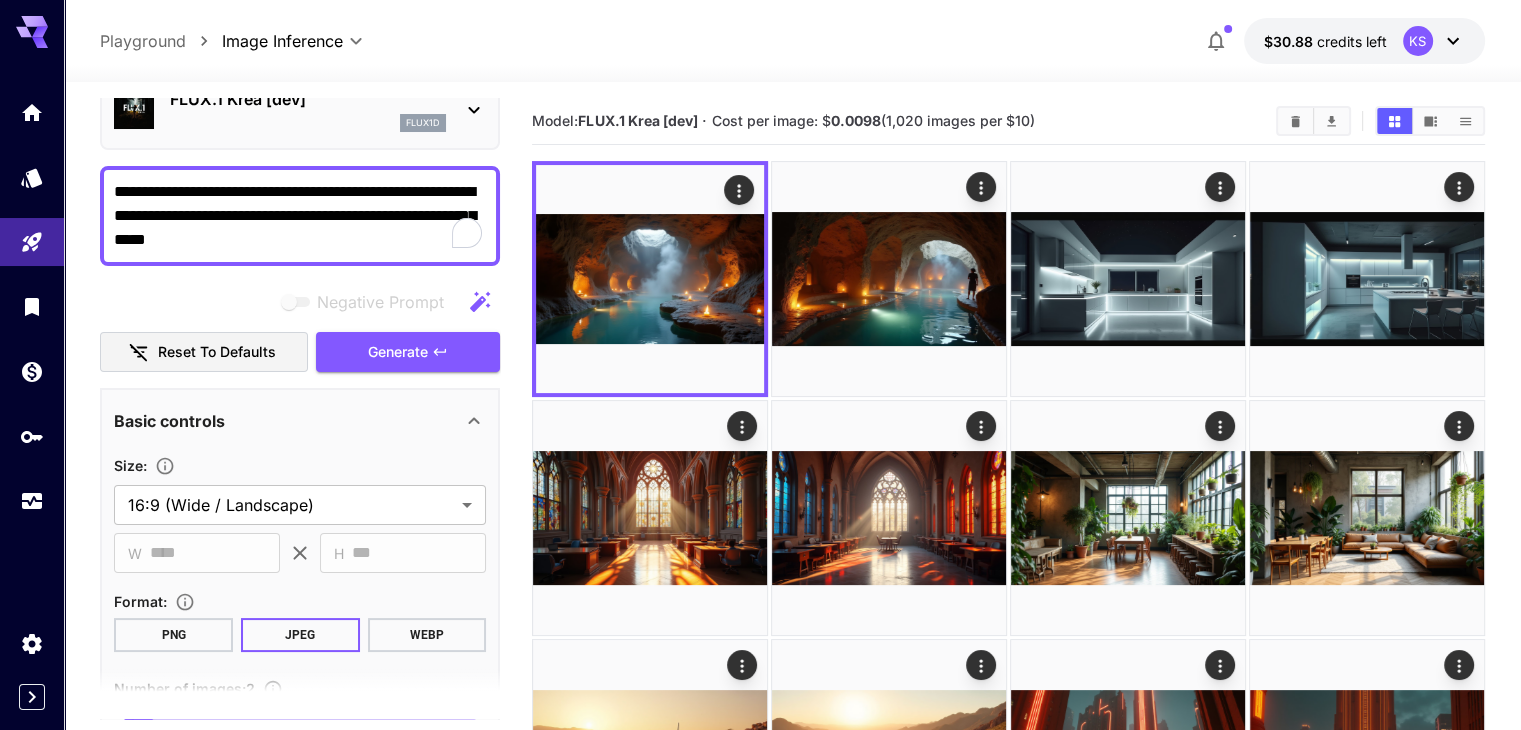 click on "**********" at bounding box center (300, 216) 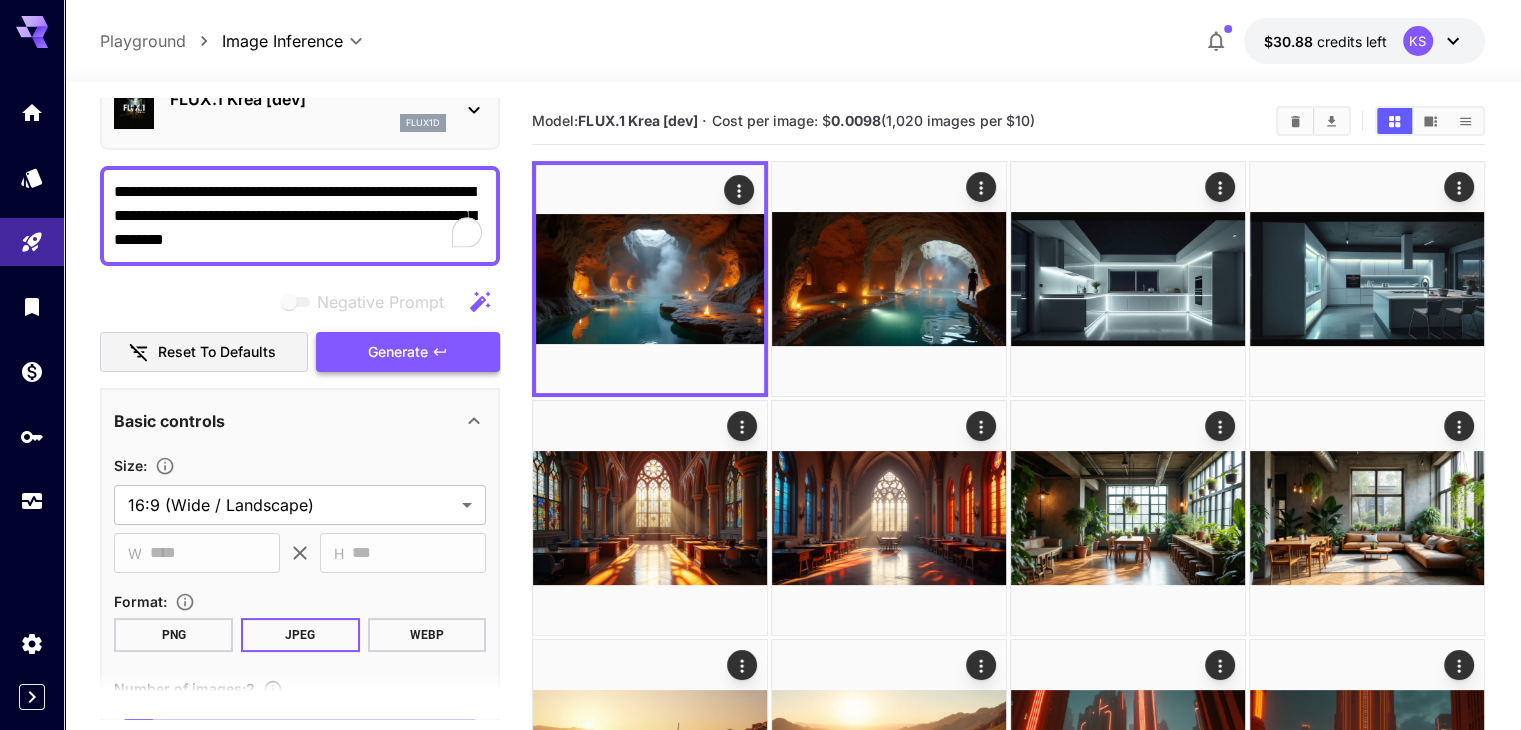 type on "**********" 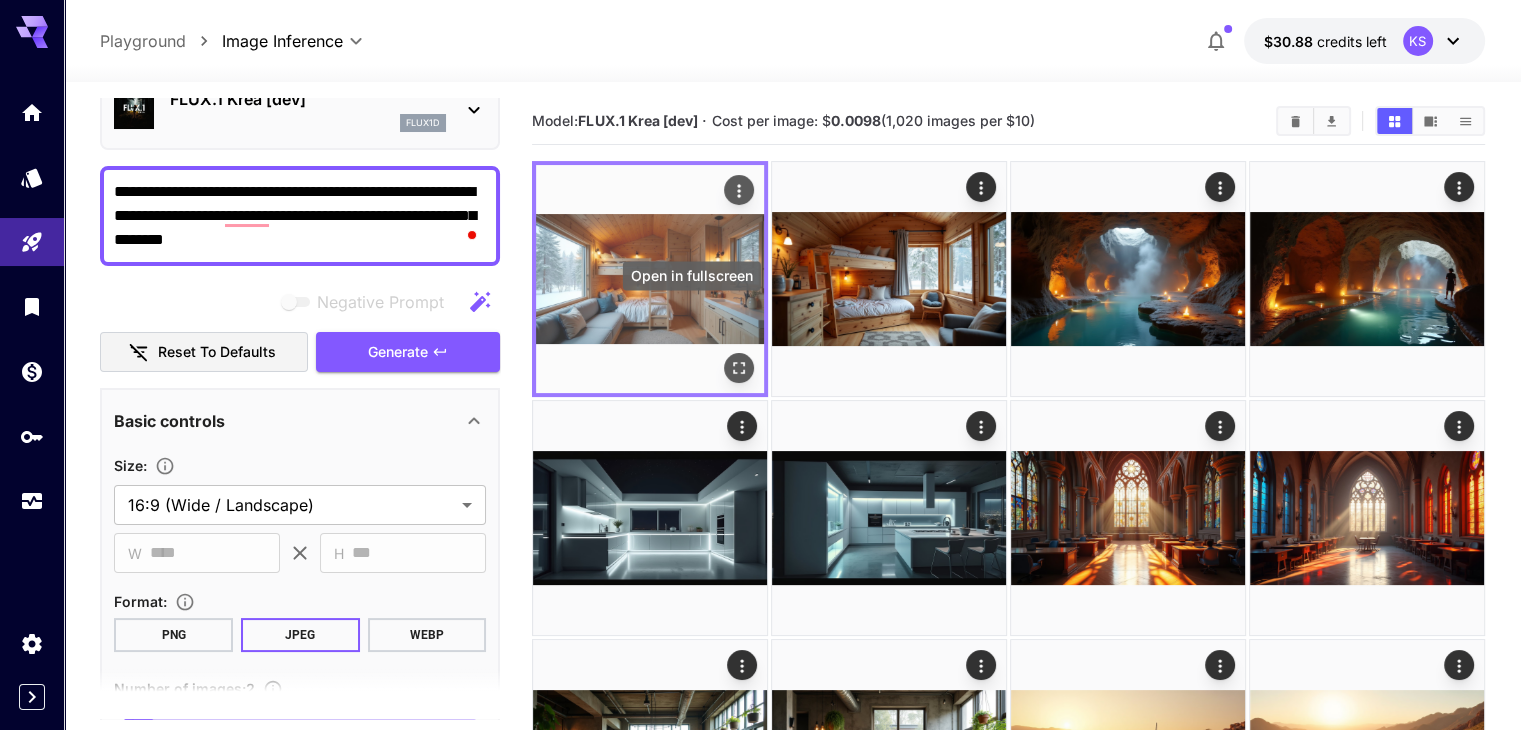 click 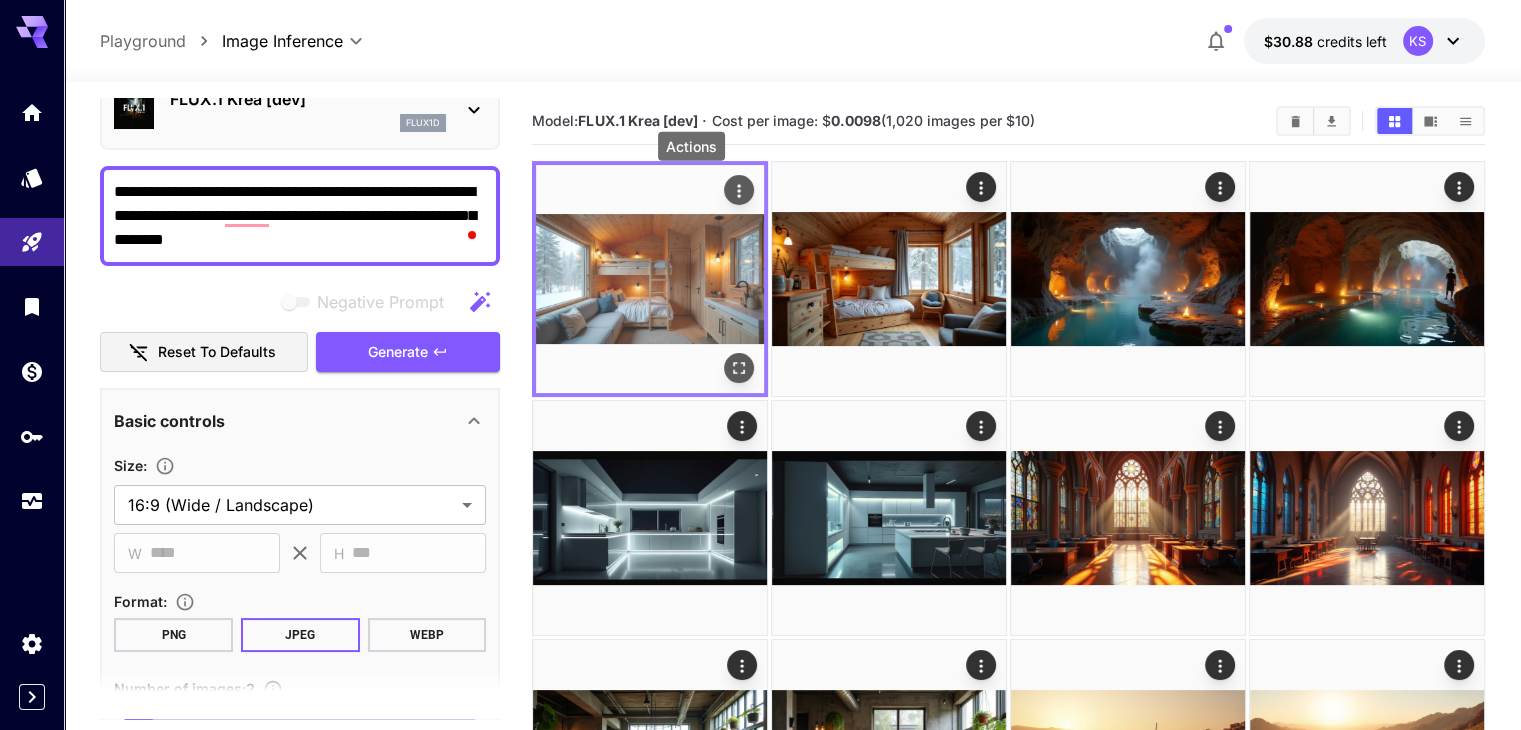 click 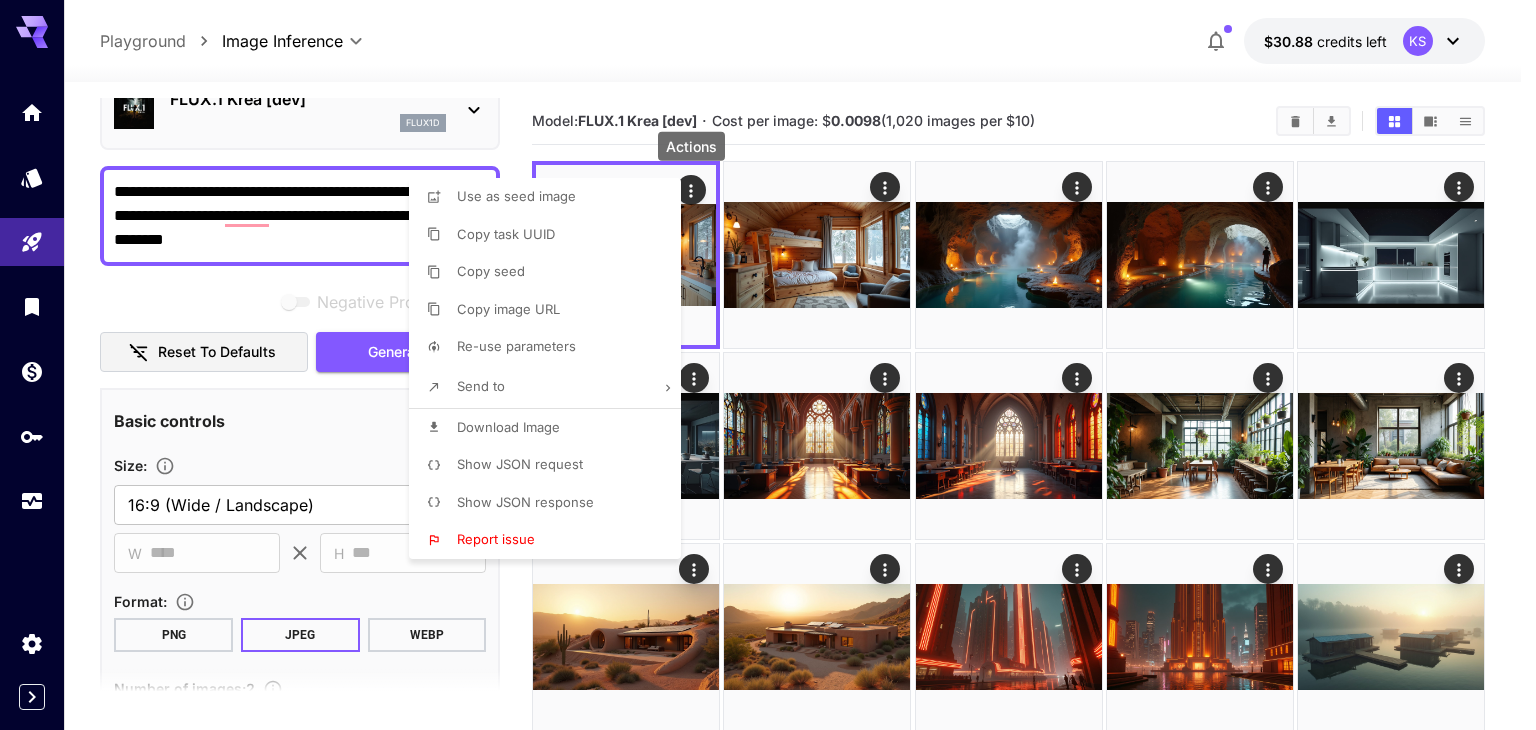 click on "Download Image" at bounding box center (551, 428) 